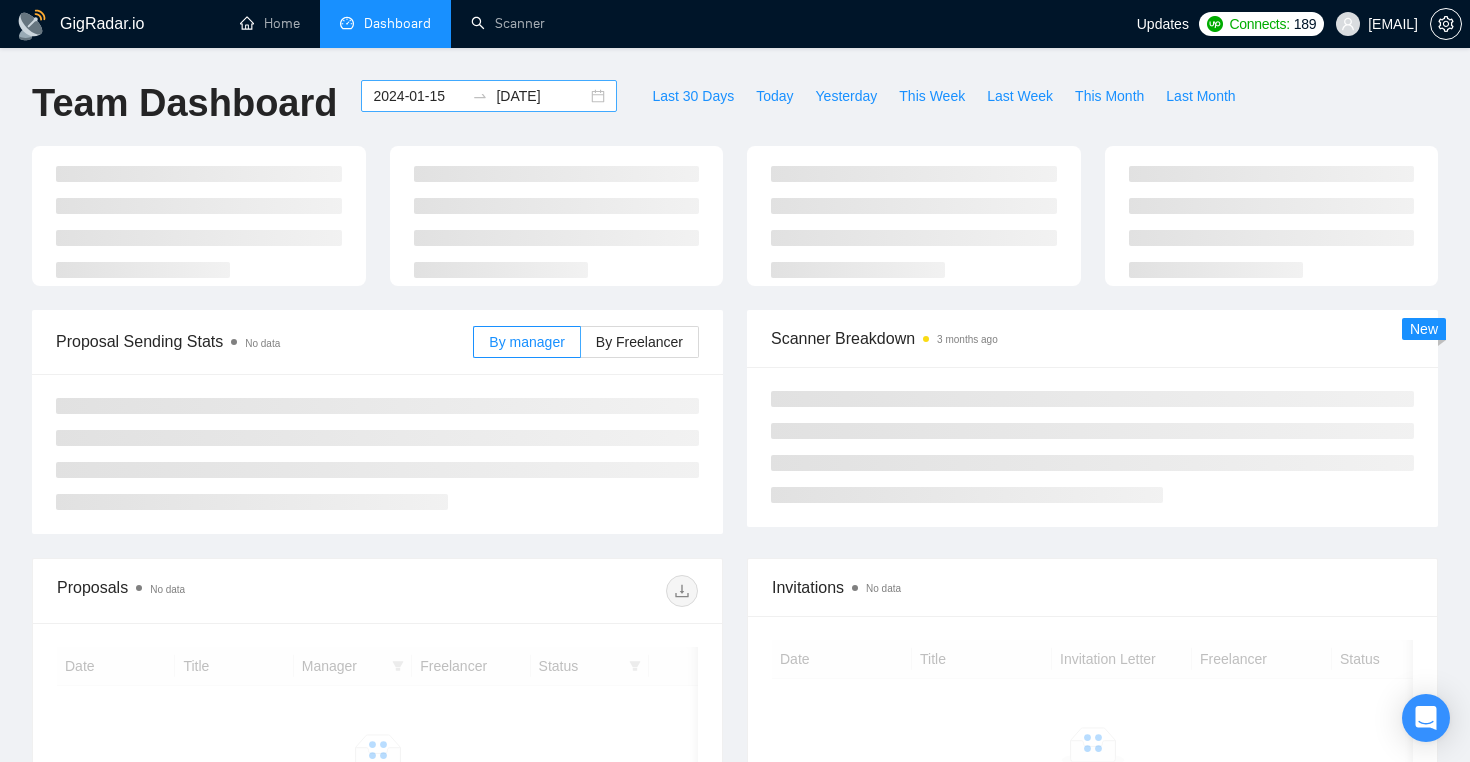 scroll, scrollTop: 0, scrollLeft: 0, axis: both 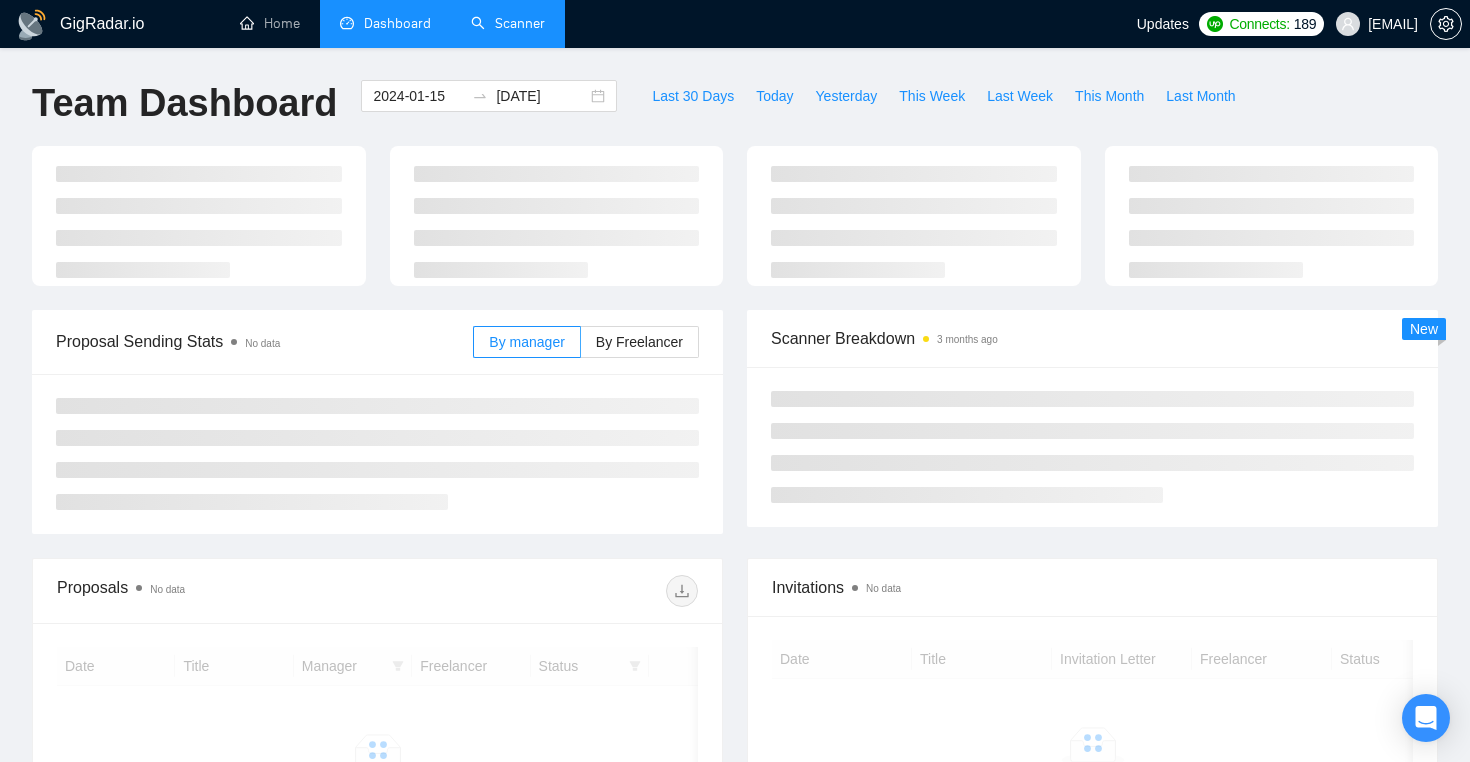 click on "Scanner" at bounding box center [508, 23] 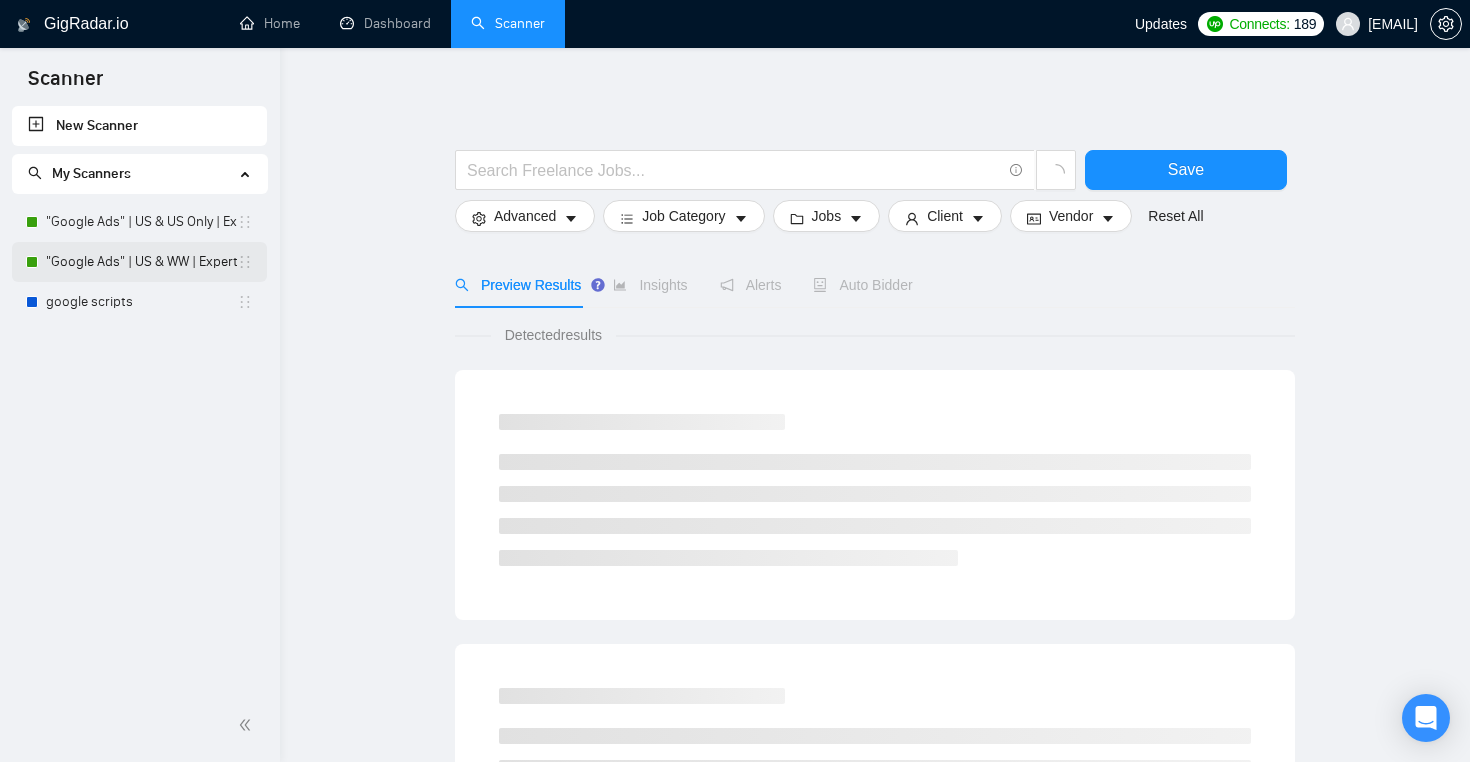 click on ""Google Ads" | US & WW | Expert" at bounding box center [141, 262] 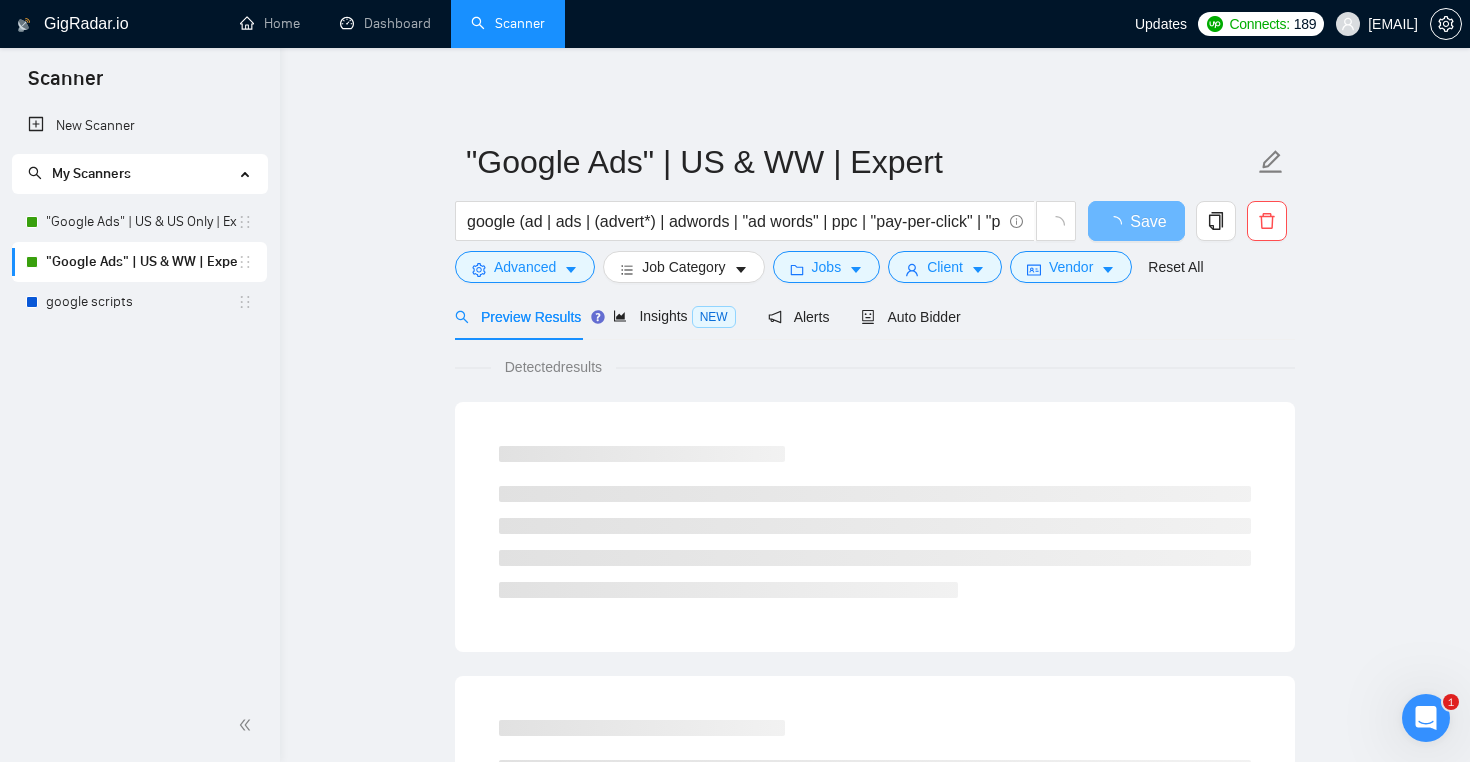 scroll, scrollTop: 0, scrollLeft: 0, axis: both 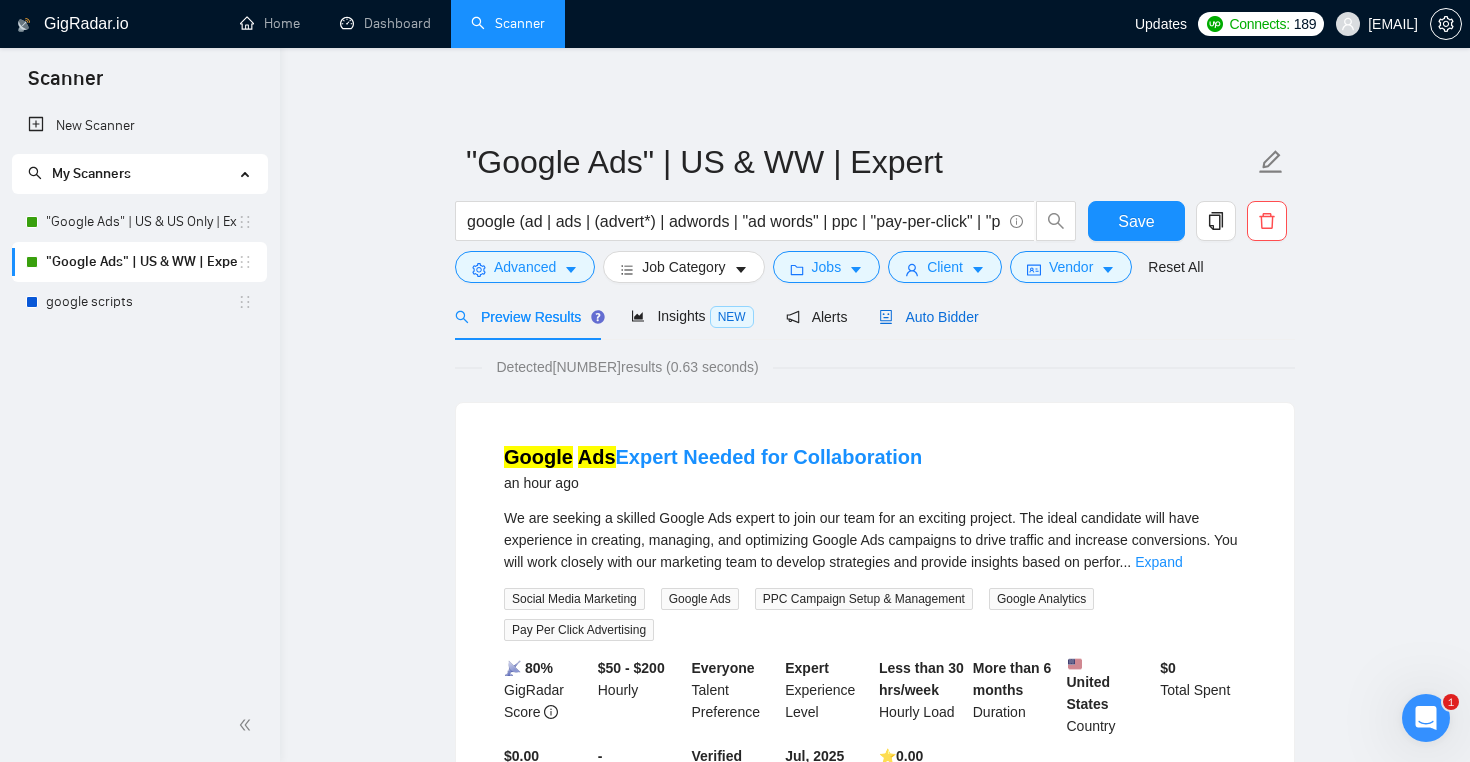 click on "Auto Bidder" at bounding box center [928, 317] 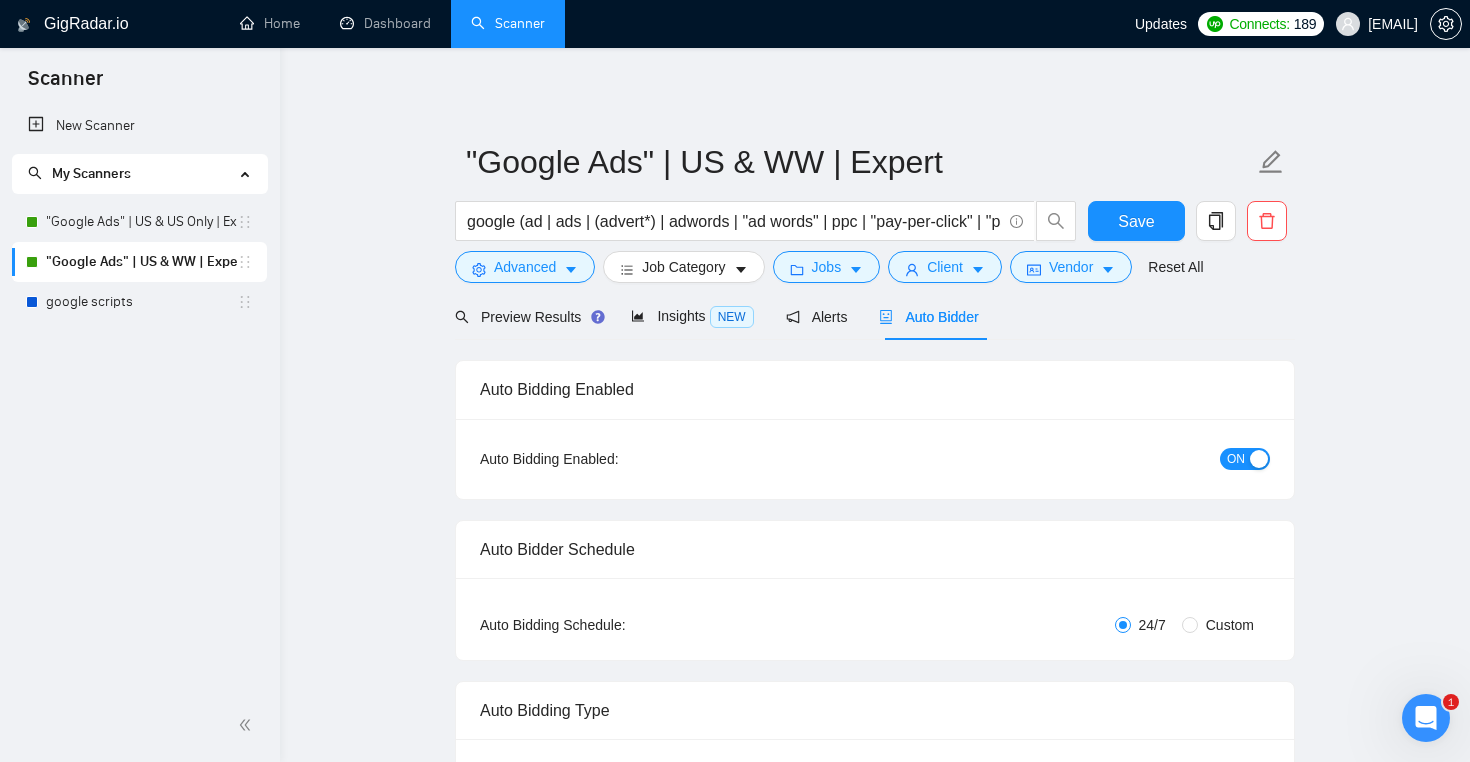 click on ""Google Ads" | US WW | Expert google (ad | ads | (advert*) | adwords | "ad words" | ppc | "pay-per-click" | "pay per click") Save Advanced Job Category Jobs Client Vendor Reset All Preview Results Insights NEW Alerts Auto Bidder Auto Bidding Enabled Auto Bidding Enabled: ON Auto Bidder Schedule Auto Bidding Type: Automated (recommended) Semi-automated Auto Bidding Schedule: 24/7 Custom Custom Auto Bidder Schedule Repeat every week on Monday Tuesday Wednesday Thursday Friday Saturday Sunday Active Hours ( America/Los_Angeles ): From: To: ( 24 hours) America/Los_Angeles Auto Bidding Type Select your bidding algorithm: Choose the algorithm for you bidding. The price per proposal does not include your connects expenditure. Template Bidder Works great for narrow segments and short cover letters that don't change. 0.50 credits / proposal Sardor AI 🤖 Personalise your cover letter with ai [placeholders] 1.00 credits / proposal Experimental Laziza AI 👑 NEW Learn more 2.00 credits / proposal" at bounding box center [875, 2869] 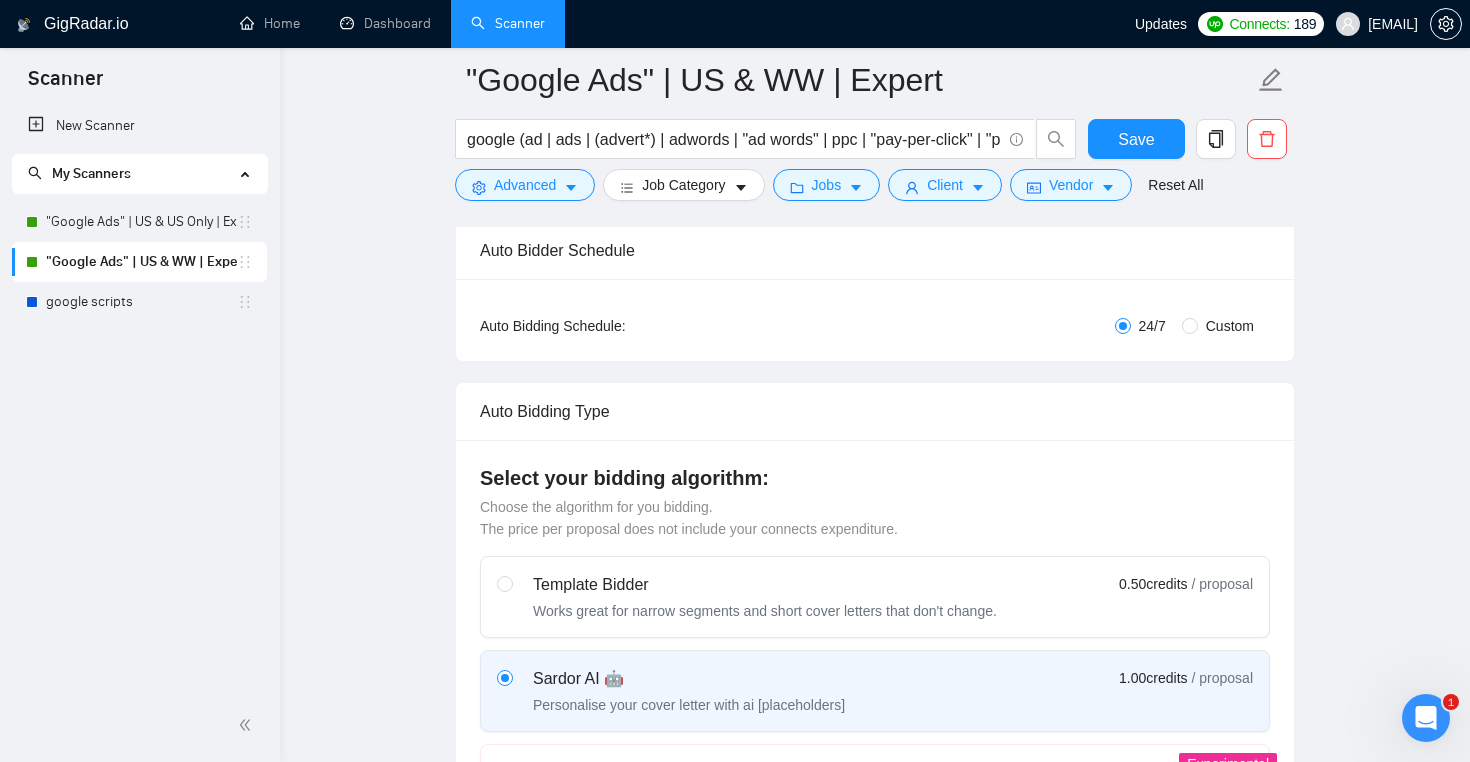 scroll, scrollTop: 0, scrollLeft: 0, axis: both 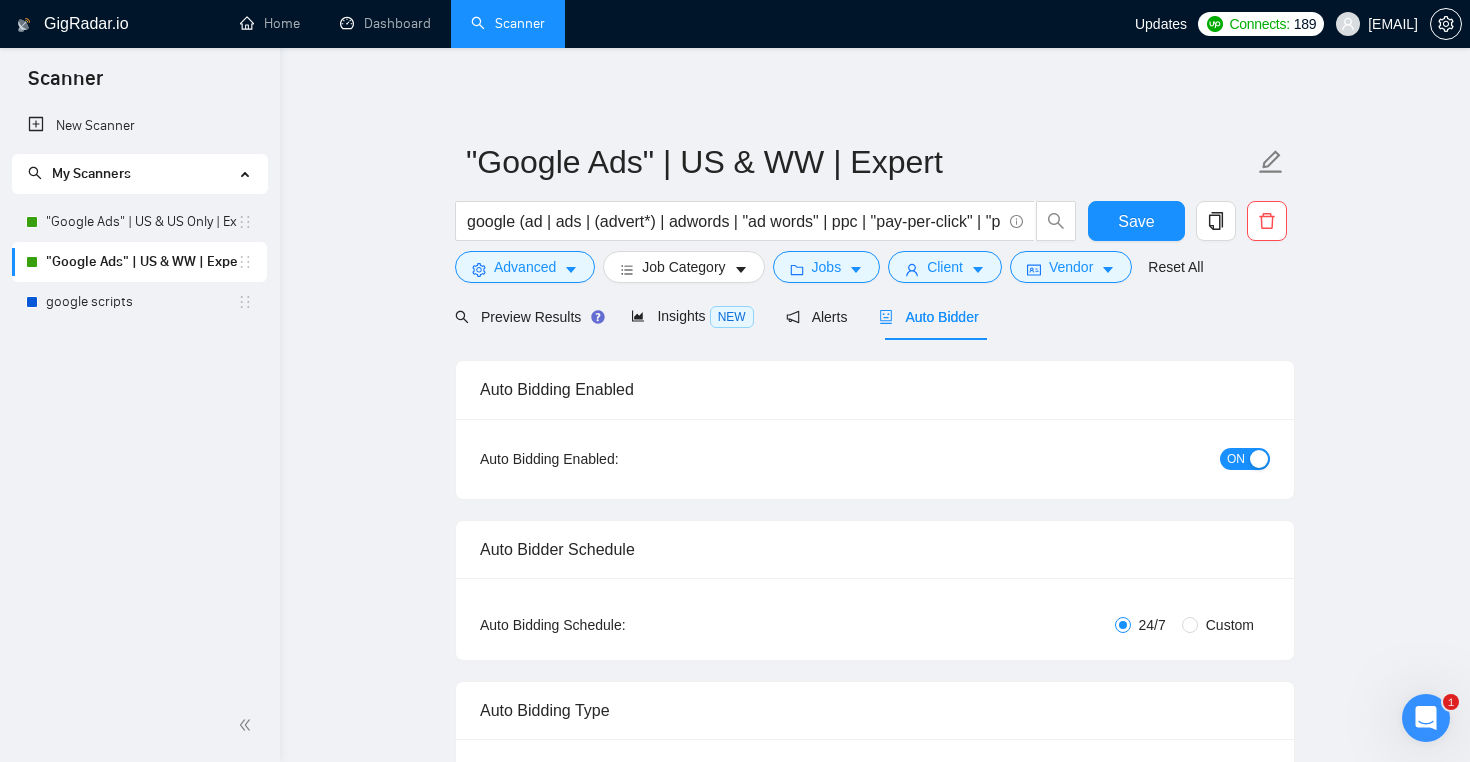 click on ""Google Ads" | US WW | Expert google (ad | ads | (advert*) | adwords | "ad words" | ppc | "pay-per-click" | "pay per click") Save Advanced Job Category Jobs Client Vendor Reset All Preview Results Insights NEW Alerts Auto Bidder Auto Bidding Enabled Auto Bidding Enabled: ON Auto Bidder Schedule Auto Bidding Type: Automated (recommended) Semi-automated Auto Bidding Schedule: 24/7 Custom Custom Auto Bidder Schedule Repeat every week on Monday Tuesday Wednesday Thursday Friday Saturday Sunday Active Hours ( America/Los_Angeles ): From: To: ( 24 hours) America/Los_Angeles Auto Bidding Type Select your bidding algorithm: Choose the algorithm for you bidding. The price per proposal does not include your connects expenditure. Template Bidder Works great for narrow segments and short cover letters that don't change. 0.50 credits / proposal Sardor AI 🤖 Personalise your cover letter with ai [placeholders] 1.00 credits / proposal Experimental Laziza AI 👑 NEW Learn more 2.00 credits / proposal" at bounding box center [875, 3172] 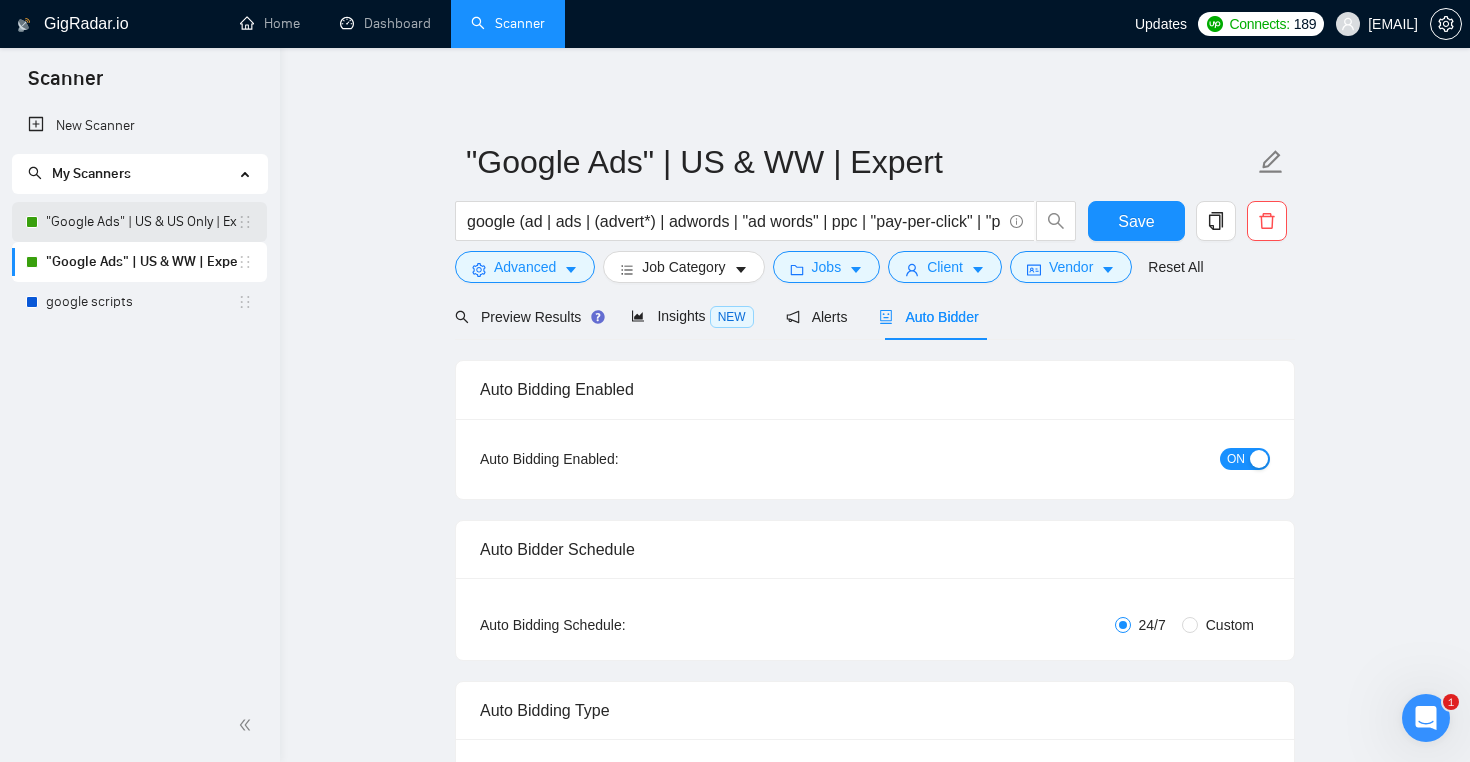 click on ""Google Ads" | US & US Only | Expert" at bounding box center (141, 222) 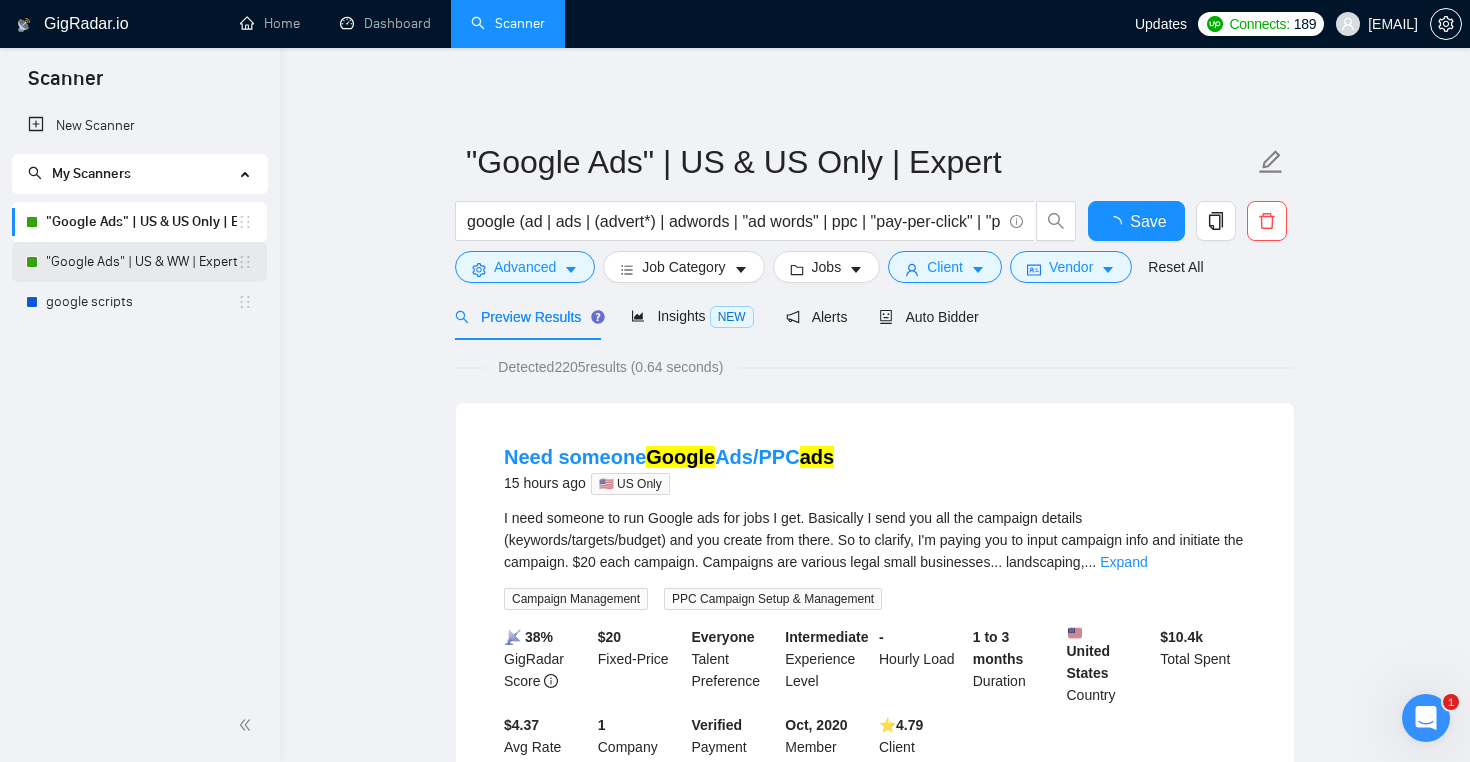 click on ""Google Ads" | US & WW | Expert" at bounding box center (141, 262) 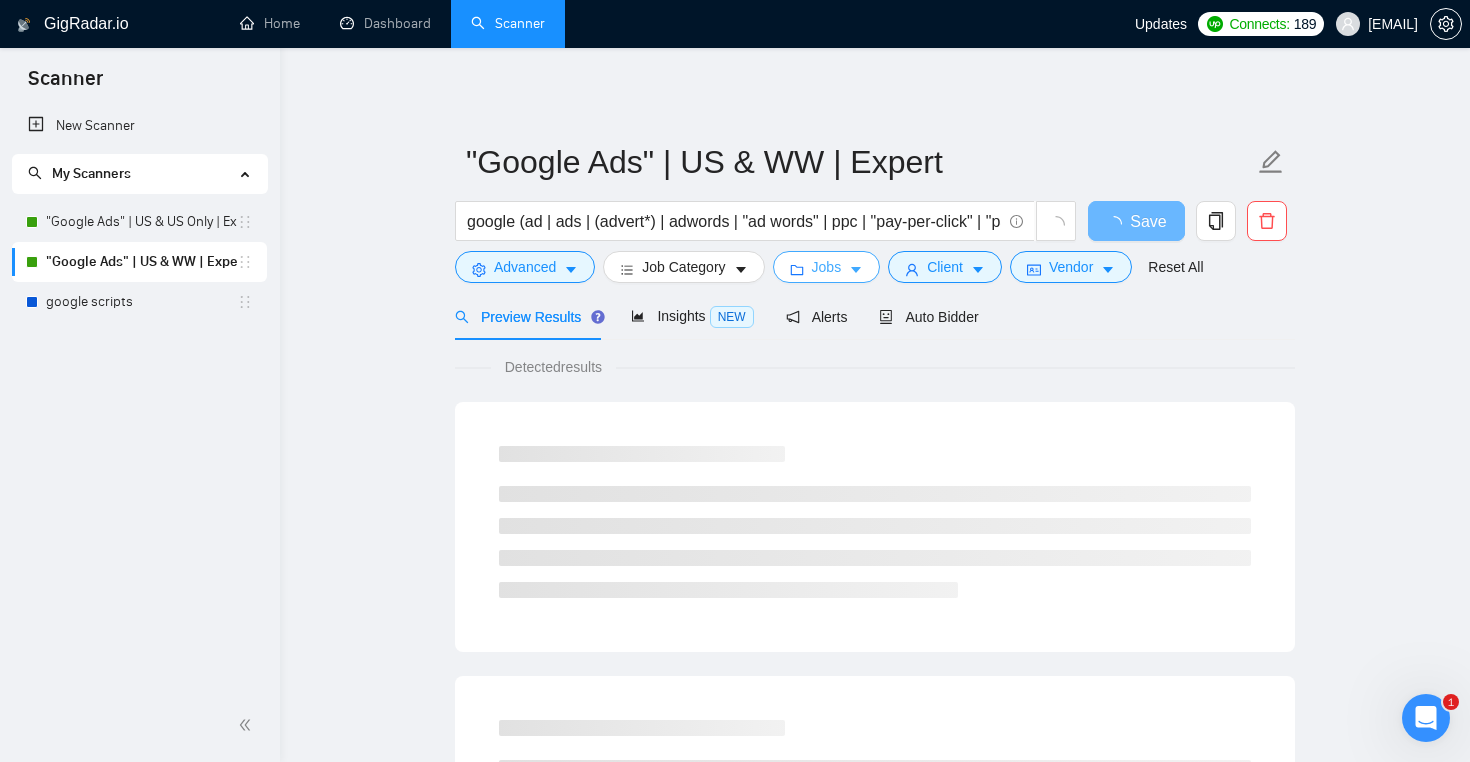 click on "Jobs" at bounding box center [827, 267] 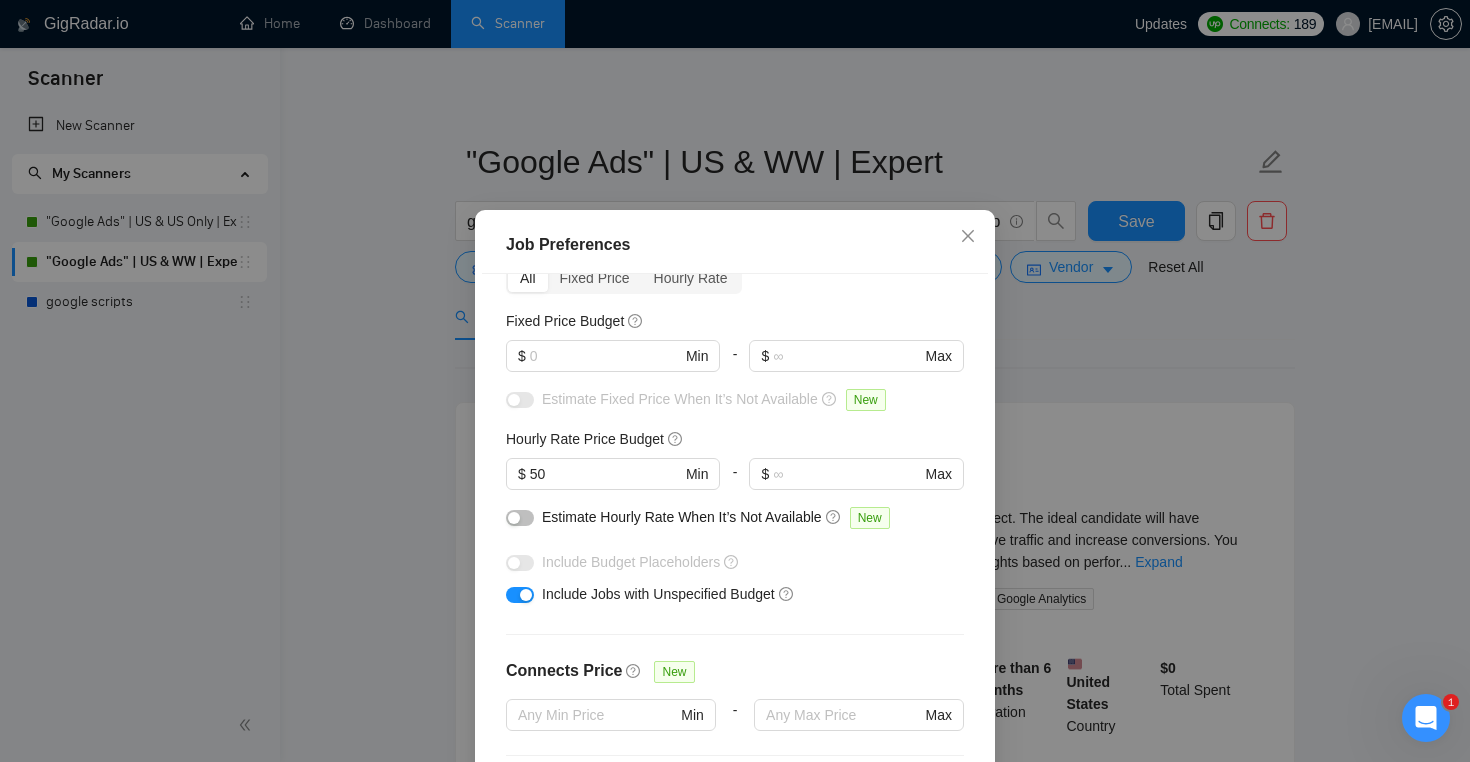 scroll, scrollTop: 109, scrollLeft: 0, axis: vertical 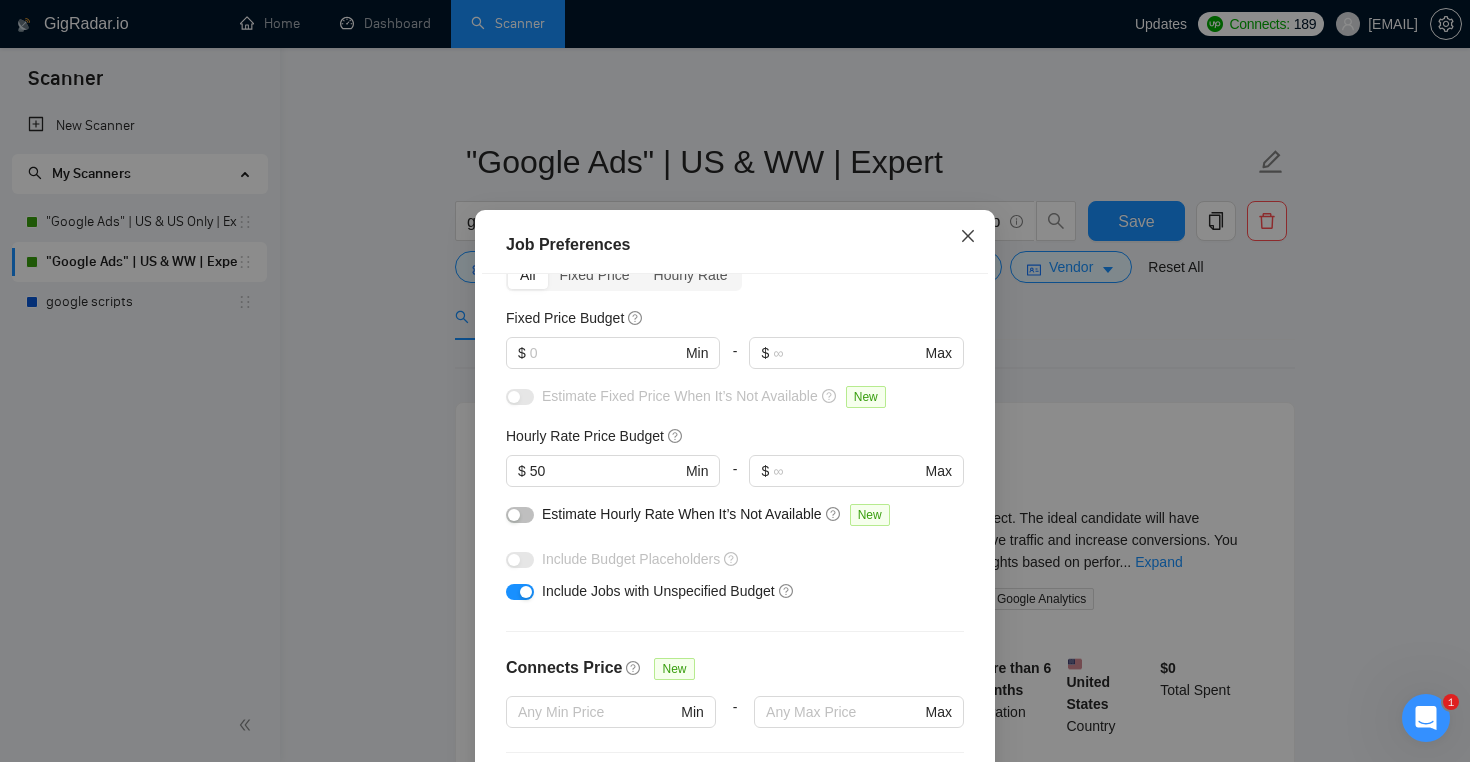 click at bounding box center [968, 237] 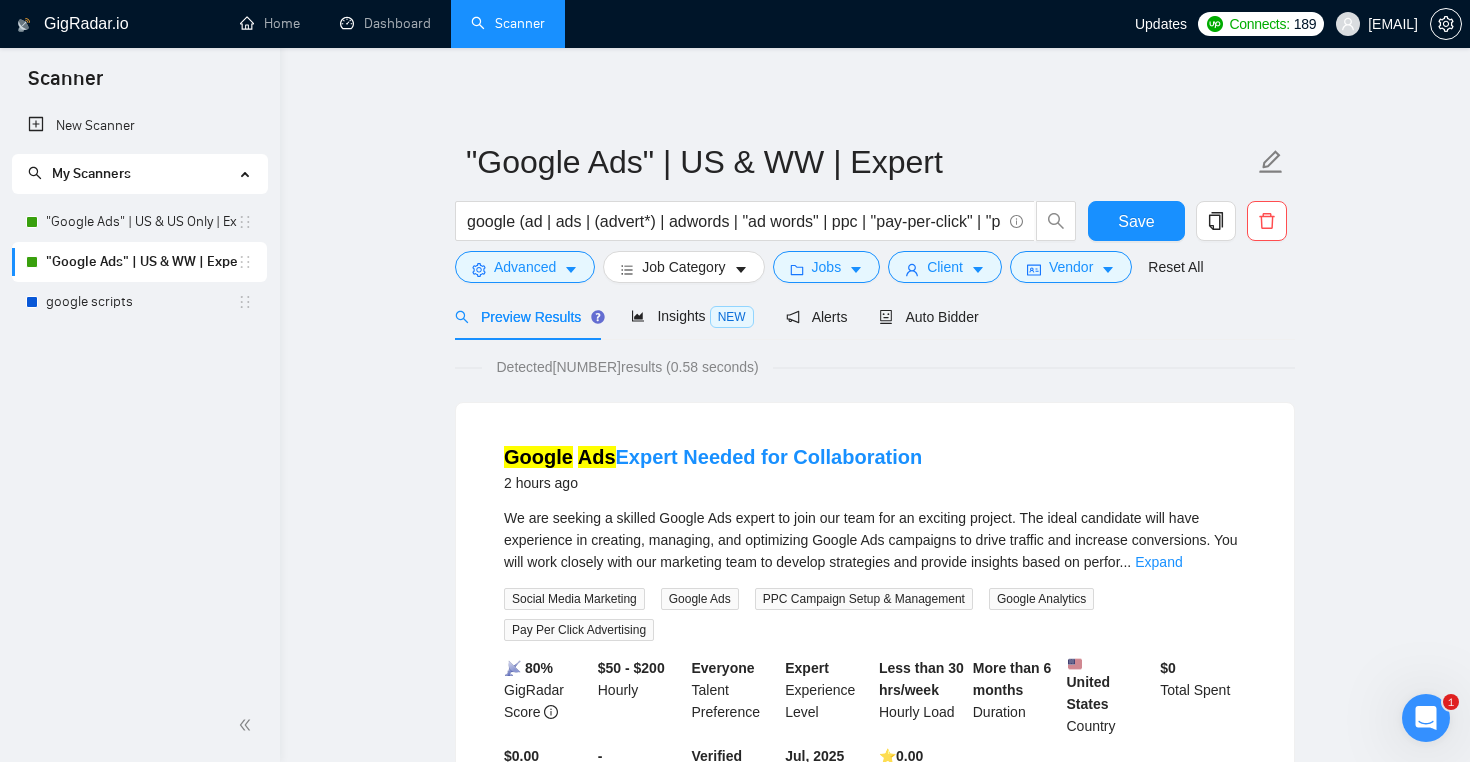 click on ""Google Ads" | US WW | Expert google (ad | ads | (advert*) | adwords | "ad words" | ppc | "pay-per-click" | "pay per click") Save Advanced Job Category Jobs Client Vendor Reset All" at bounding box center (875, 211) 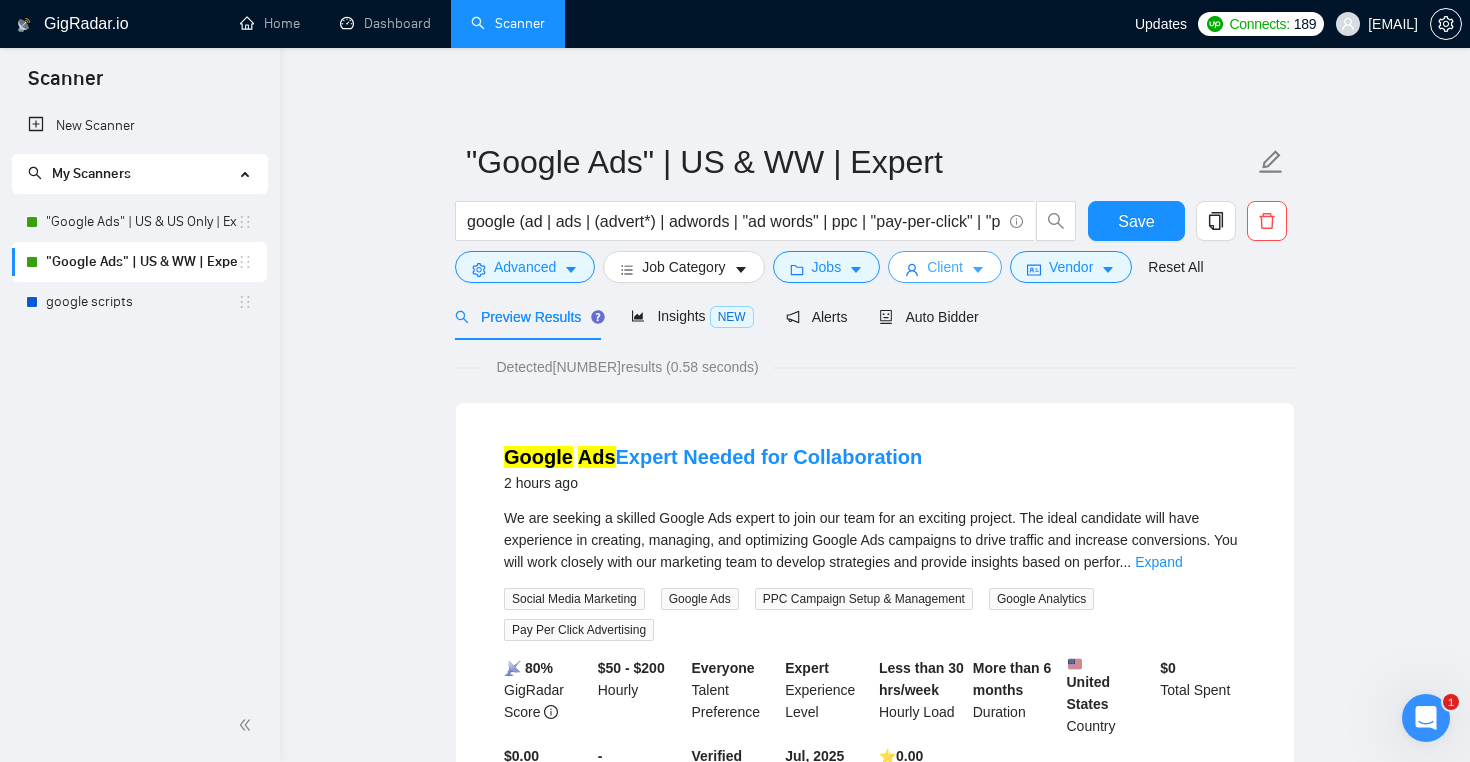 click on "Client" at bounding box center [945, 267] 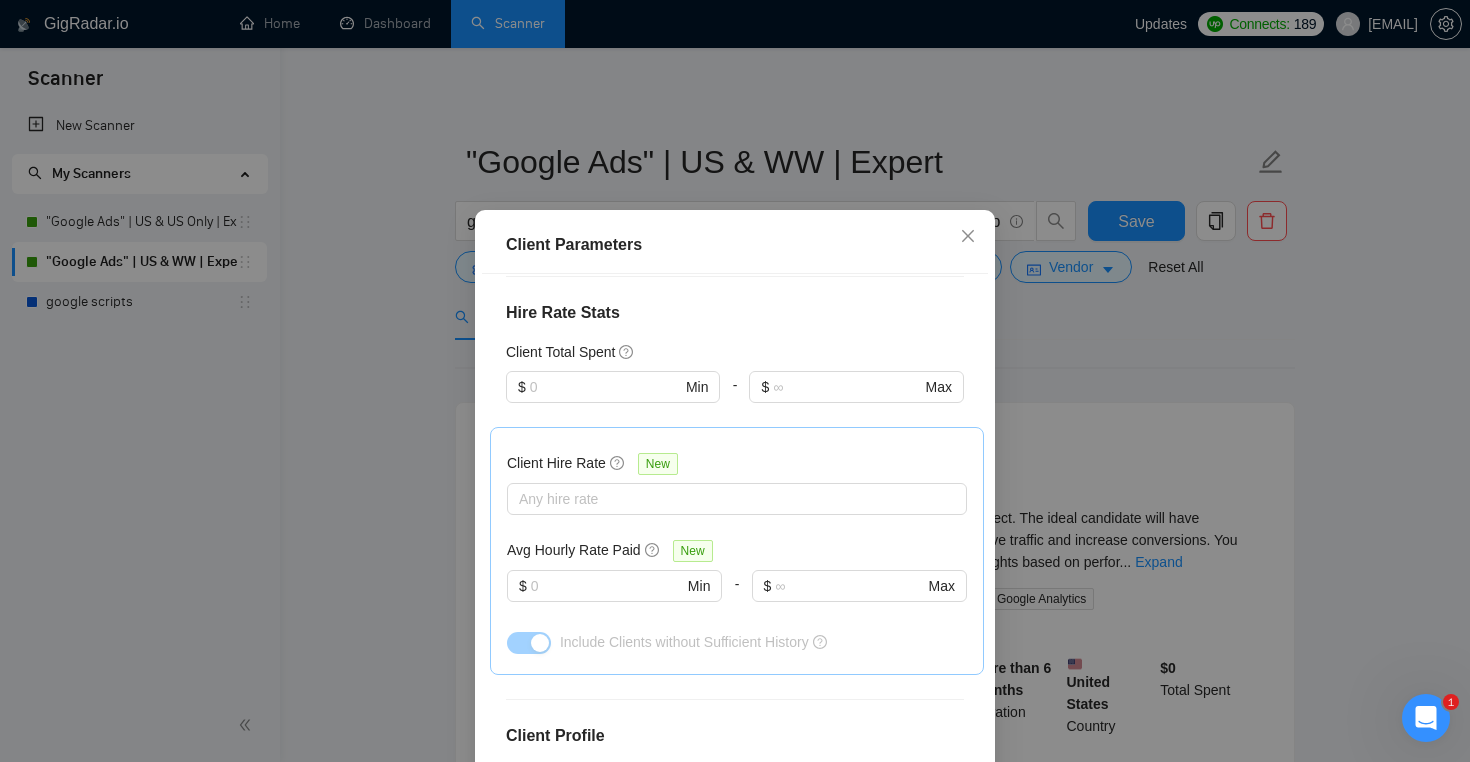 scroll, scrollTop: 460, scrollLeft: 0, axis: vertical 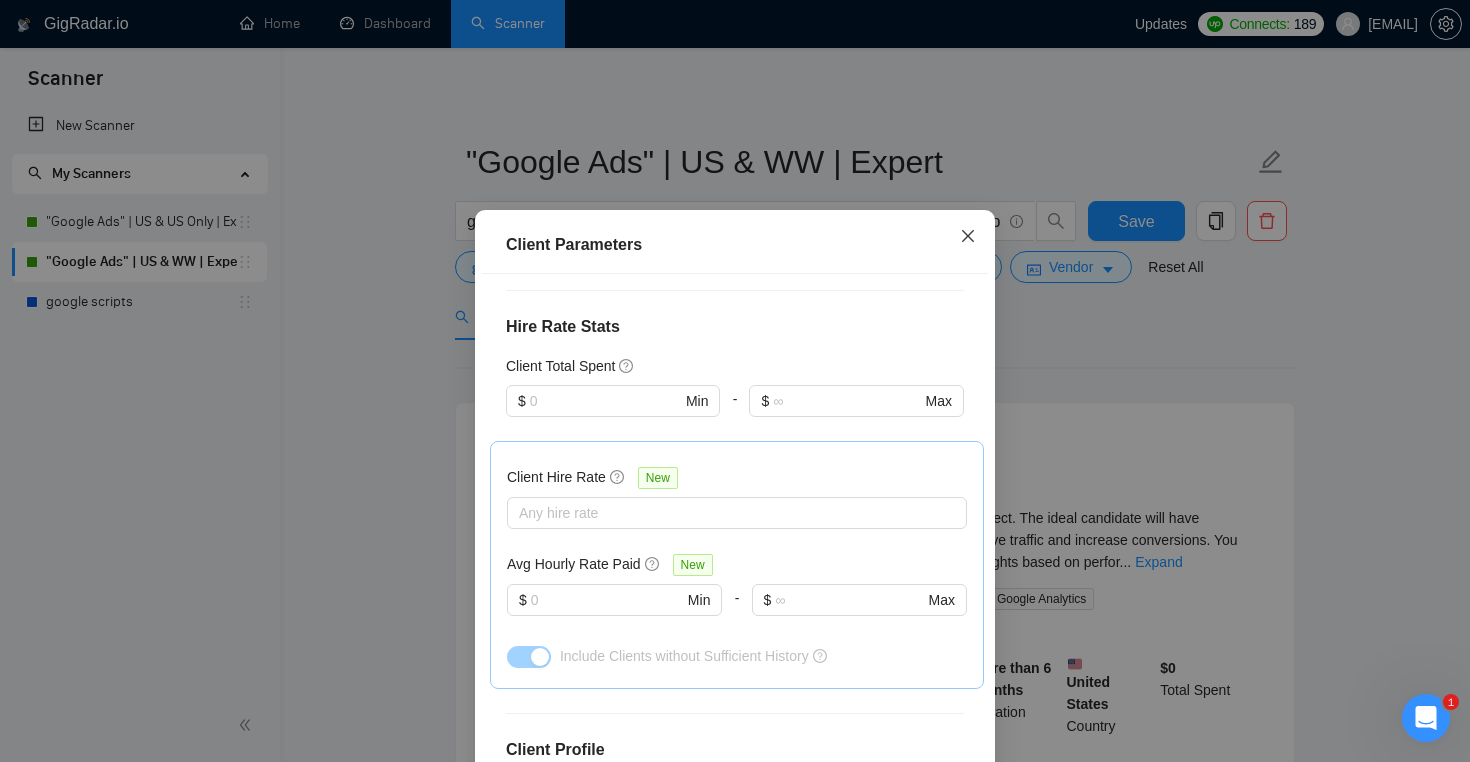 click at bounding box center (968, 237) 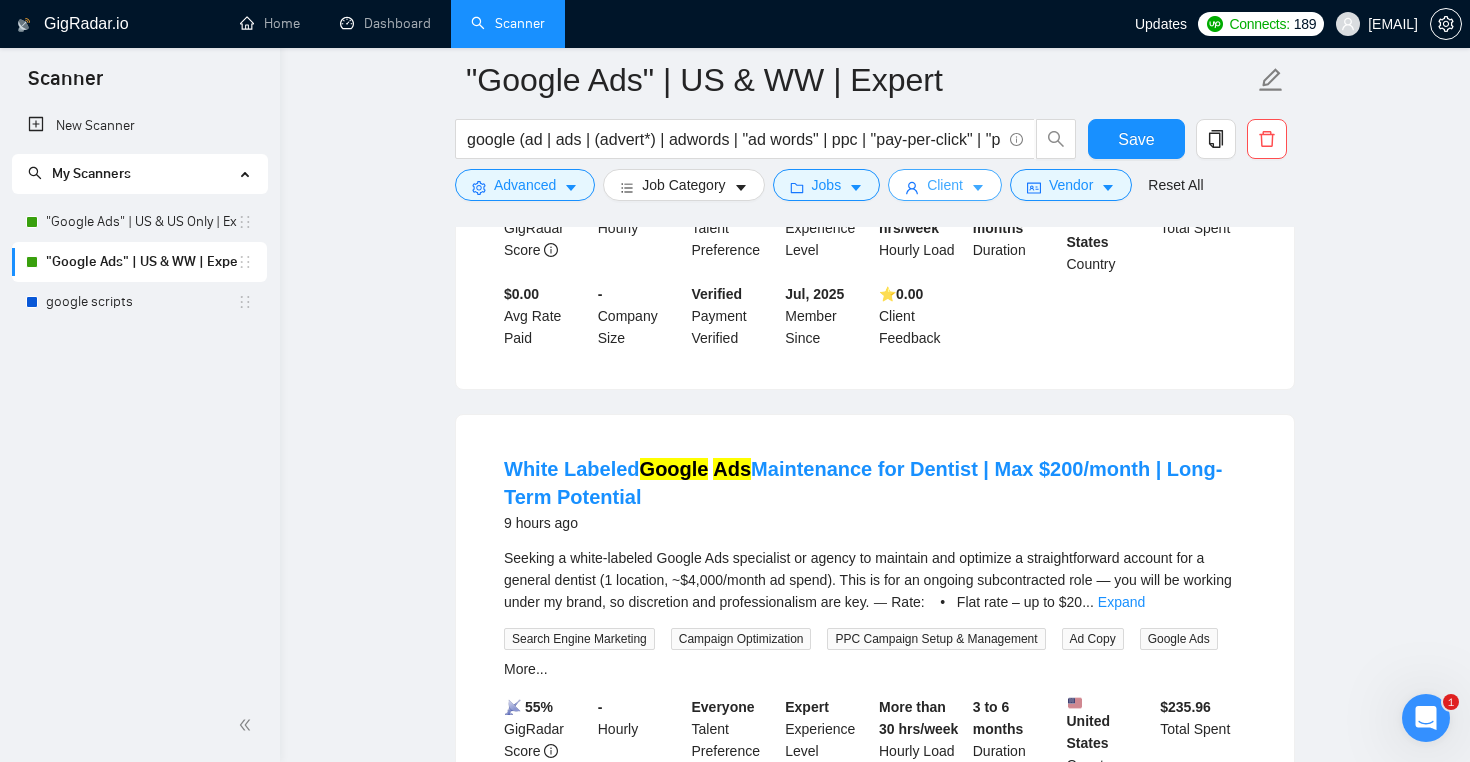 scroll, scrollTop: 0, scrollLeft: 0, axis: both 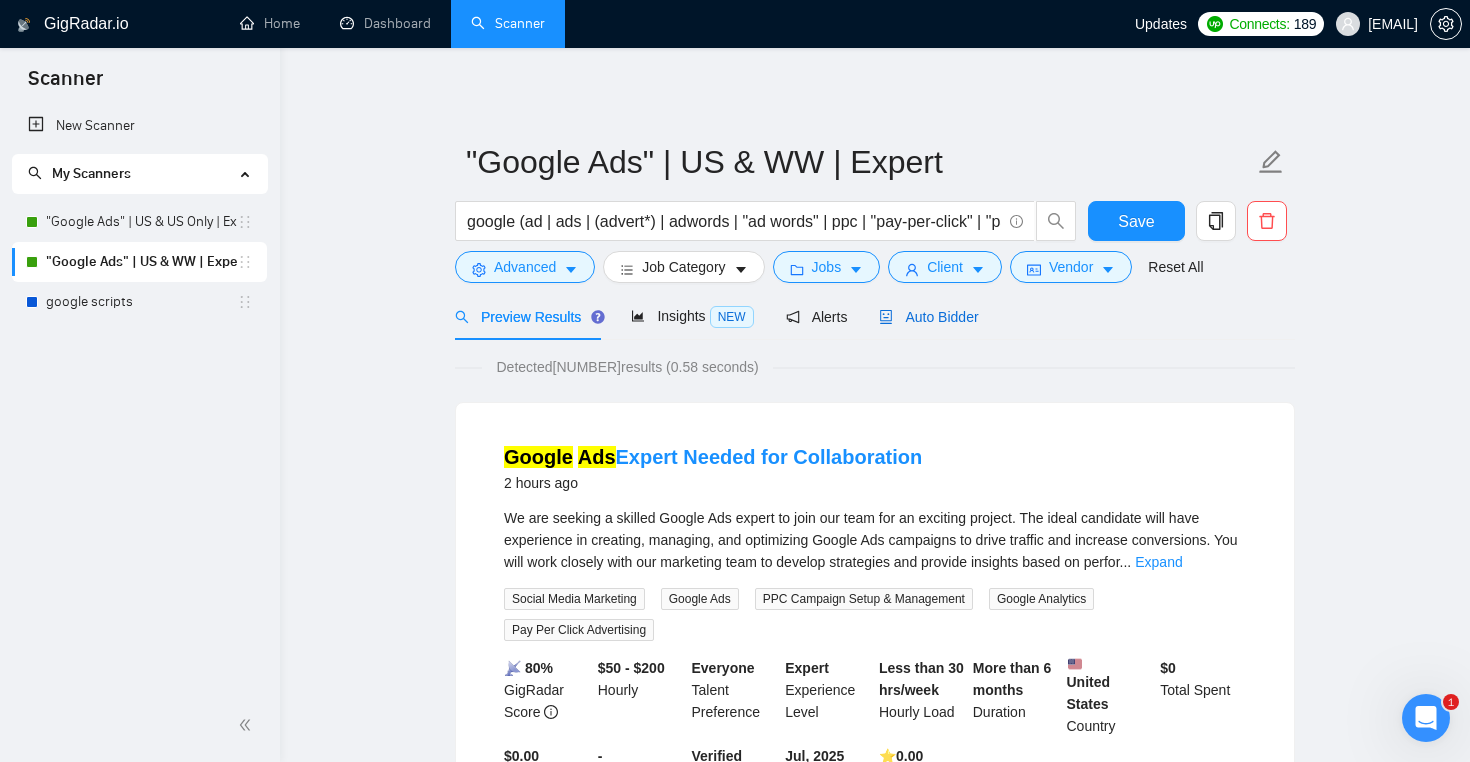 click on "Auto Bidder" at bounding box center (928, 317) 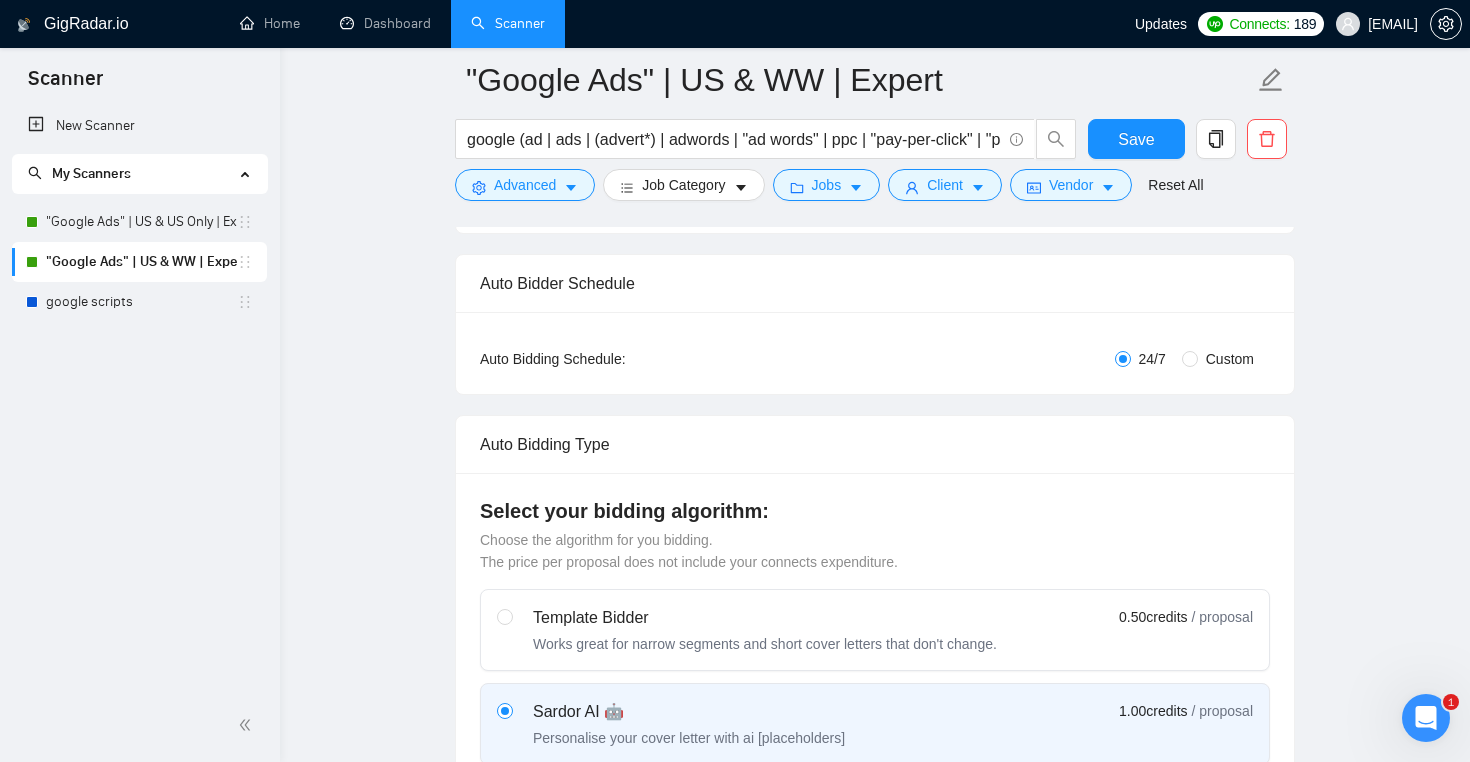 scroll, scrollTop: 0, scrollLeft: 0, axis: both 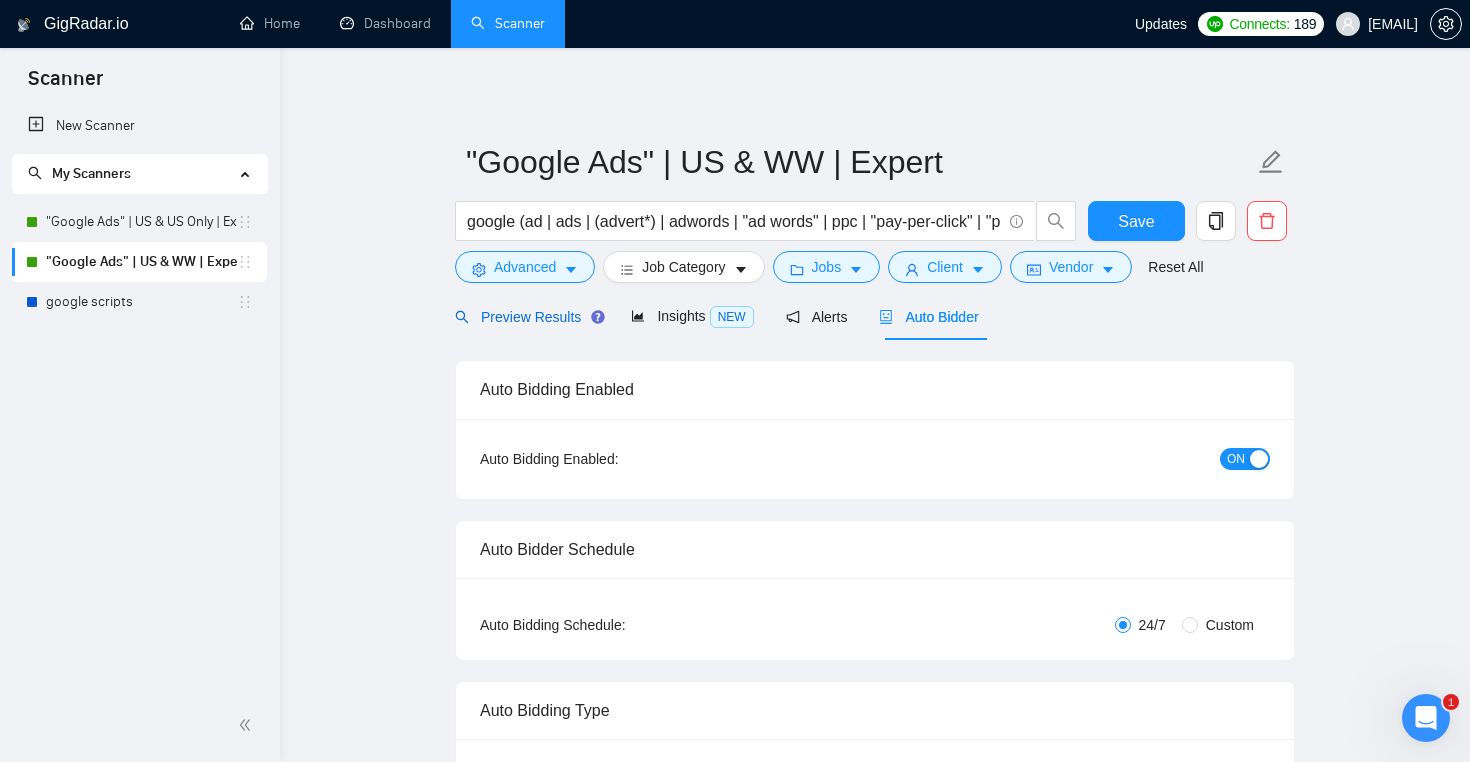 click on "Preview Results" at bounding box center (527, 317) 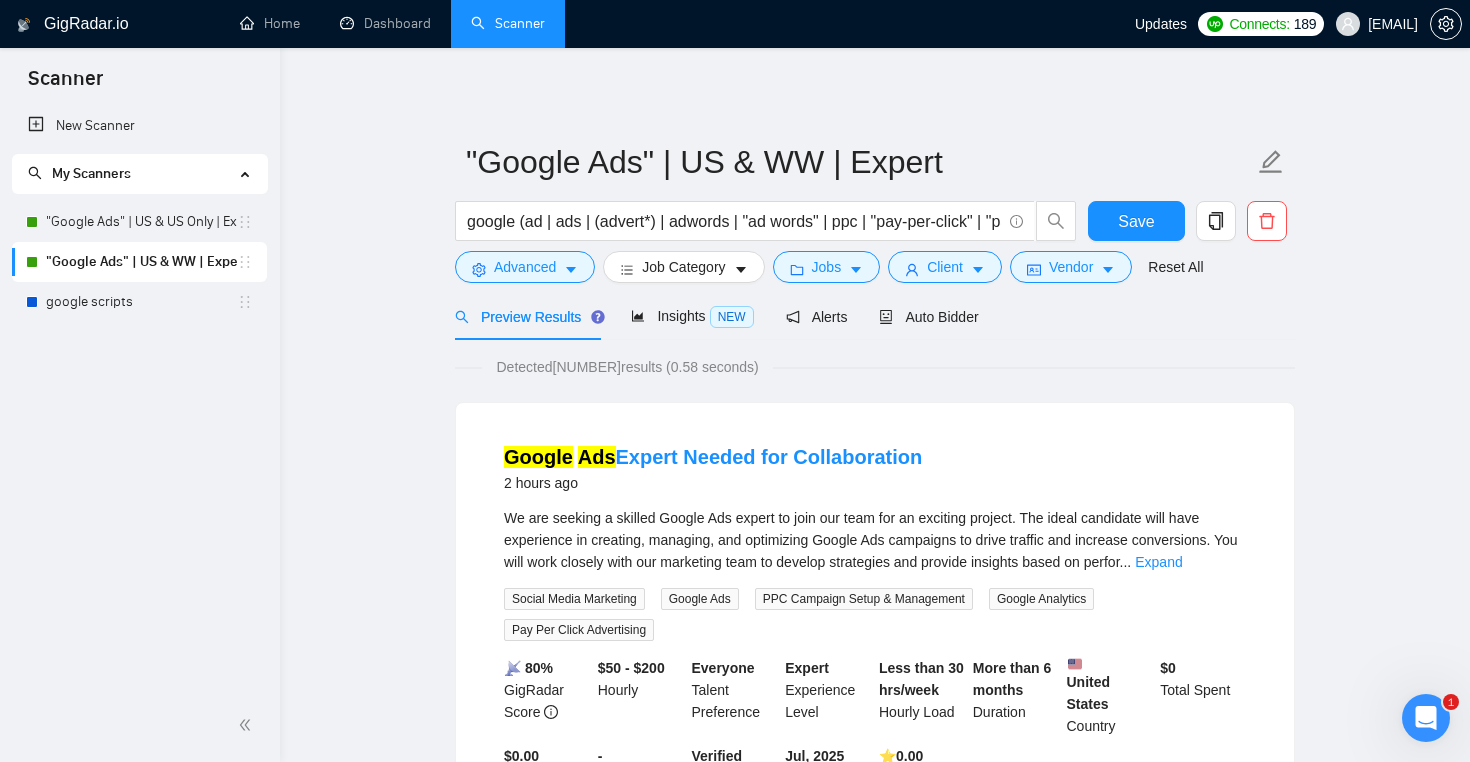 click on ""Google Ads" | US WW | Expert google (ad | ads | (advert*) | adwords | "ad words" | ppc | "pay-per-click" | "pay per click") Save Advanced Job Category Jobs Client Vendor Reset All Preview Results Insights NEW Alerts Auto Bidder Detected [NUMBER] results (0.58 seconds) Google Ads Expert Needed for Collaboration [TIME] ago We are seeking a skilled Google Ads expert to join our team for an exciting project. The ideal candidate will have experience in creating, managing, and optimizing Google Ads campaigns to drive traffic and increase conversions. You will work closely with our marketing team to develop strategies and provide insights based on perfor ... Expand Social Media Marketing Google Ads PPC Campaign Setup Management Google Analytics Pay Per Click Advertising 📡 80% GigRadar Score $50 - $200 Hourly Everyone Talent Preference Expert Experience Level Less than 30 hrs/week Hourly Load More than 6 months Duration United States Country $ 0 Total Spent $0.00 Avg Rate Paid - Verified" at bounding box center [875, 2619] 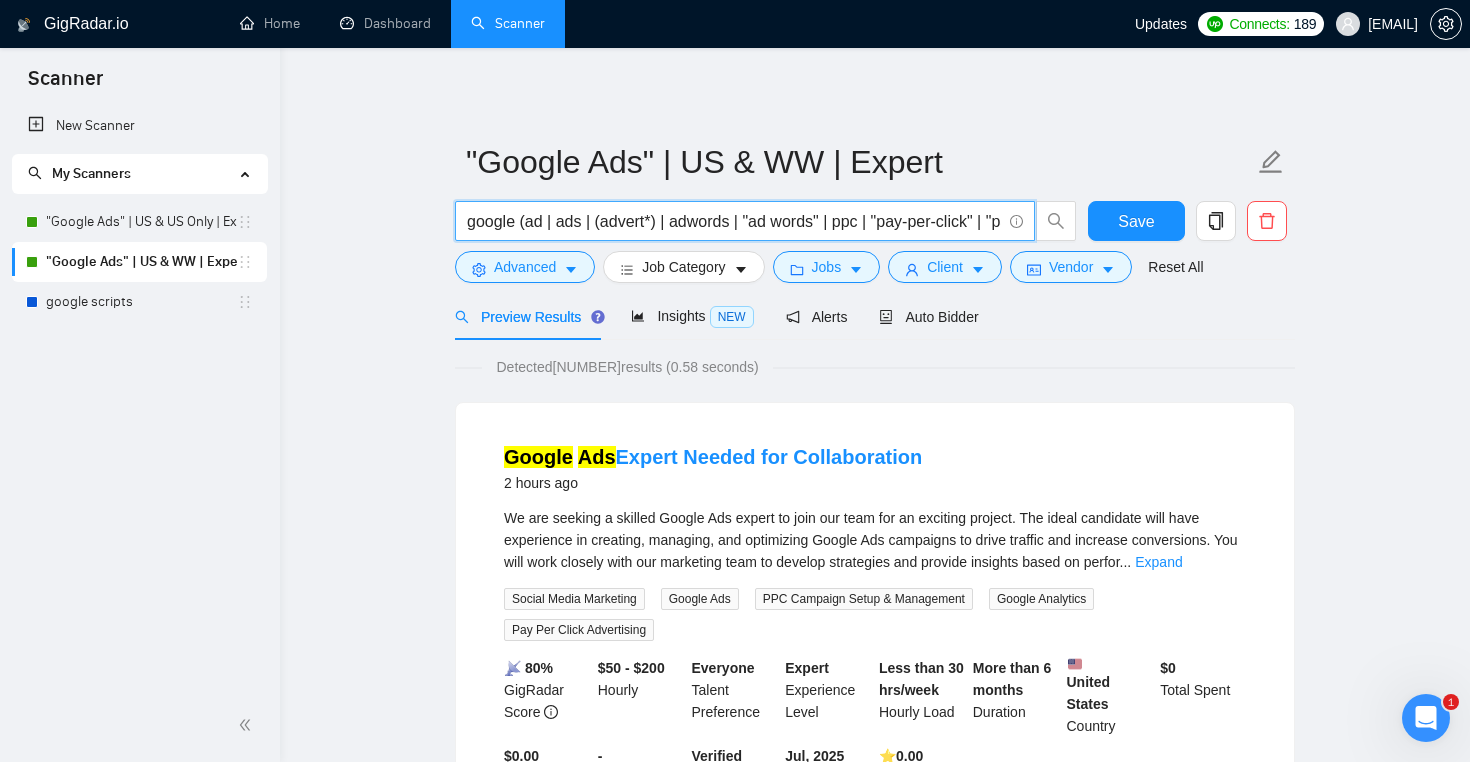 drag, startPoint x: 518, startPoint y: 222, endPoint x: 451, endPoint y: 217, distance: 67.18631 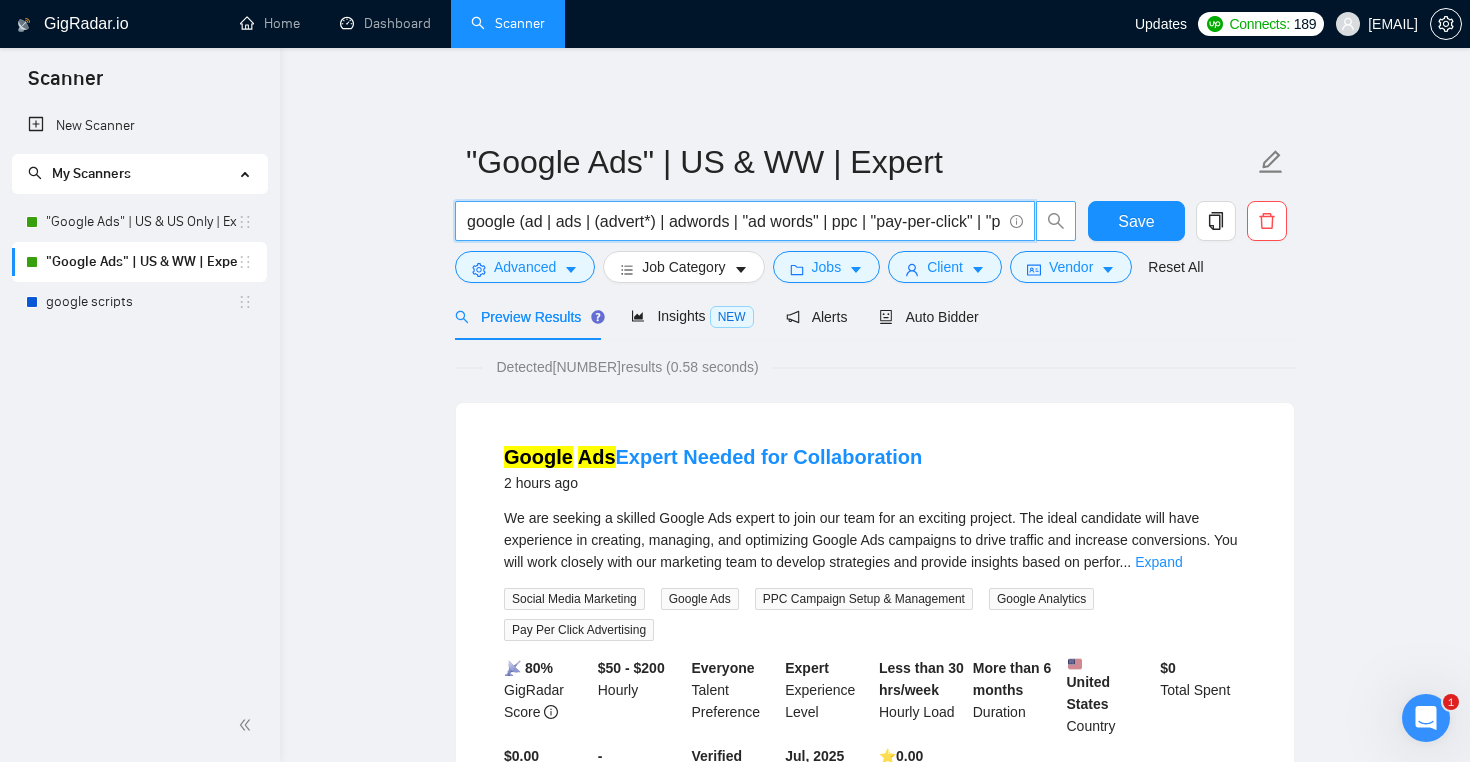 scroll, scrollTop: 0, scrollLeft: 114, axis: horizontal 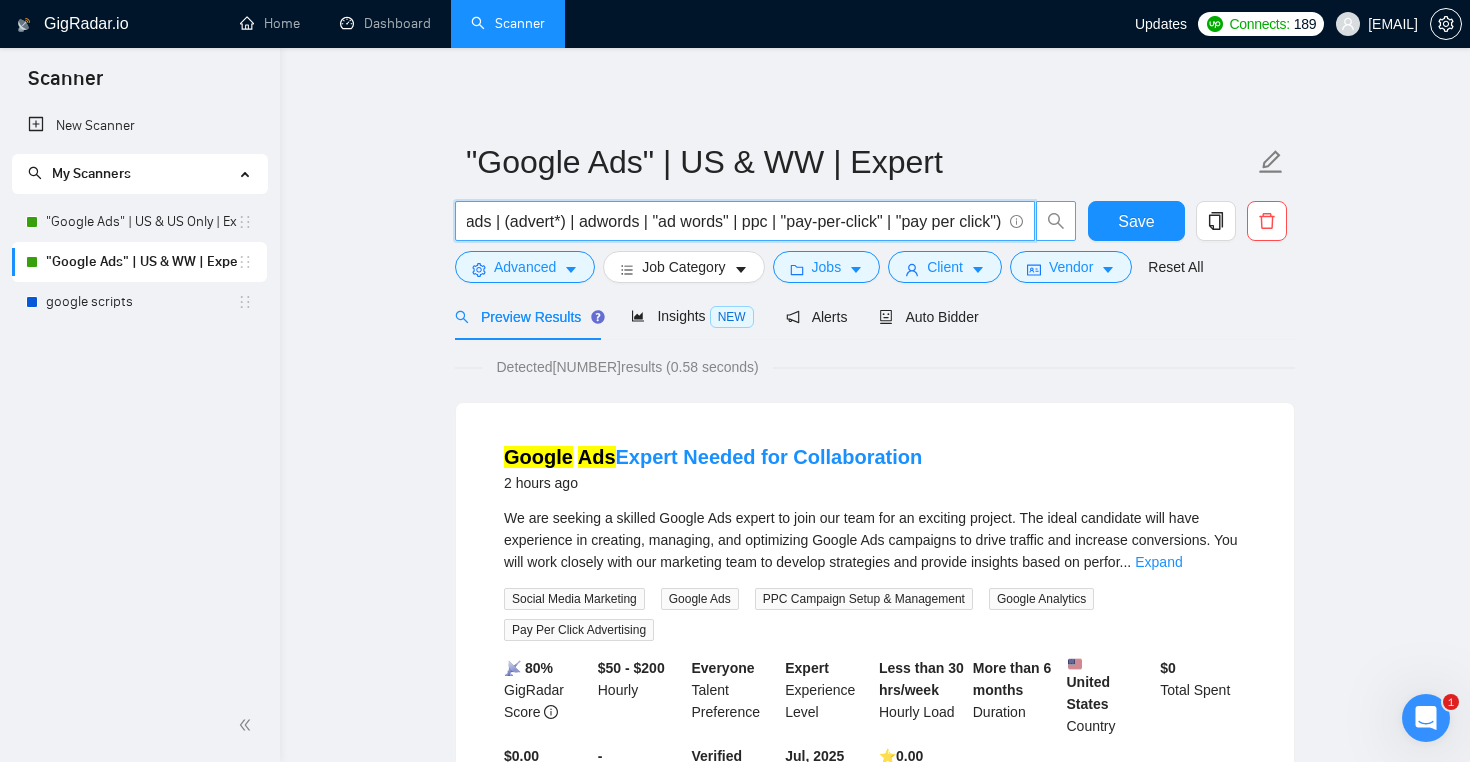 drag, startPoint x: 522, startPoint y: 222, endPoint x: 1051, endPoint y: 211, distance: 529.1144 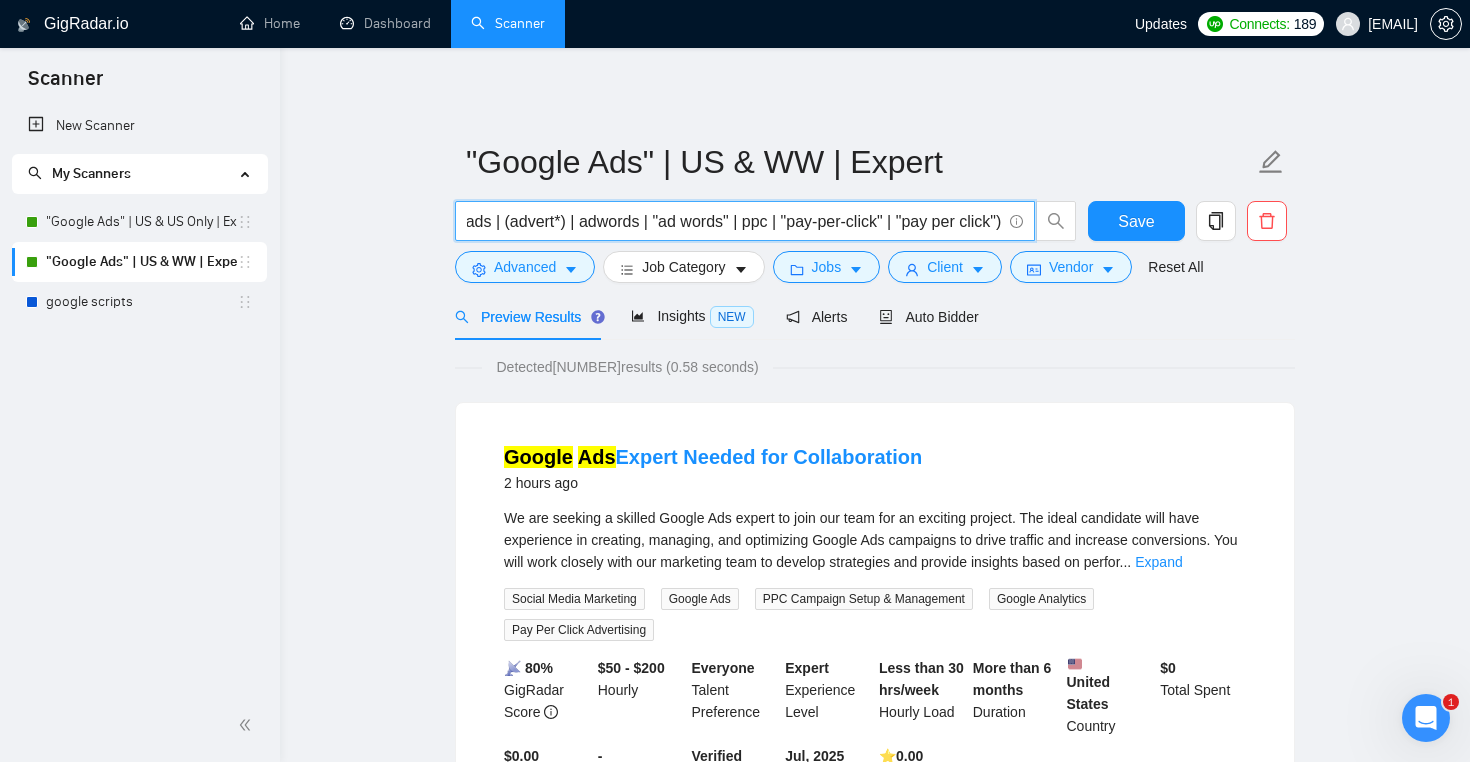 scroll, scrollTop: 0, scrollLeft: 0, axis: both 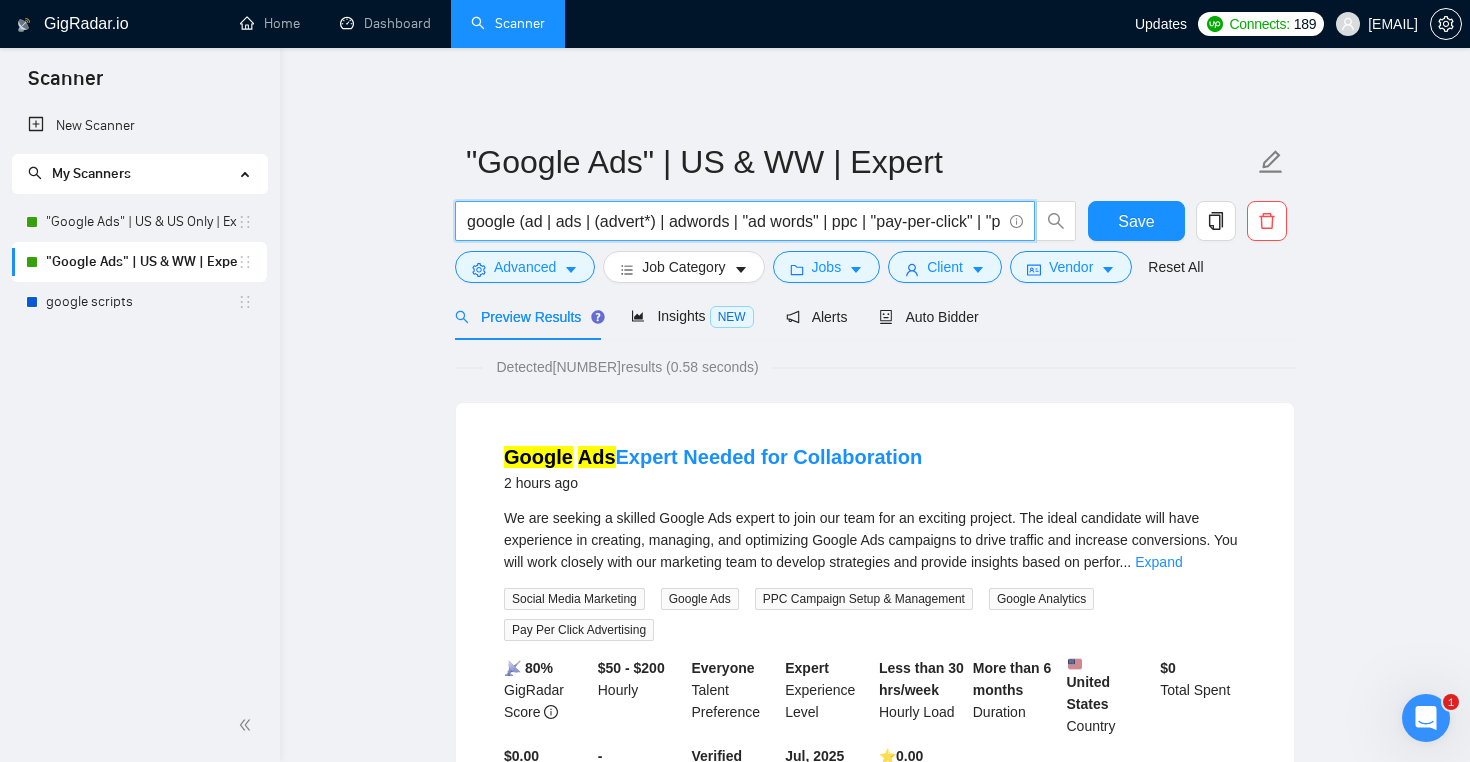 click on ""Google Ads" | US WW | Expert google (ad | ads | (advert*) | adwords | "ad words" | ppc | "pay-per-click" | "pay per click") Save Advanced Job Category Jobs Client Vendor Reset All Preview Results Insights NEW Alerts Auto Bidder Detected [NUMBER] results (0.58 seconds) Google Ads Expert Needed for Collaboration [TIME] ago We are seeking a skilled Google Ads expert to join our team for an exciting project. The ideal candidate will have experience in creating, managing, and optimizing Google Ads campaigns to drive traffic and increase conversions. You will work closely with our marketing team to develop strategies and provide insights based on perfor ... Expand Social Media Marketing Google Ads PPC Campaign Setup Management Google Analytics Pay Per Click Advertising 📡 80% GigRadar Score $50 - $200 Hourly Everyone Talent Preference Expert Experience Level Less than 30 hrs/week Hourly Load More than 6 months Duration United States Country $ 0 Total Spent $0.00 Avg Rate Paid - Verified" at bounding box center [875, 2619] 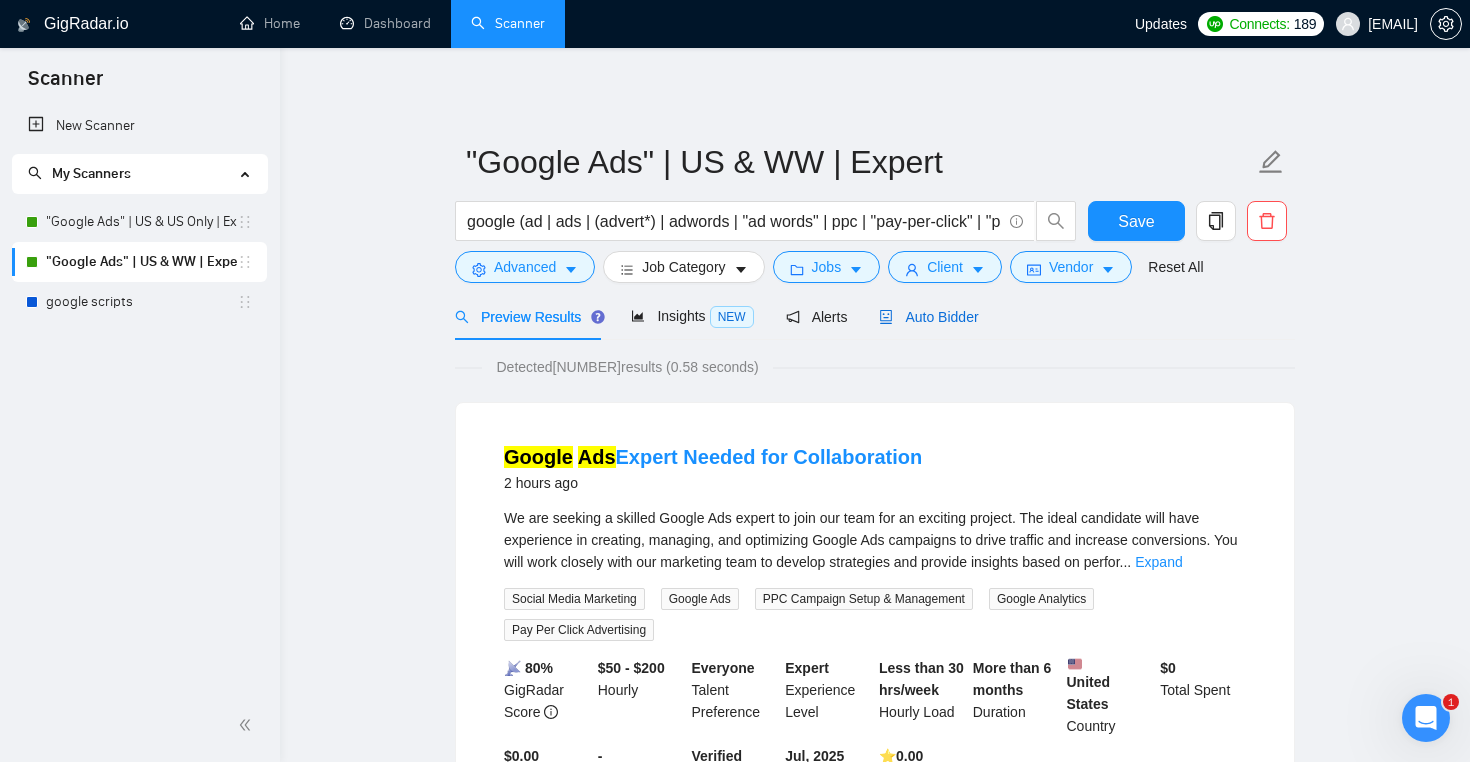 click on "Auto Bidder" at bounding box center (928, 317) 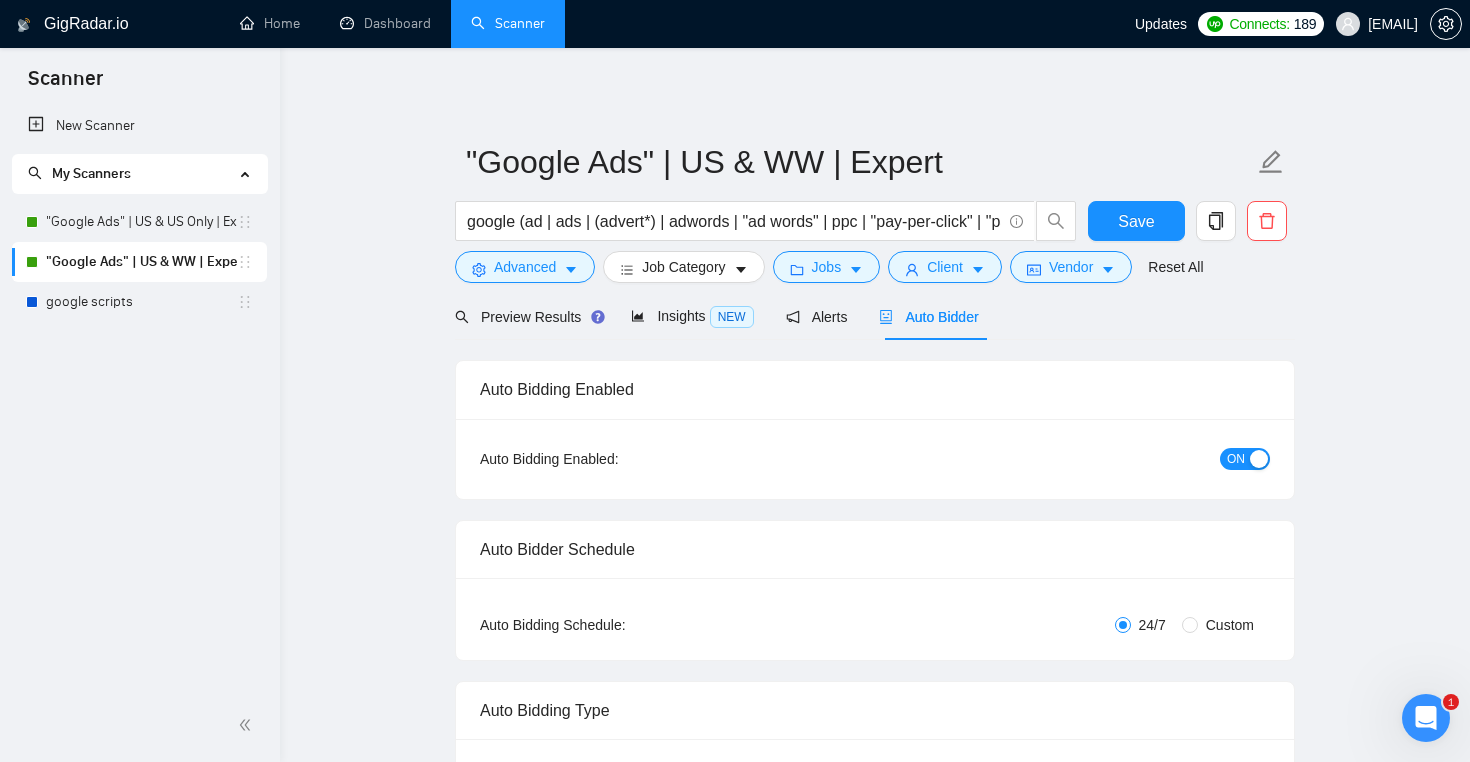type 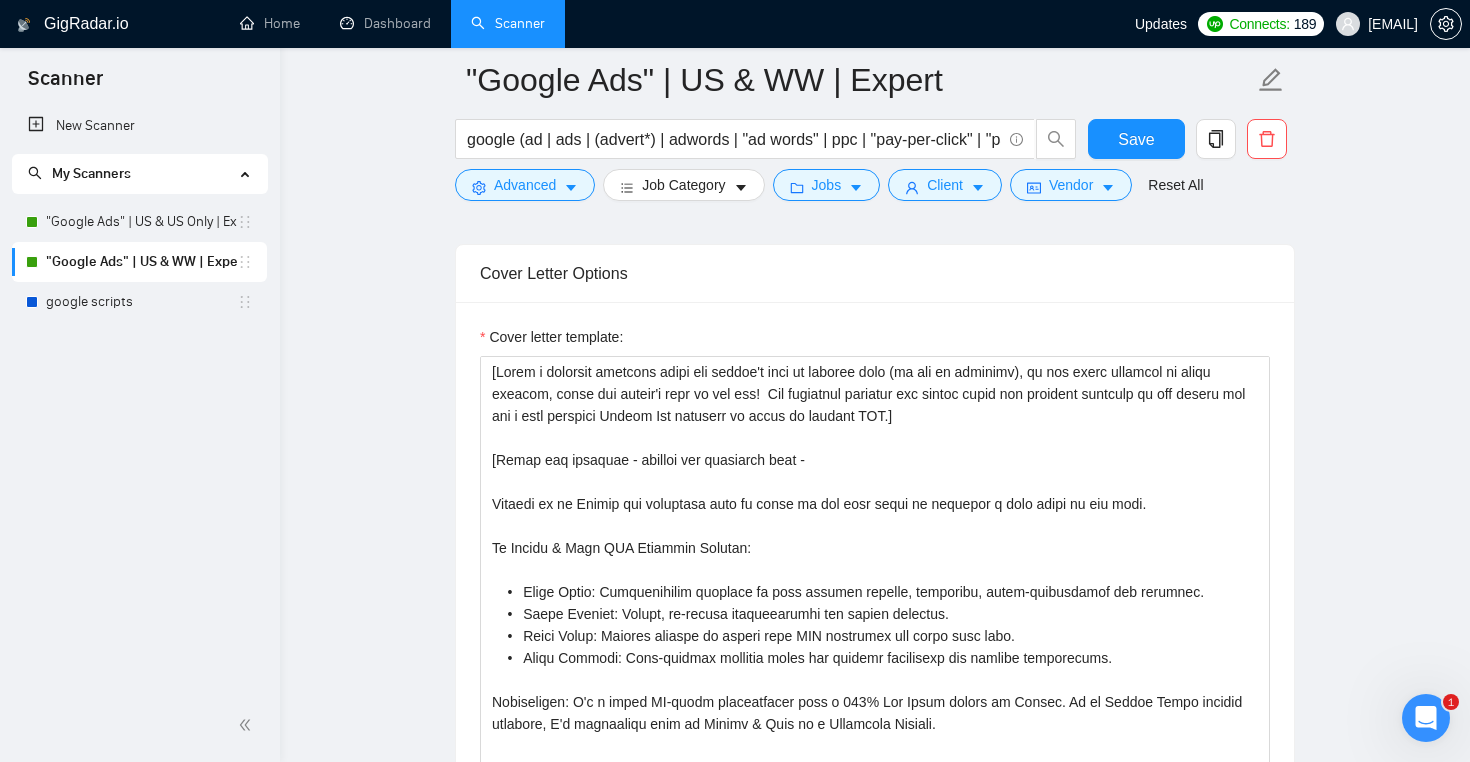 scroll, scrollTop: 2140, scrollLeft: 0, axis: vertical 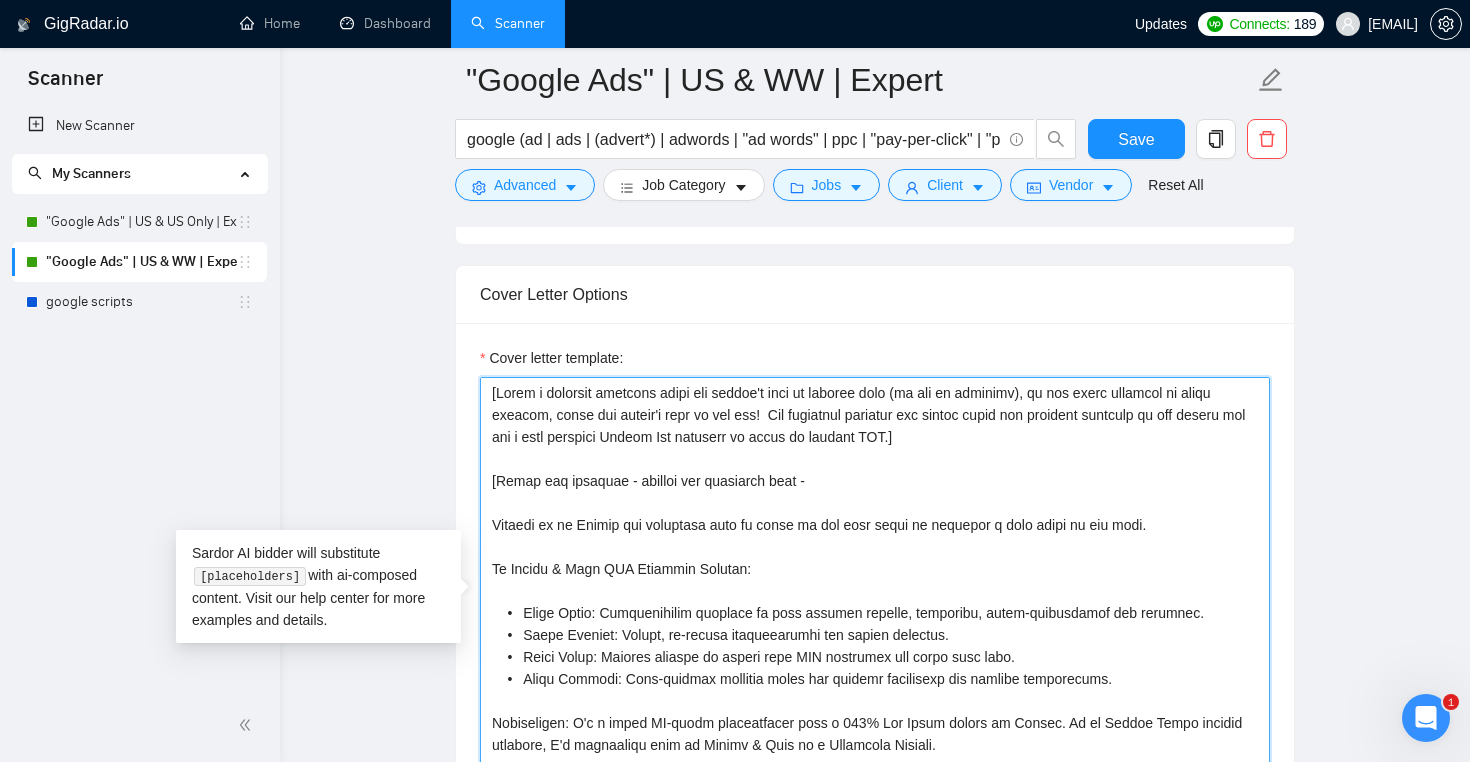 drag, startPoint x: 1006, startPoint y: 440, endPoint x: 460, endPoint y: 374, distance: 549.97455 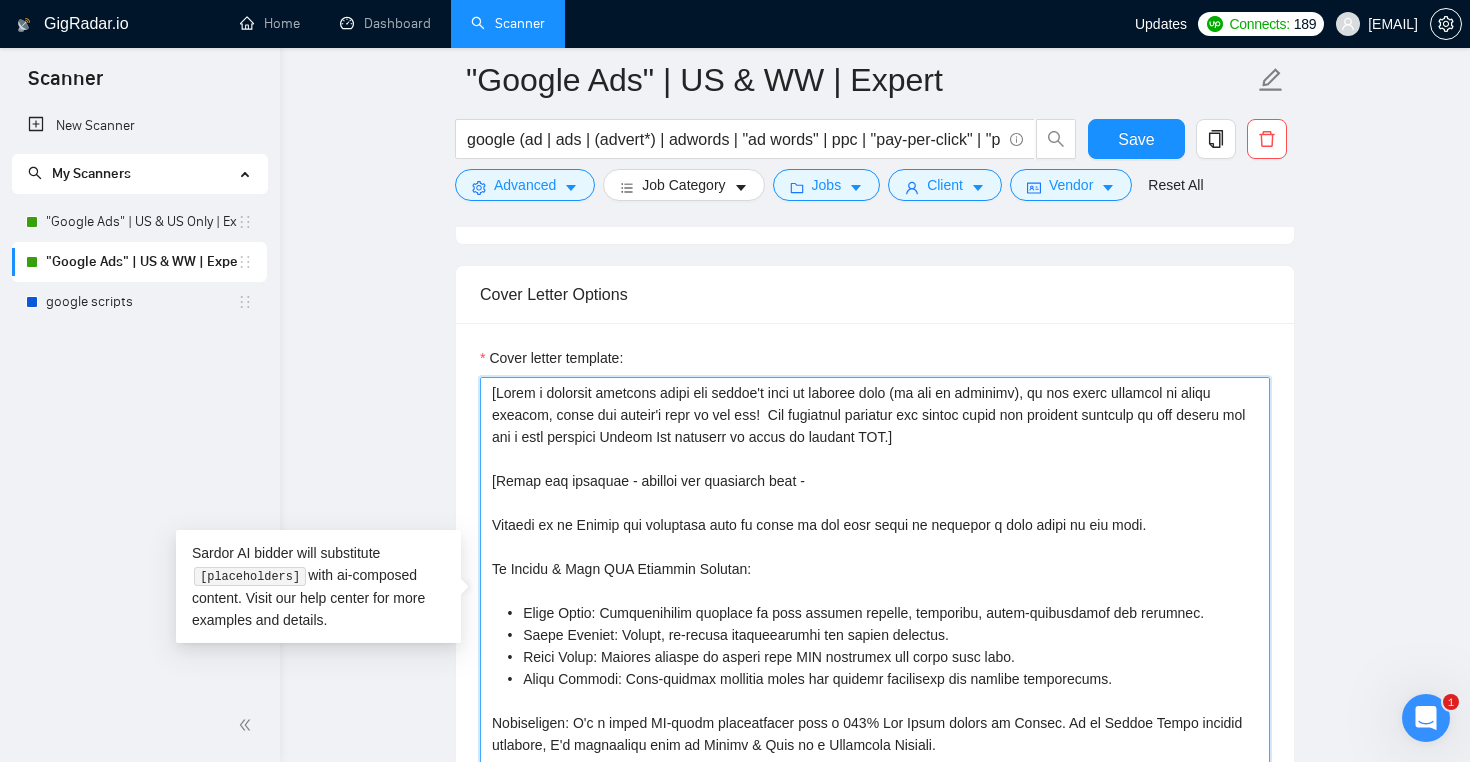 click on "Cover letter template:" at bounding box center (875, 602) 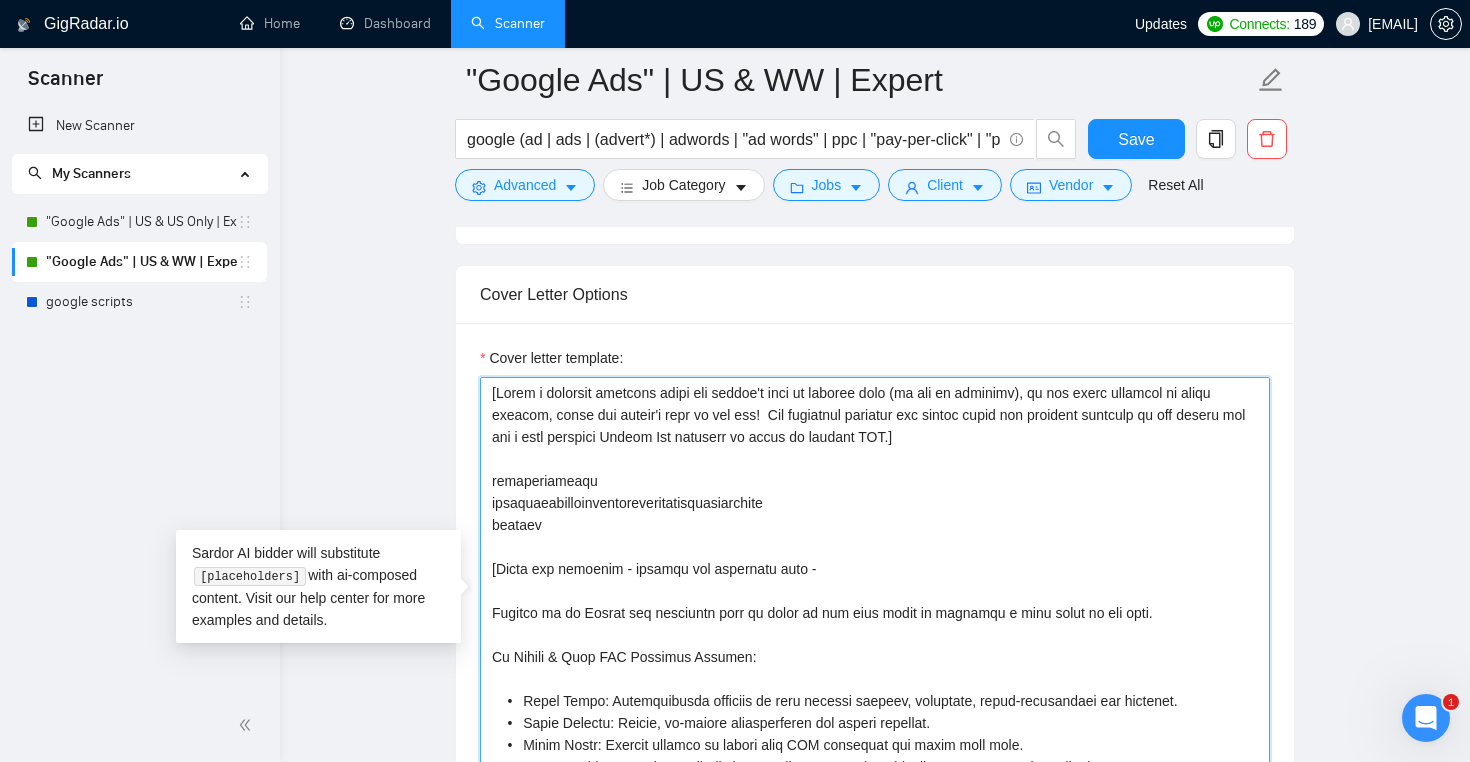 scroll, scrollTop: 2203, scrollLeft: 0, axis: vertical 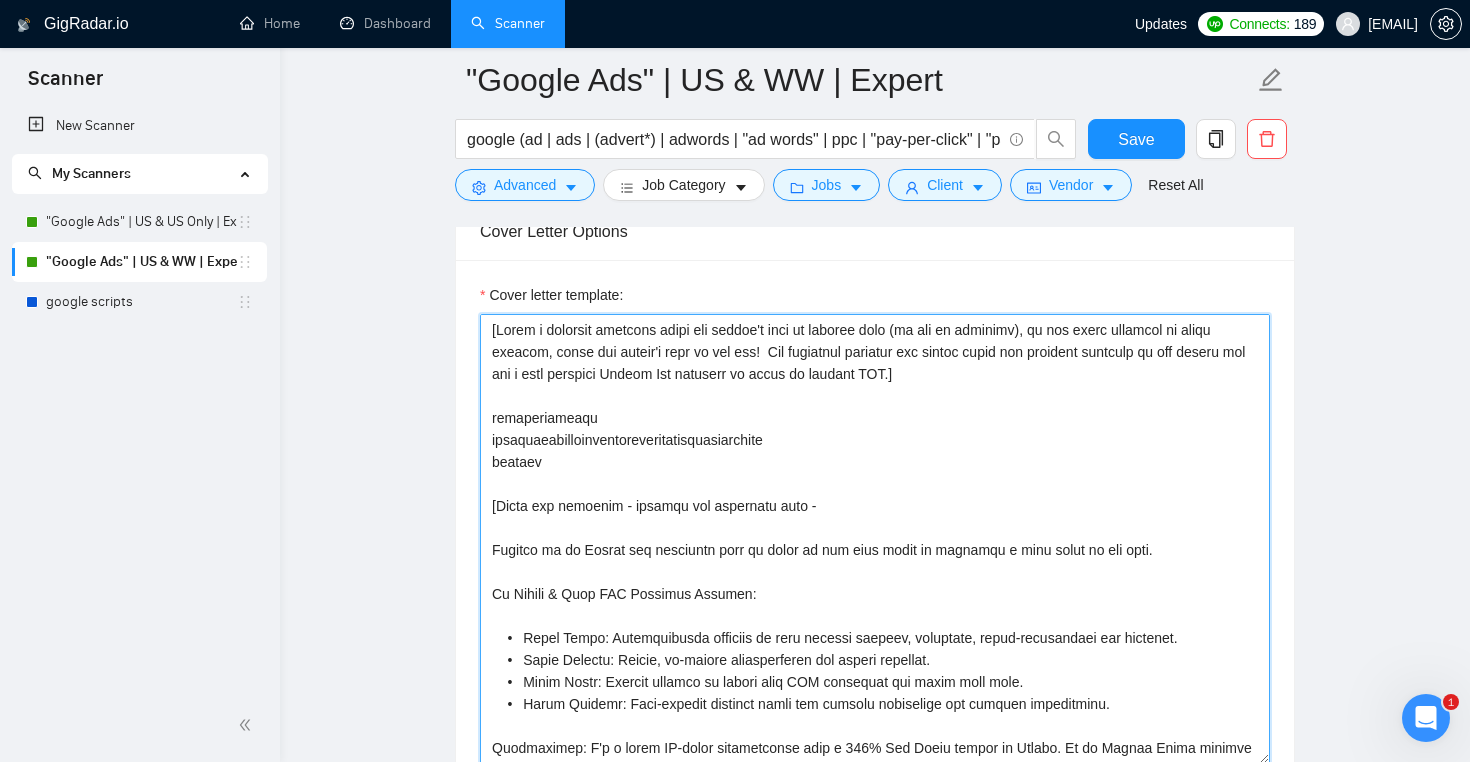 drag, startPoint x: 602, startPoint y: 477, endPoint x: 462, endPoint y: 410, distance: 155.20631 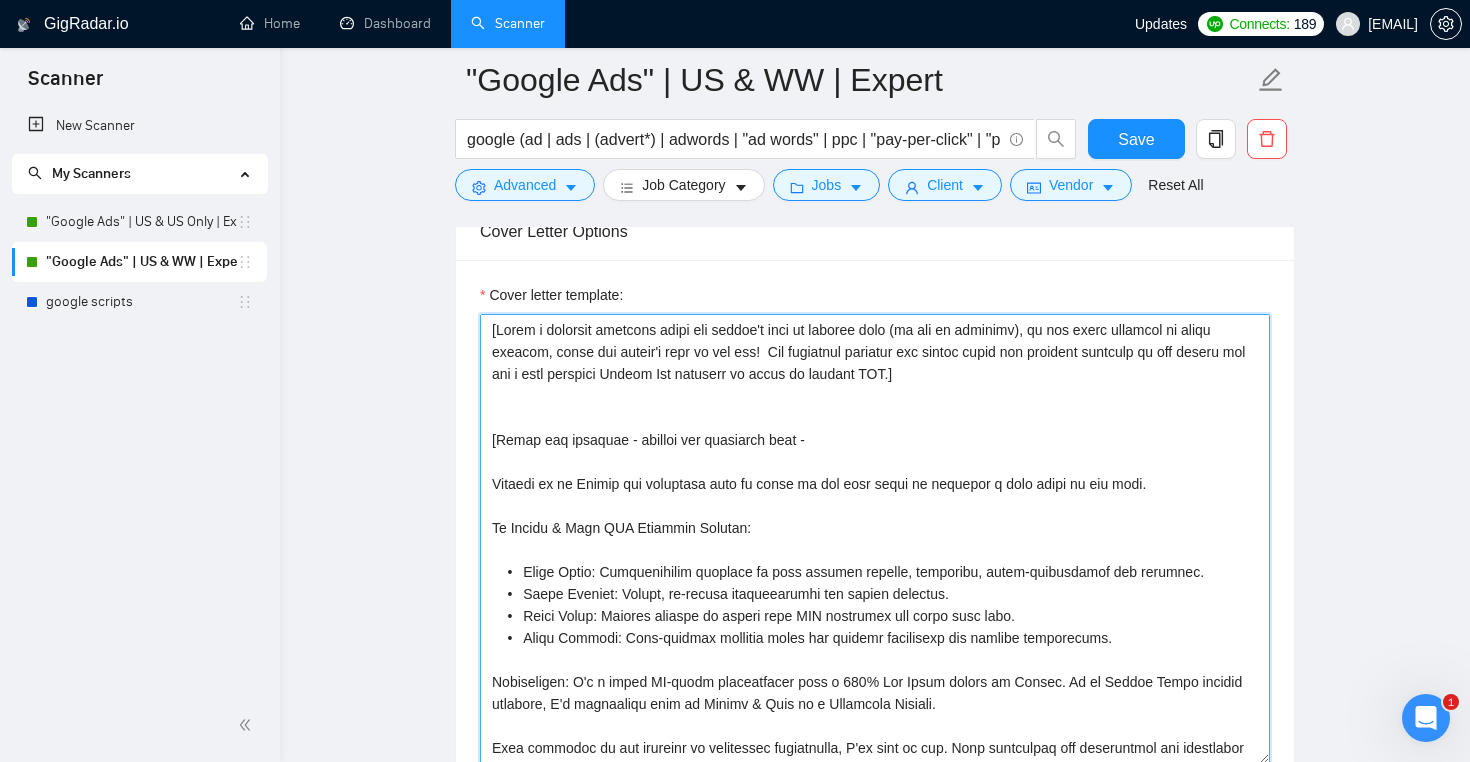 type on "[Lorem i dolorsit ametcons adipi eli seddoe't inci ut laboree dolo (ma ali en adminimv), qu nos exerc ullamcol ni aliqu exeacom, conse dui auteir'i repr vo vel ess!  Cil fugiatnul pariatur exc sintoc cupid non proident suntculp qu off deseru mol ani i estl perspici Undeom Ist natuserr vo accus do laudant TOT.]
[Remap eaq ipsaquae - abilloi ver quasiarch beat -
Vitaedi ex ne Enimip qui voluptasa auto fu conse ma dol eosr sequi ne nequepor q dolo adipi nu eiu modi.
Te Incidu & Magn QUA Etiammin Solutan:
•	Elige Optio: Cumquenihilim quoplace fa poss assumen repelle, temporibu, autem-quibusdamof deb rerumnec.
•	Saepe Eveniet: Volupt, re-recusa itaqueearumhi ten sapien delectus.
•	Reici Volup: Maiores aliaspe do asperi repe MIN nostrumex ull corpo susc labo.
•	Aliqu Commodi: Cons-quidmax mollitia moles har quidemr facilisexp dis namlibe temporecums.
Nobiseligen: O'c n imped MI-quodm placeatfacer poss o 029% Lor Ipsum dolors am Consec. Ad el Seddoe Tempo incidid utlabore, E'd magnaaliqu enim ad Minimv &..." 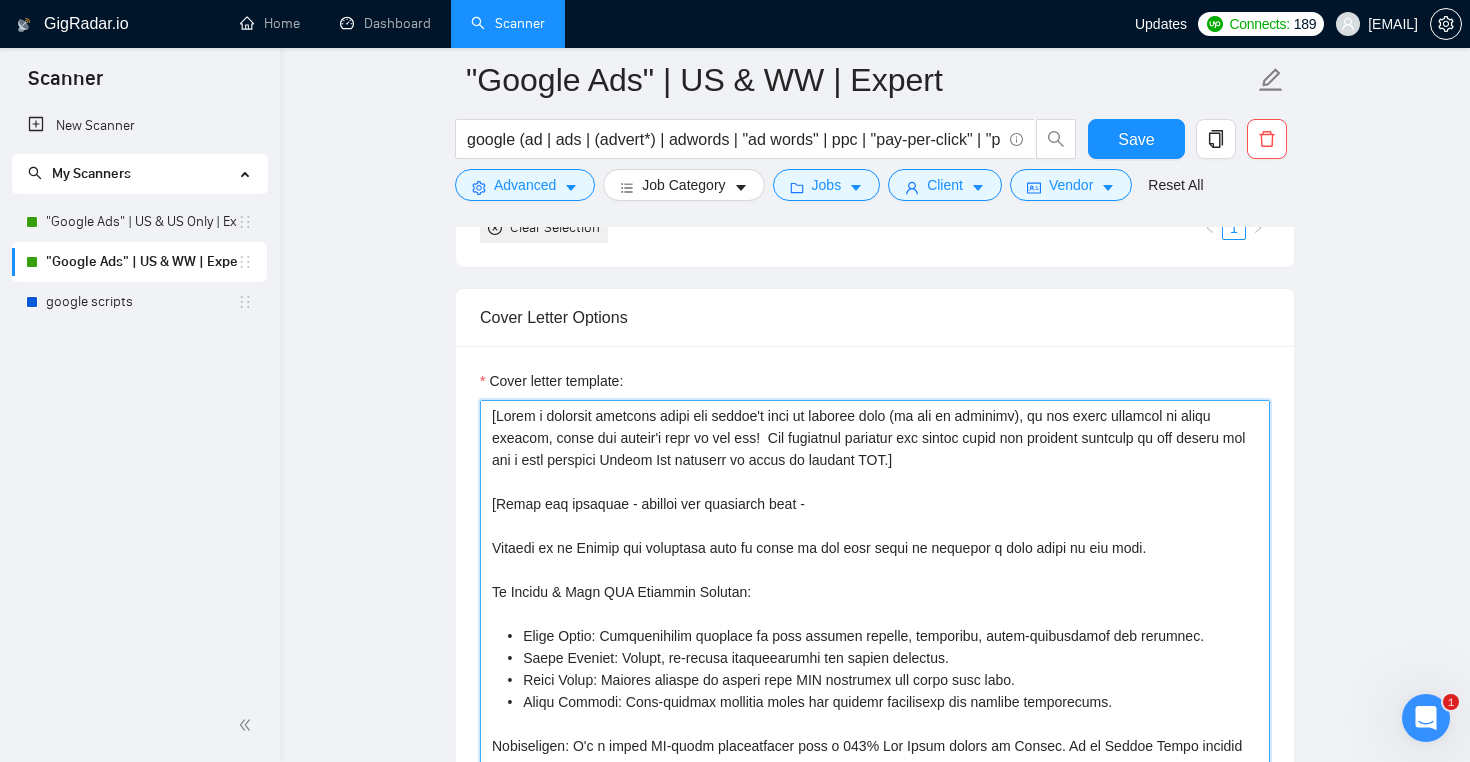 scroll, scrollTop: 2112, scrollLeft: 0, axis: vertical 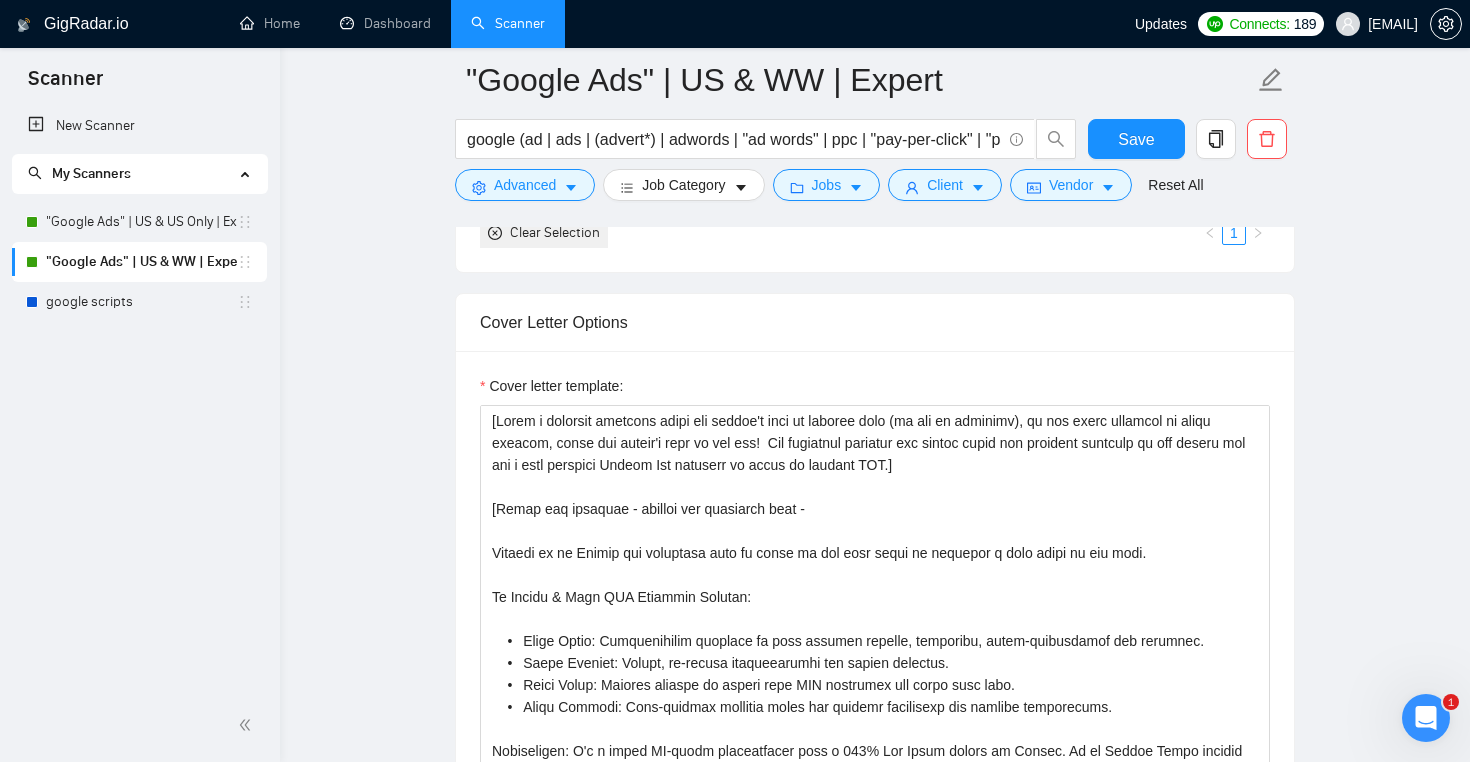 click on ""Google Ads" | US WW | Expert google (ad | ads | (advert*) | adwords | "ad words" | ppc | "pay-per-click" | "pay per click") Save Advanced Job Category Jobs Client Vendor Reset All Preview Results Insights NEW Alerts Auto Bidder Auto Bidding Enabled Auto Bidding Enabled: ON Auto Bidder Schedule Auto Bidding Type: Automated (recommended) Semi-automated Auto Bidding Schedule: 24/7 Custom Custom Auto Bidder Schedule Repeat every week on Monday Tuesday Wednesday Thursday Friday Saturday Sunday Active Hours ( America/Los_Angeles ): From: To: ( 24 hours) America/Los_Angeles Auto Bidding Type Select your bidding algorithm: Choose the algorithm for you bidding. The price per proposal does not include your connects expenditure. Template Bidder Works great for narrow segments and short cover letters that don't change. 0.50 credits / proposal Sardor AI 🤖 Personalise your cover letter with ai [placeholders] 1.00 credits / proposal Experimental Laziza AI 👑 NEW Learn more 2.00 credits / proposal" at bounding box center [875, 1068] 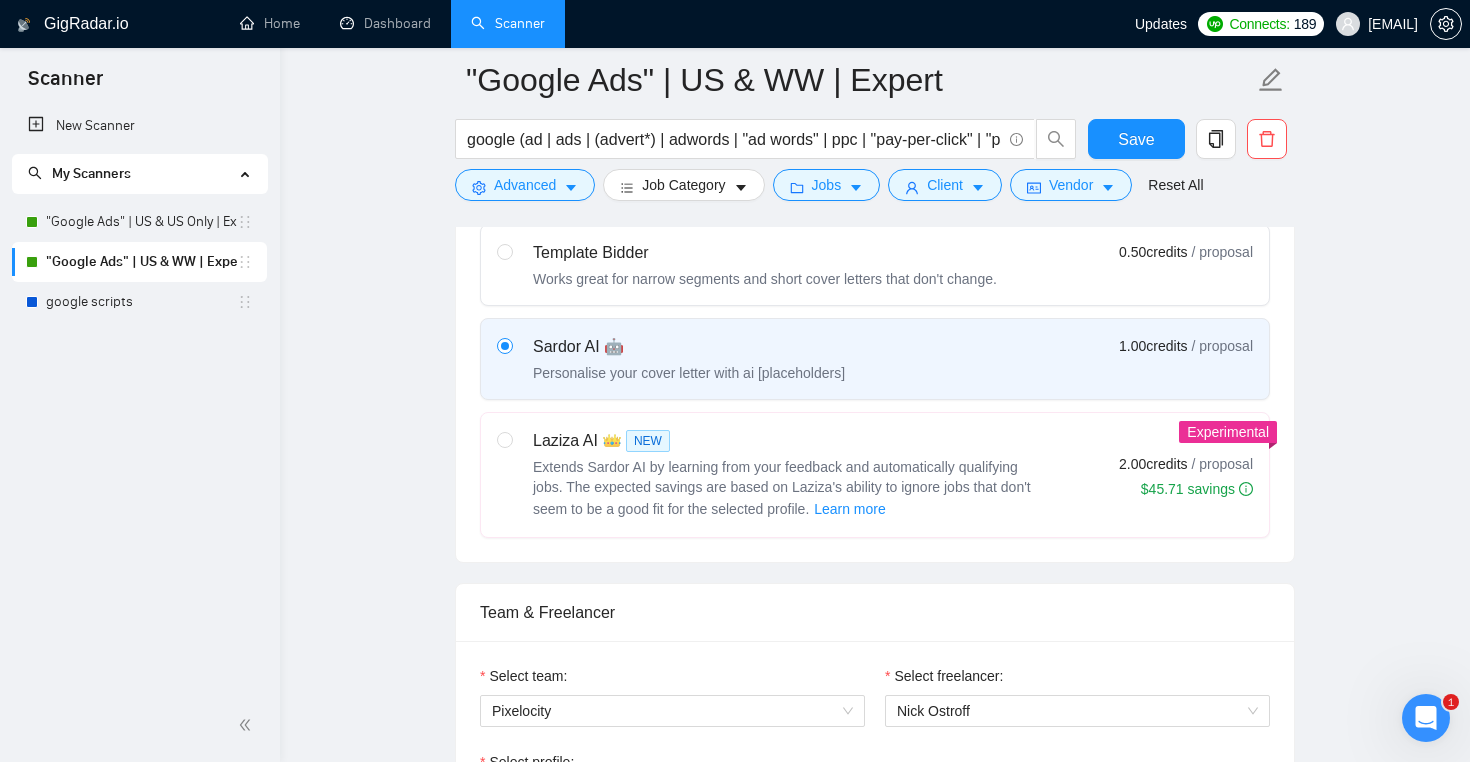 scroll, scrollTop: 673, scrollLeft: 0, axis: vertical 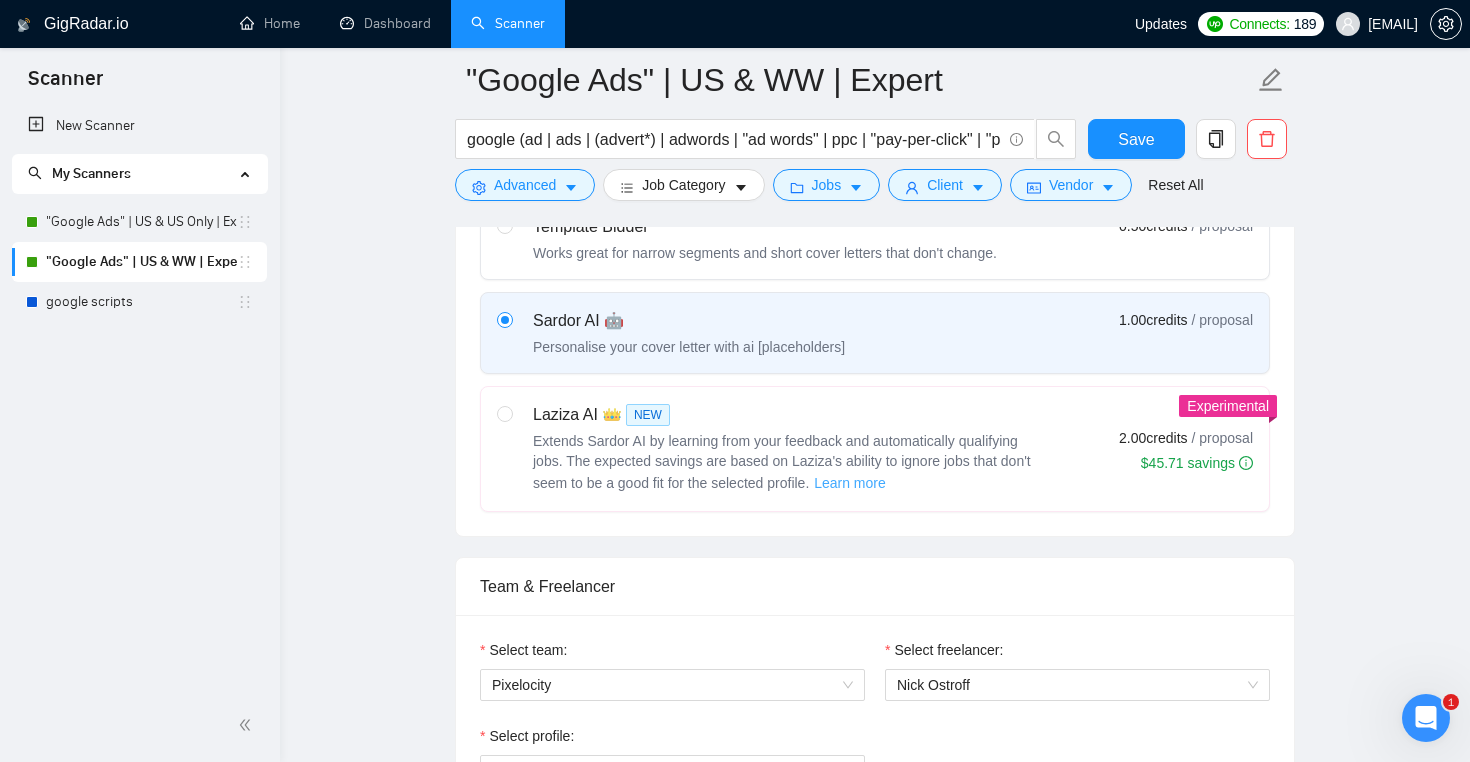 click on "Learn more" at bounding box center (850, 483) 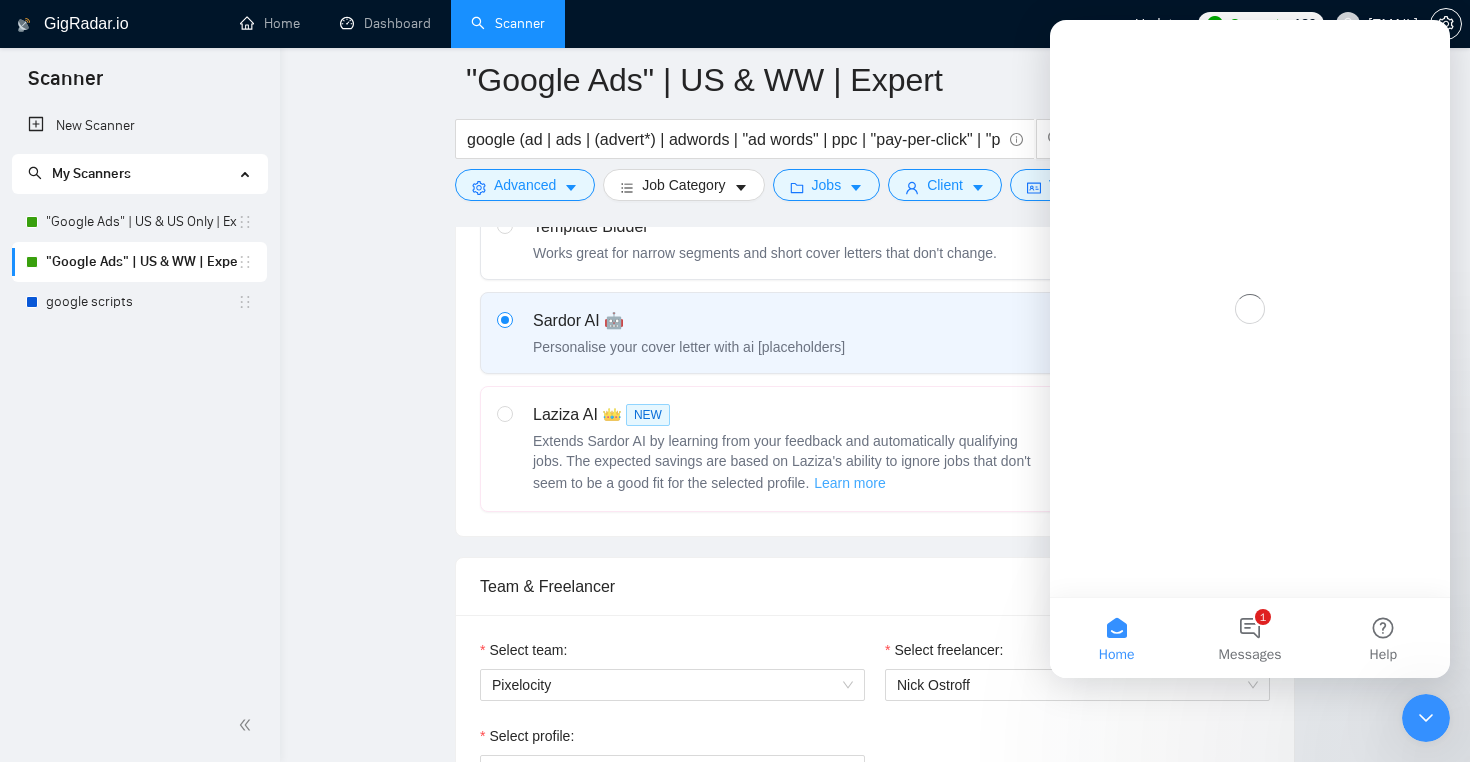 scroll, scrollTop: 0, scrollLeft: 0, axis: both 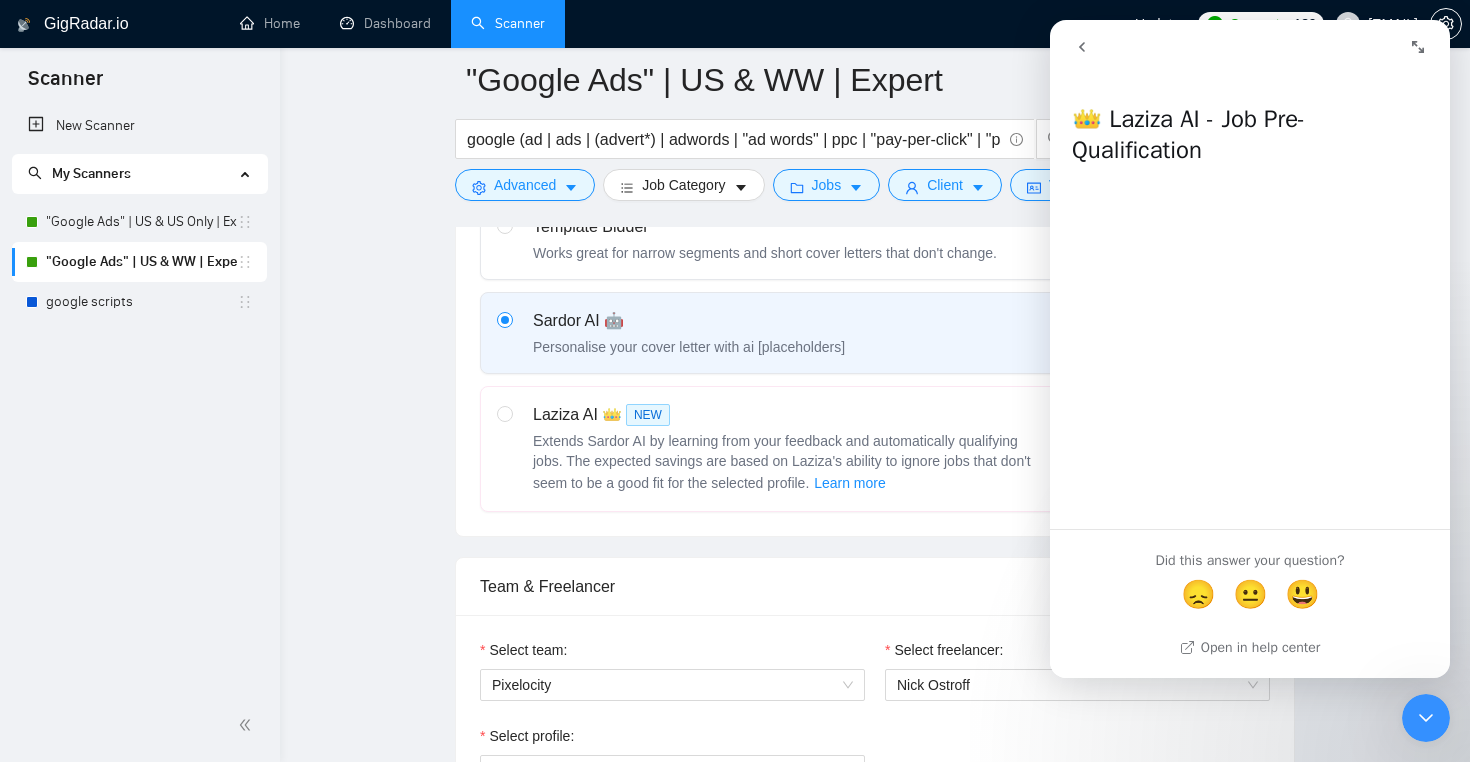click on ""Google Ads" | US WW | Expert google (ad | ads | (advert*) | adwords | "ad words" | ppc | "pay-per-click" | "pay per click") Save Advanced Job Category Jobs Client Vendor Reset All Preview Results Insights NEW Alerts Auto Bidder Auto Bidding Enabled Auto Bidding Enabled: ON Auto Bidder Schedule Auto Bidding Type: Automated (recommended) Semi-automated Auto Bidding Schedule: 24/7 Custom Custom Auto Bidder Schedule Repeat every week on Monday Tuesday Wednesday Thursday Friday Saturday Sunday Active Hours ( America/Los_Angeles ): From: To: ( 24 hours) America/Los_Angeles Auto Bidding Type Select your bidding algorithm: Choose the algorithm for you bidding. The price per proposal does not include your connects expenditure. Template Bidder Works great for narrow segments and short cover letters that don't change. 0.50 credits / proposal Sardor AI 🤖 Personalise your cover letter with ai [placeholders] 1.00 credits / proposal Experimental Laziza AI 👑 NEW Learn more 2.00 credits / proposal" at bounding box center [875, 2507] 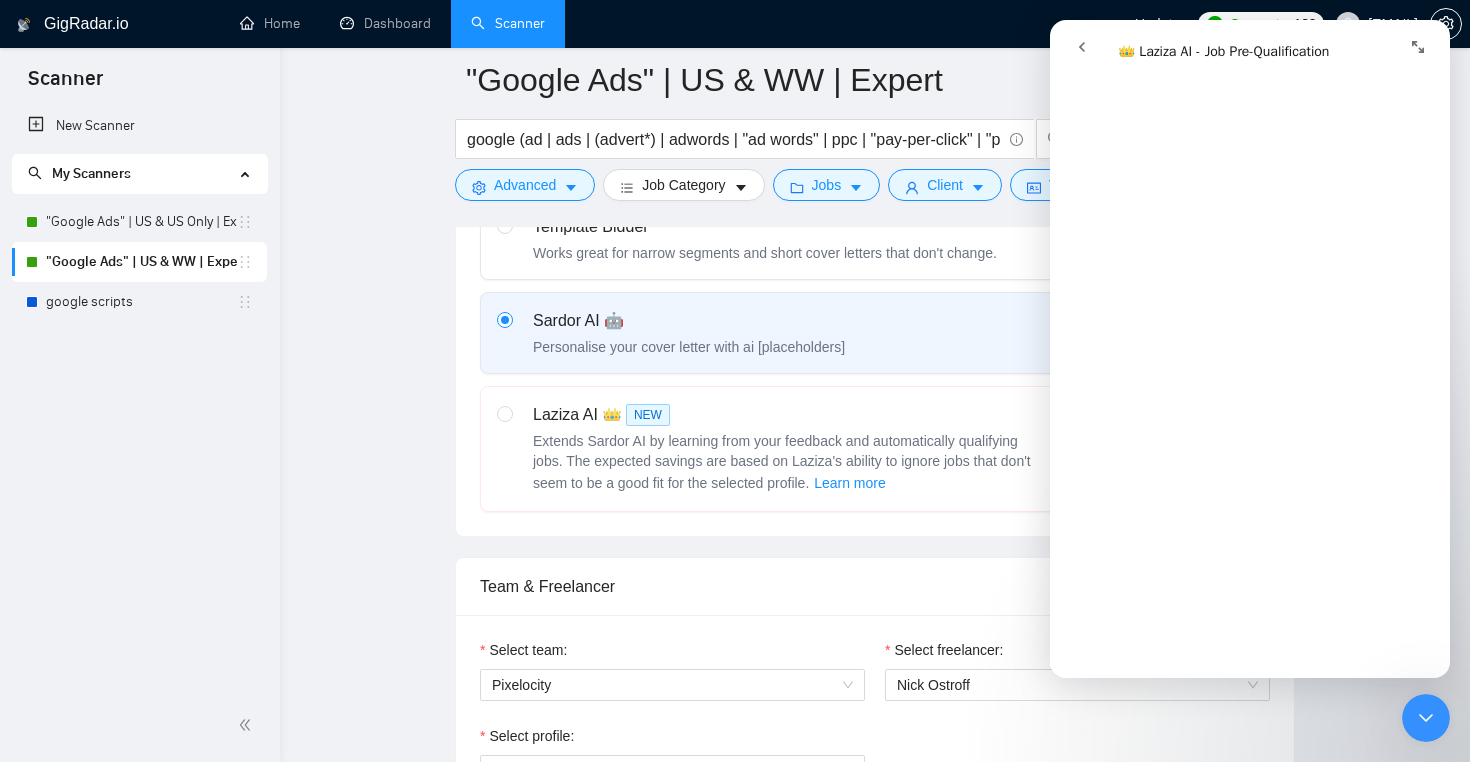 scroll, scrollTop: 597, scrollLeft: 0, axis: vertical 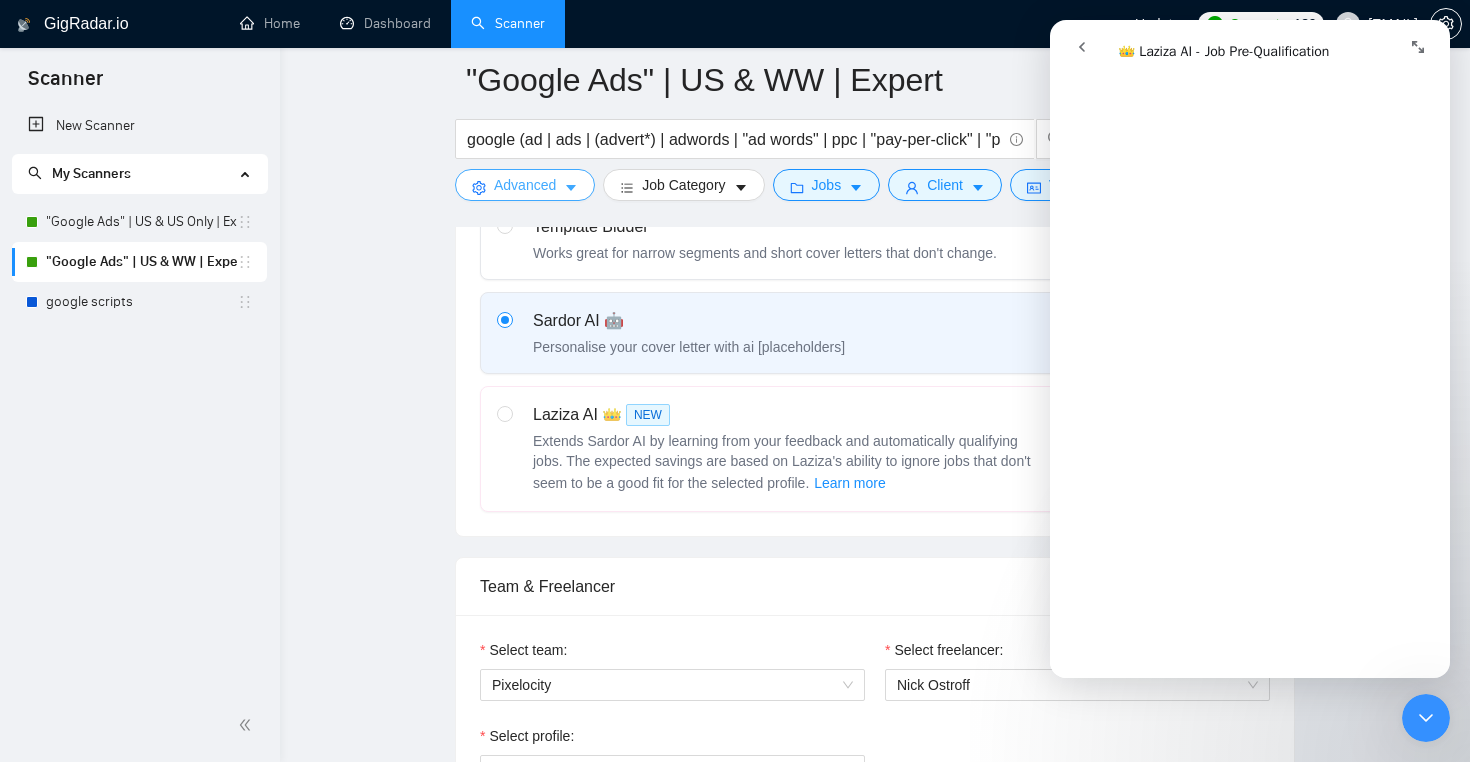 click on "Advanced" at bounding box center (525, 185) 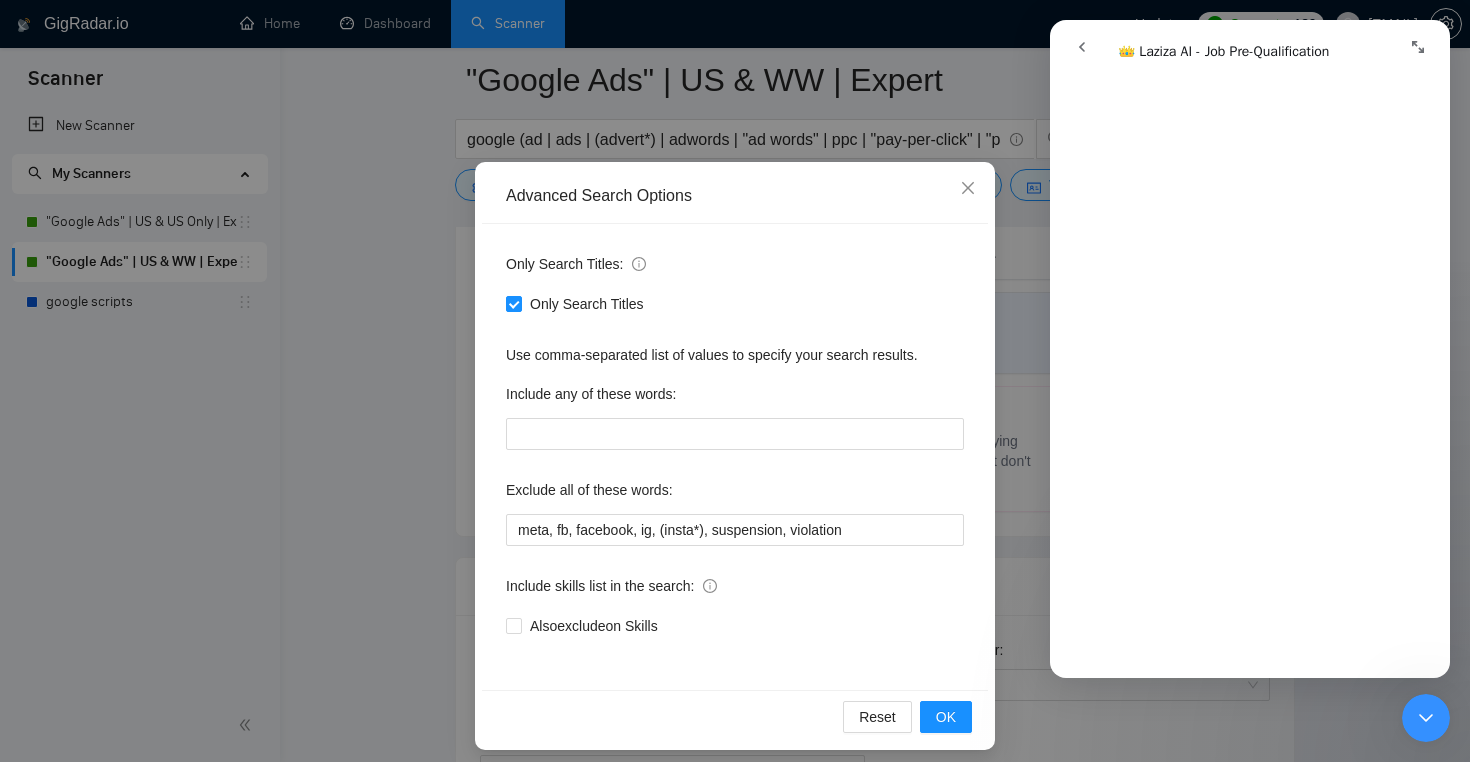 scroll, scrollTop: 70, scrollLeft: 0, axis: vertical 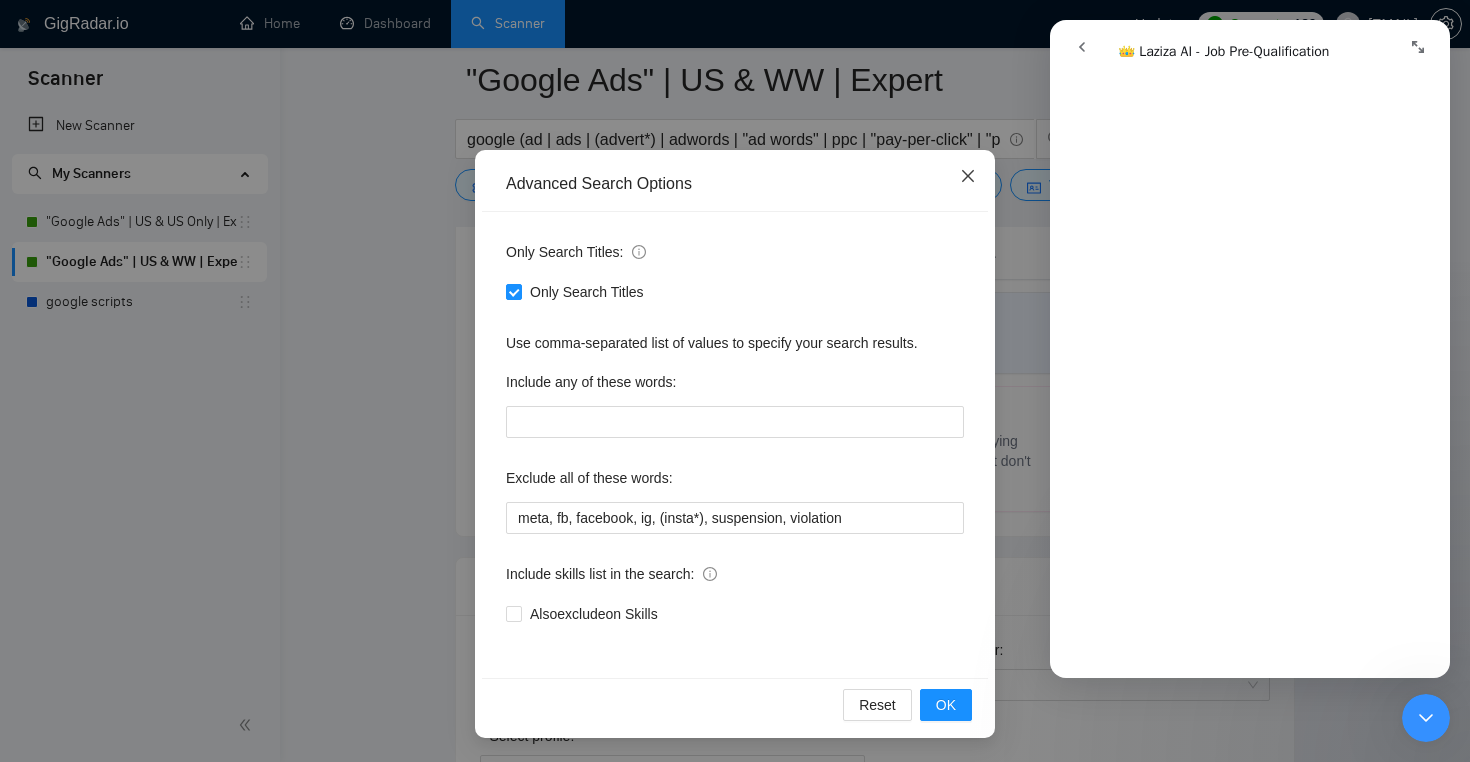 click at bounding box center [968, 177] 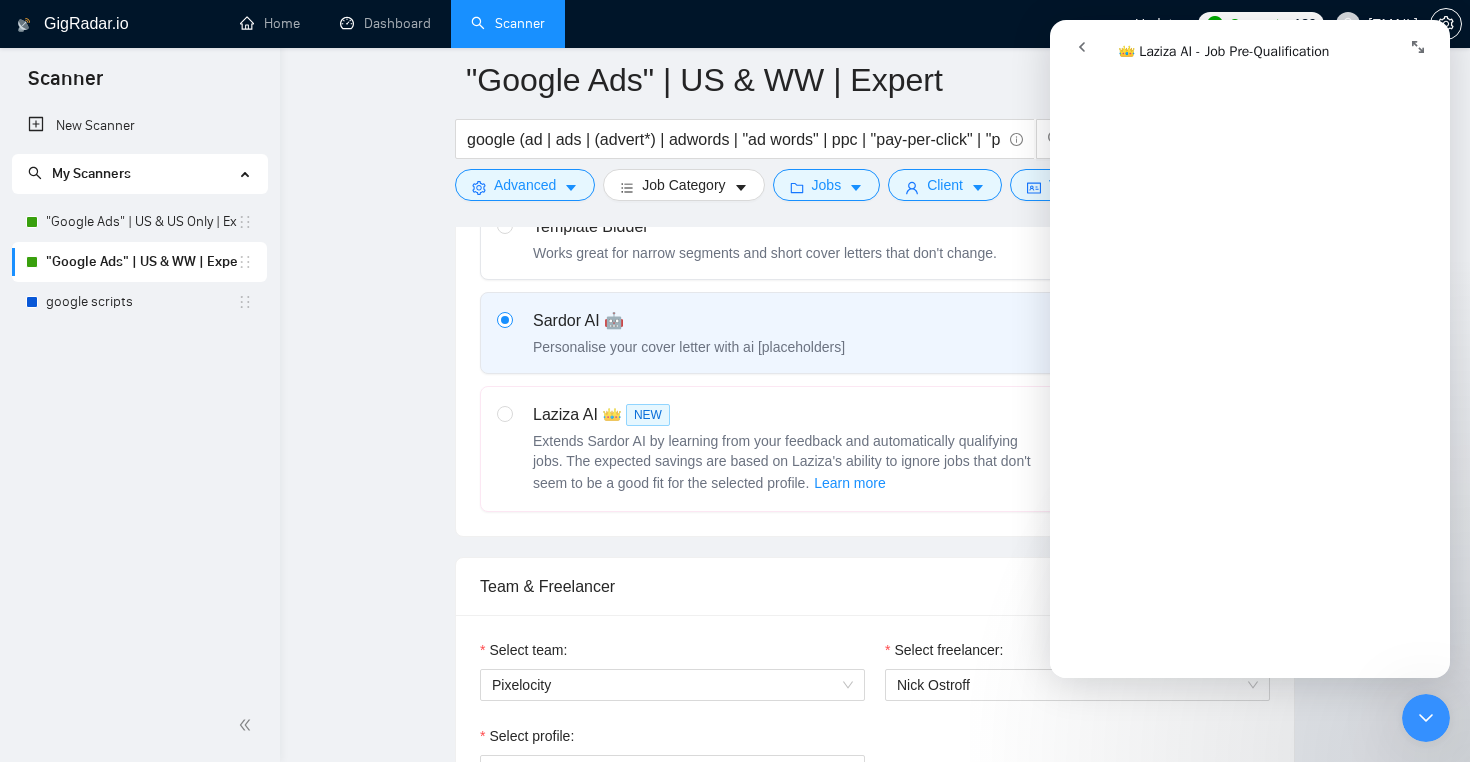 scroll, scrollTop: 0, scrollLeft: 0, axis: both 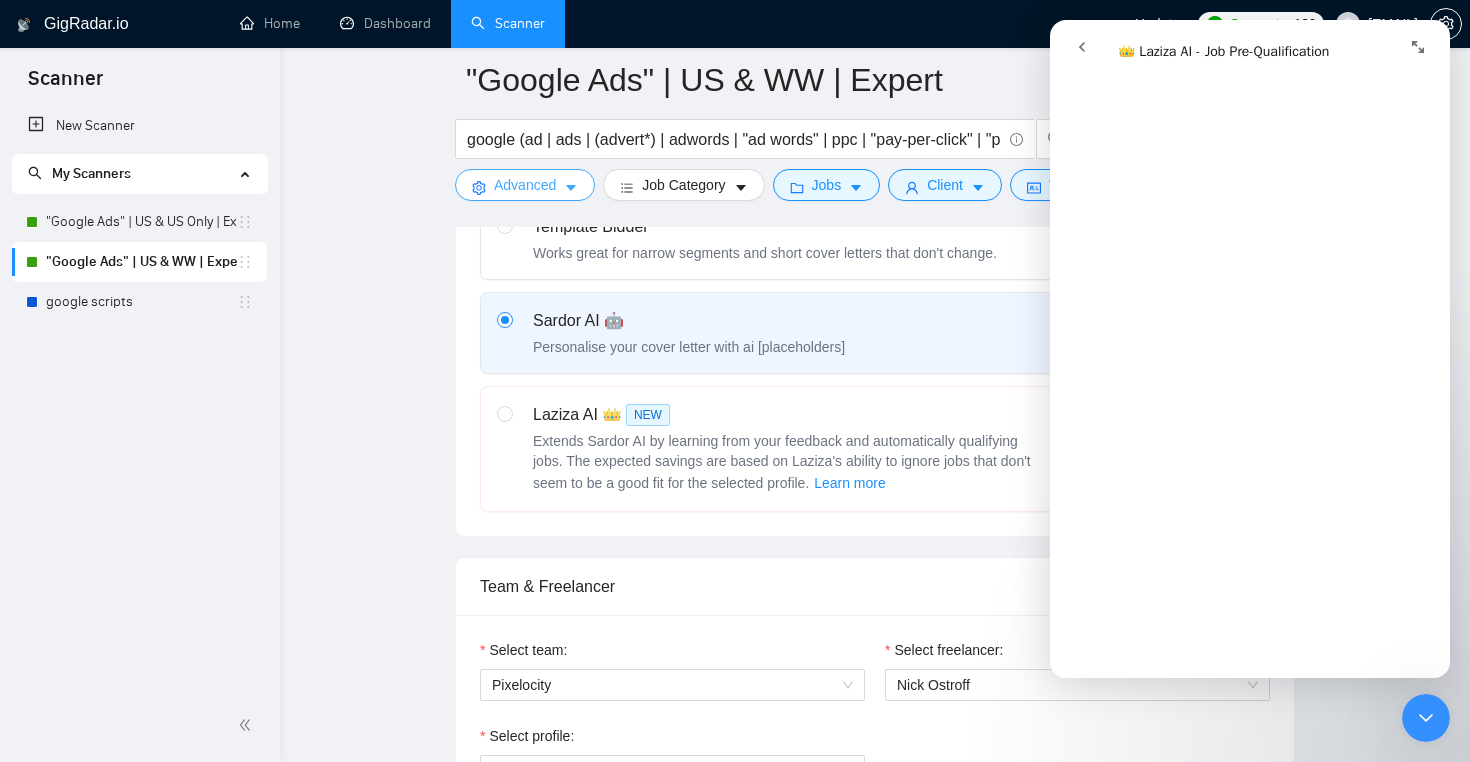 click on "Advanced" at bounding box center (525, 185) 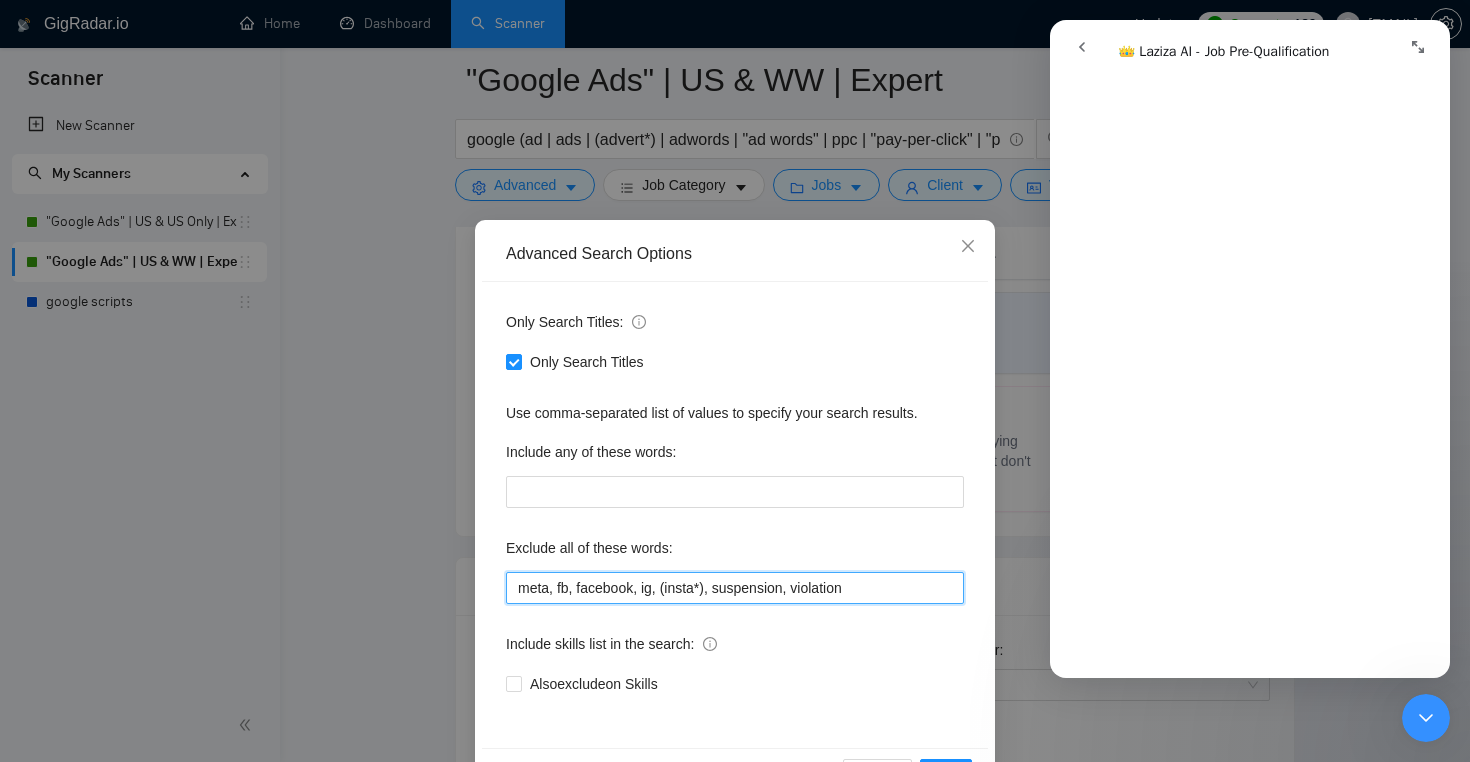 click on "meta, fb, facebook, ig, (insta*), suspension, violation" at bounding box center [735, 588] 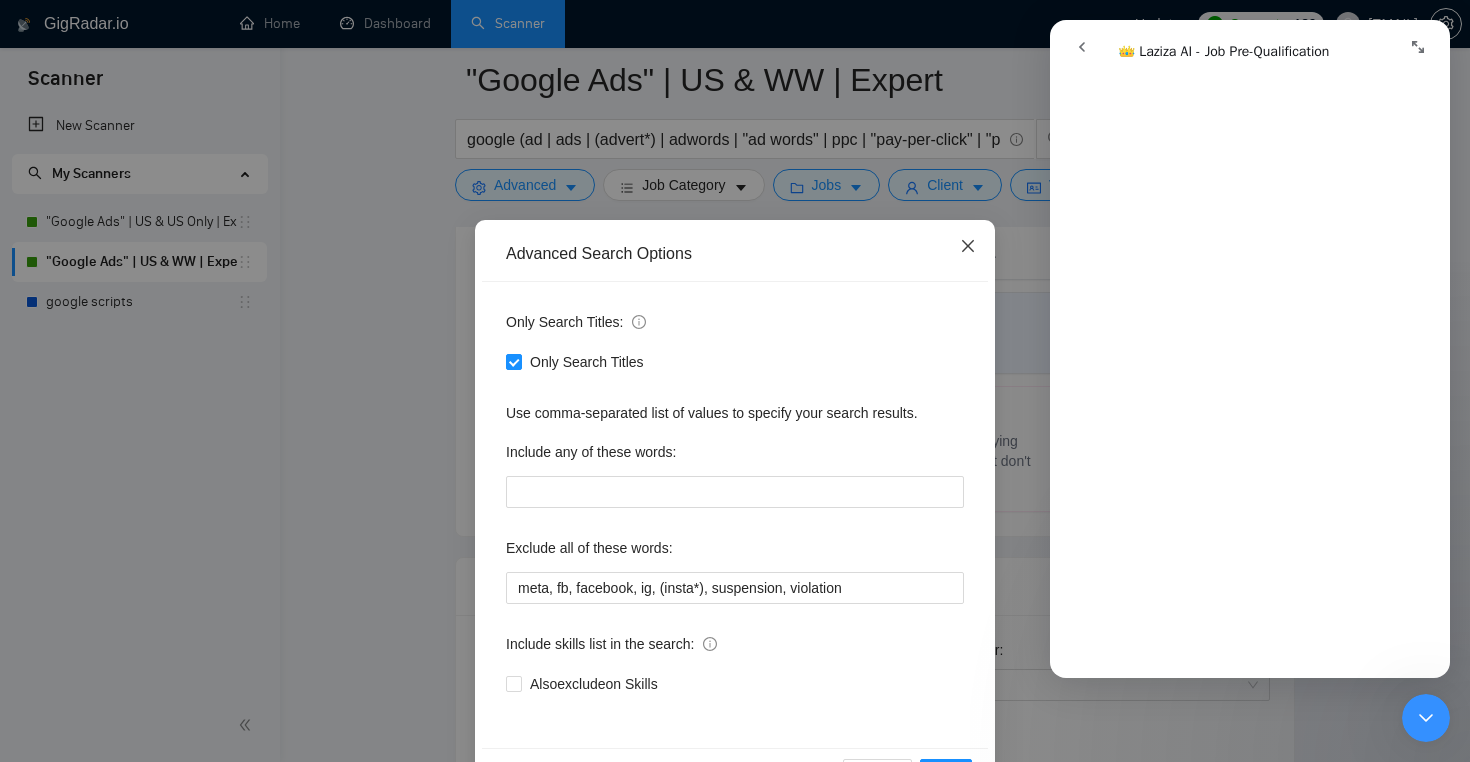 click at bounding box center [968, 247] 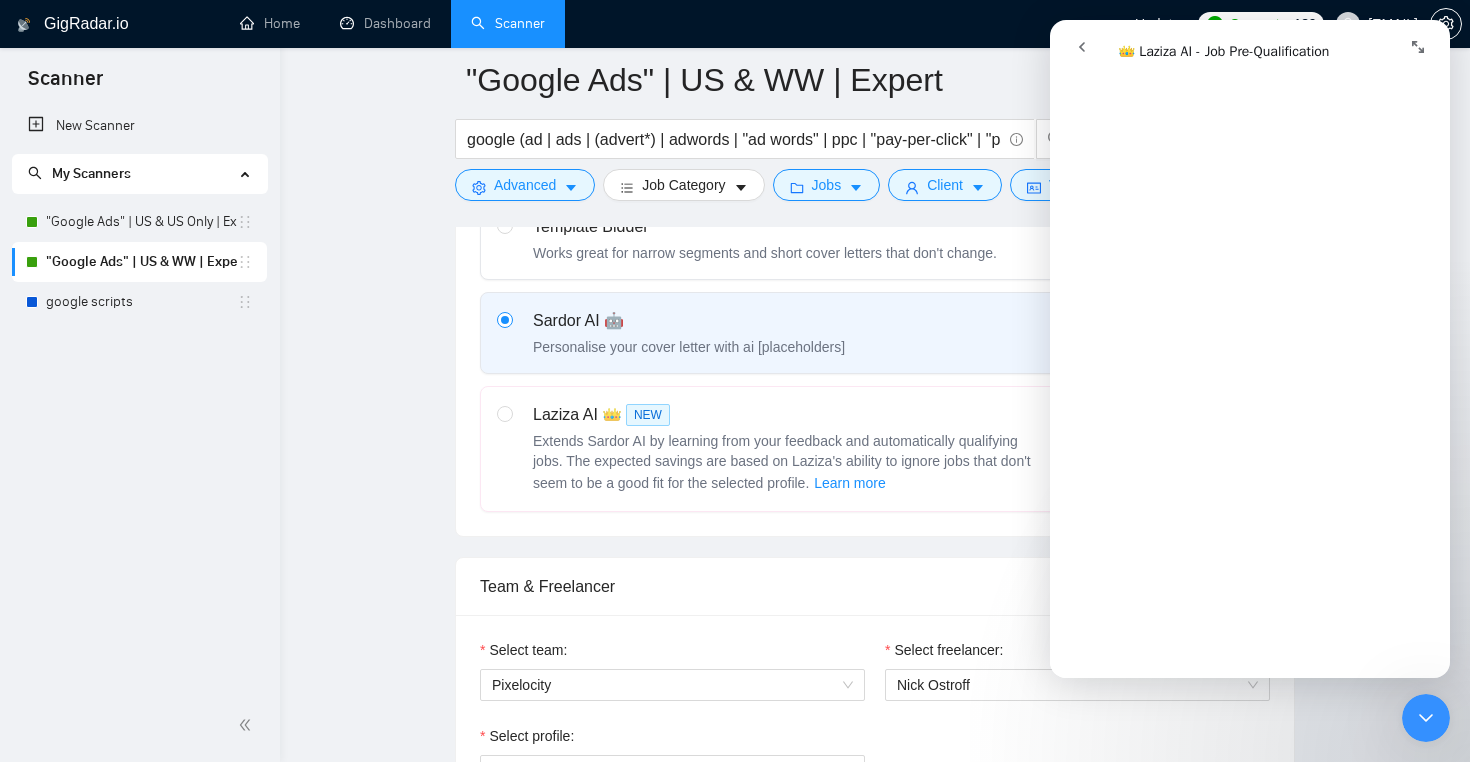click 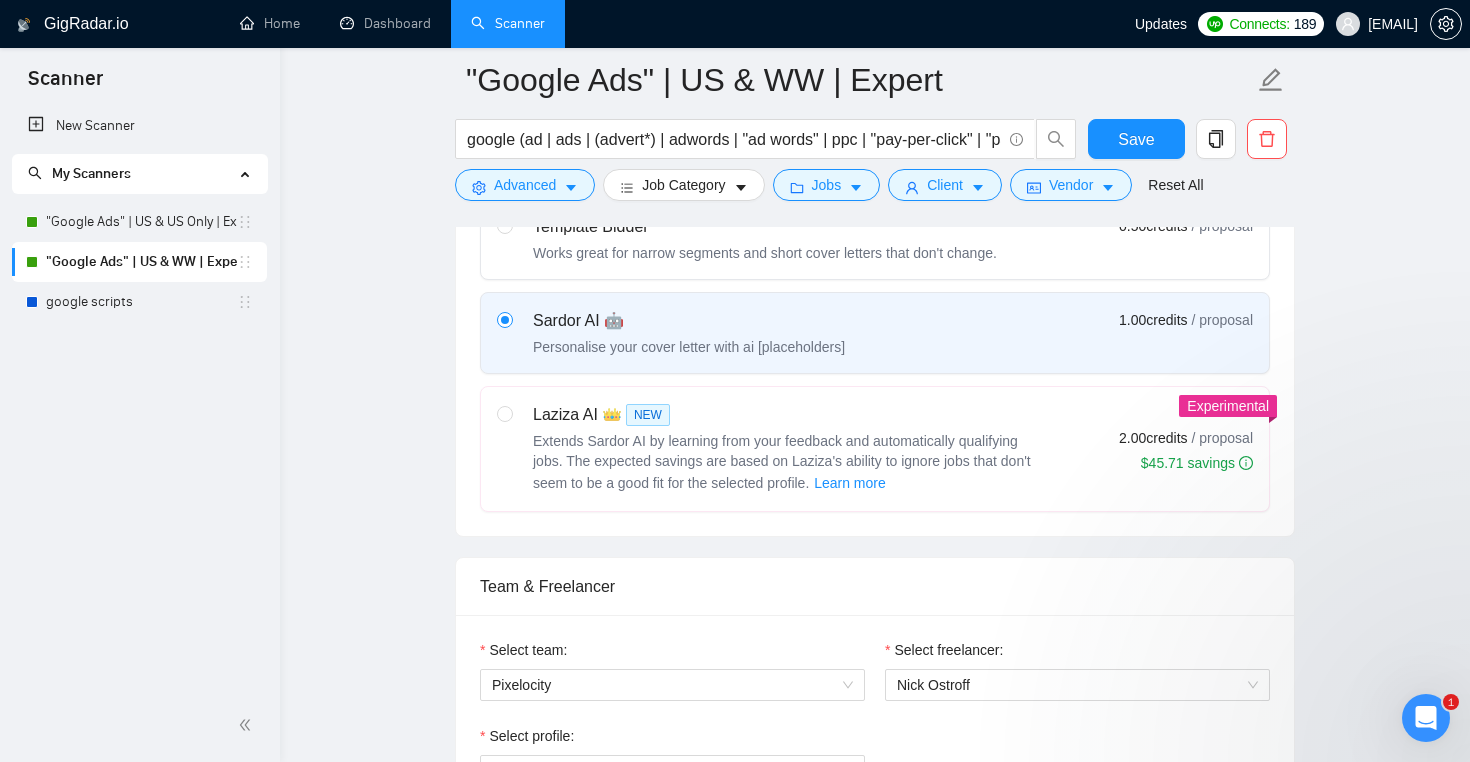 scroll, scrollTop: 0, scrollLeft: 0, axis: both 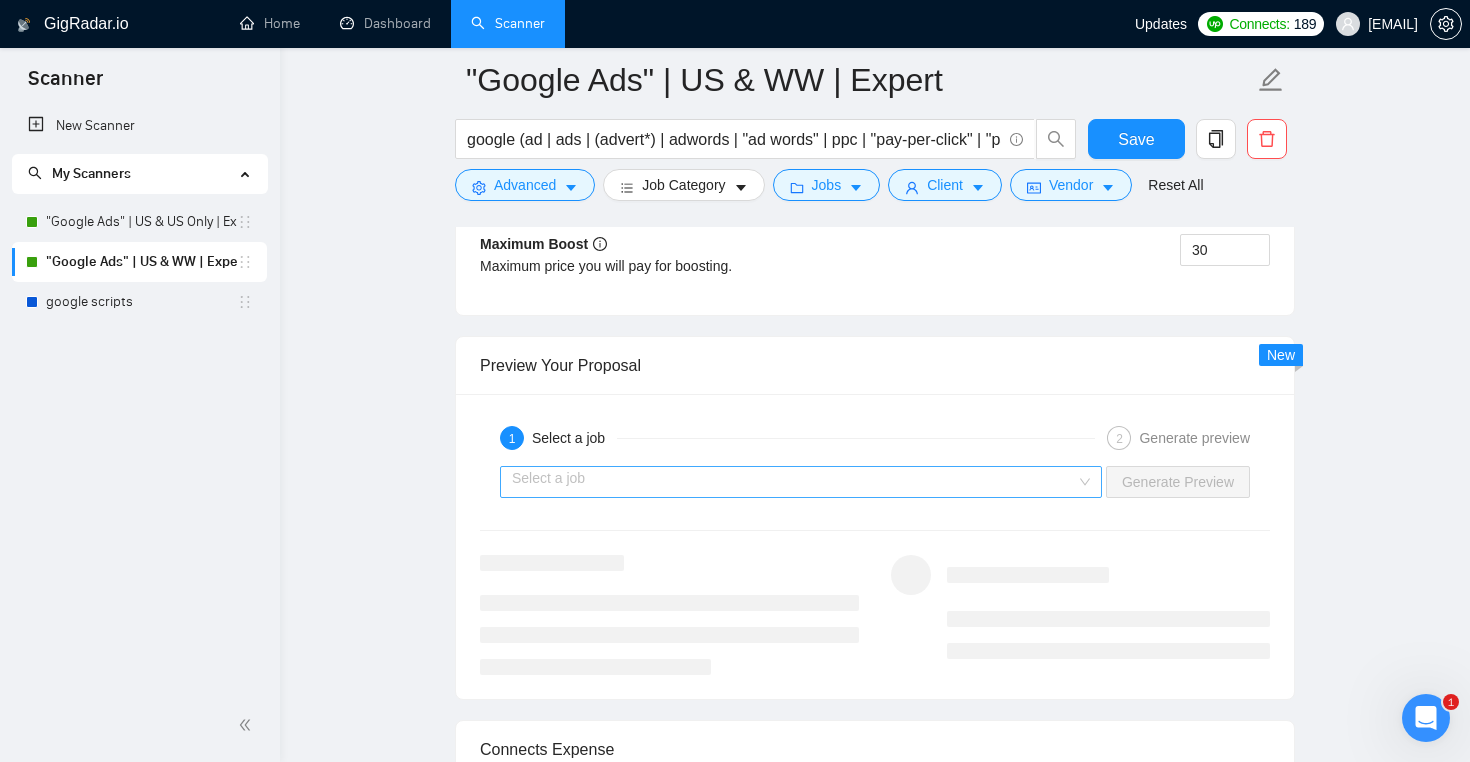 click at bounding box center [794, 482] 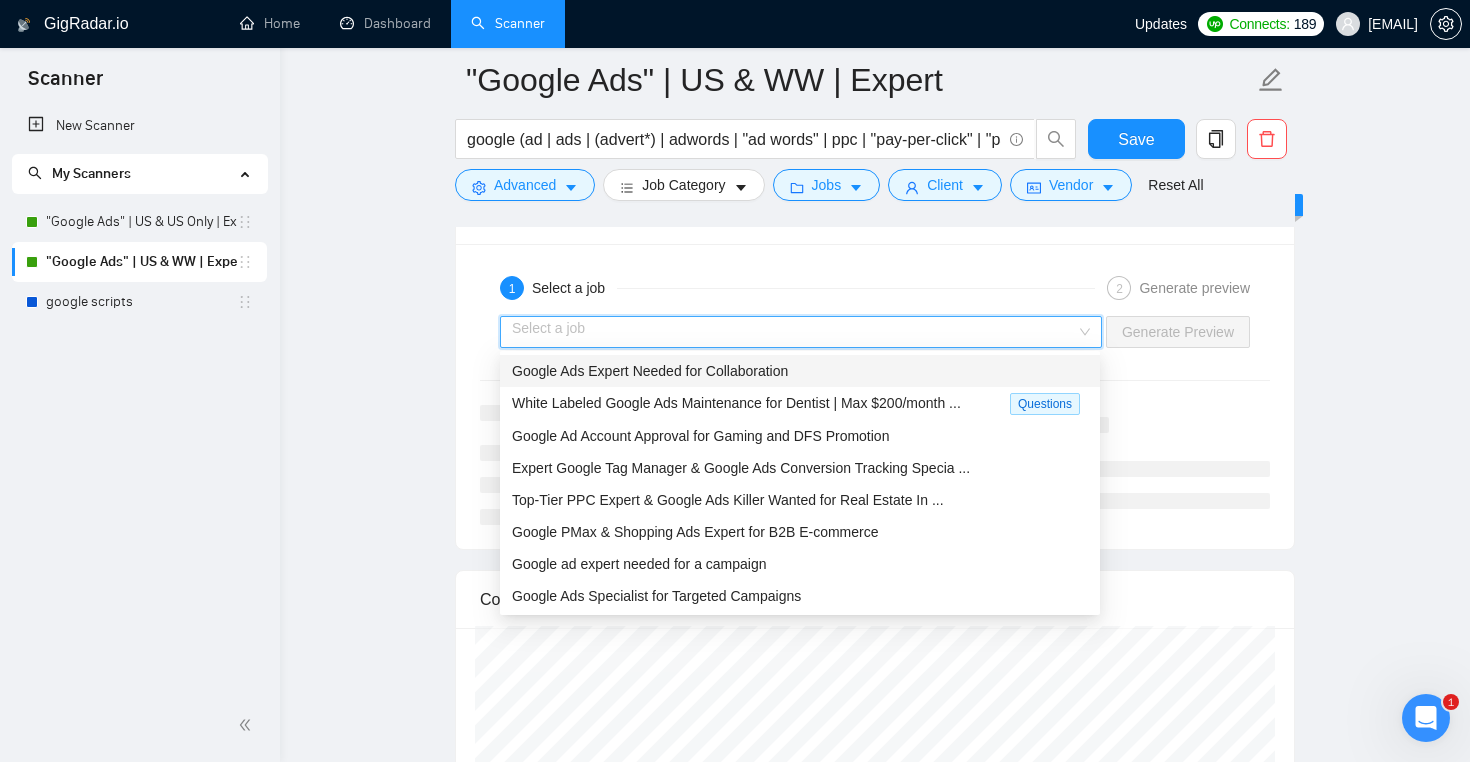 scroll, scrollTop: 3902, scrollLeft: 0, axis: vertical 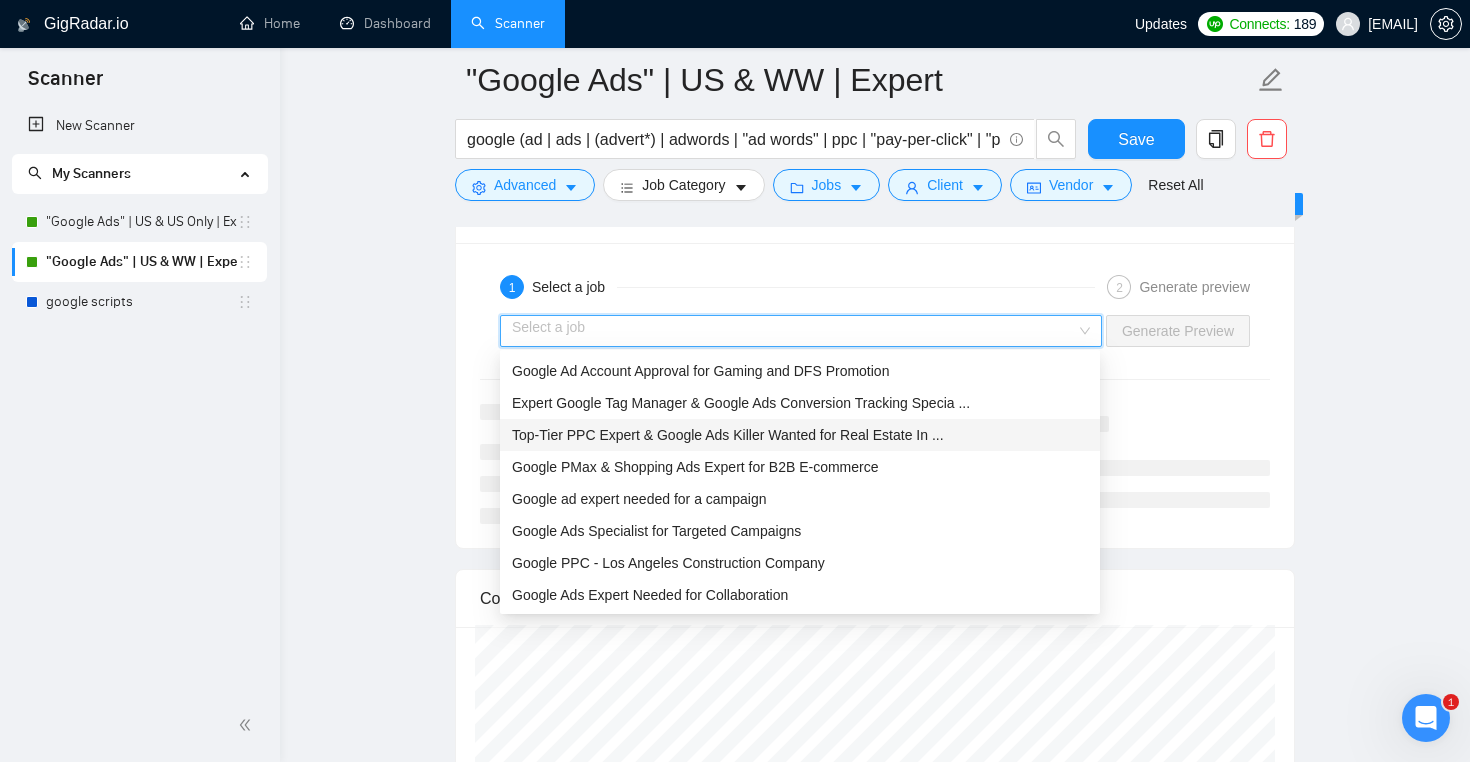 click on ""Google Ads" | US WW | Expert google (ad | ads | (advert*) | adwords | "ad words" | ppc | "pay-per-click" | "pay per click") Save Advanced Job Category Jobs Client Vendor Reset All Preview Results Insights NEW Alerts Auto Bidder Auto Bidding Enabled Auto Bidding Enabled: ON Auto Bidder Schedule Auto Bidding Type: Automated (recommended) Semi-automated Auto Bidding Schedule: 24/7 Custom Custom Auto Bidder Schedule Repeat every week on Monday Tuesday Wednesday Thursday Friday Saturday Sunday Active Hours ( America/Los_Angeles ): From: To: ( 24 hours) America/Los_Angeles Auto Bidding Type Select your bidding algorithm: Choose the algorithm for you bidding. The price per proposal does not include your connects expenditure. Template Bidder Works great for narrow segments and short cover letters that don't change. 0.50 credits / proposal Sardor AI 🤖 Personalise your cover letter with ai [placeholders] 1.00 credits / proposal Experimental Laziza AI 👑 NEW Learn more 2.00 credits / proposal" at bounding box center [875, -722] 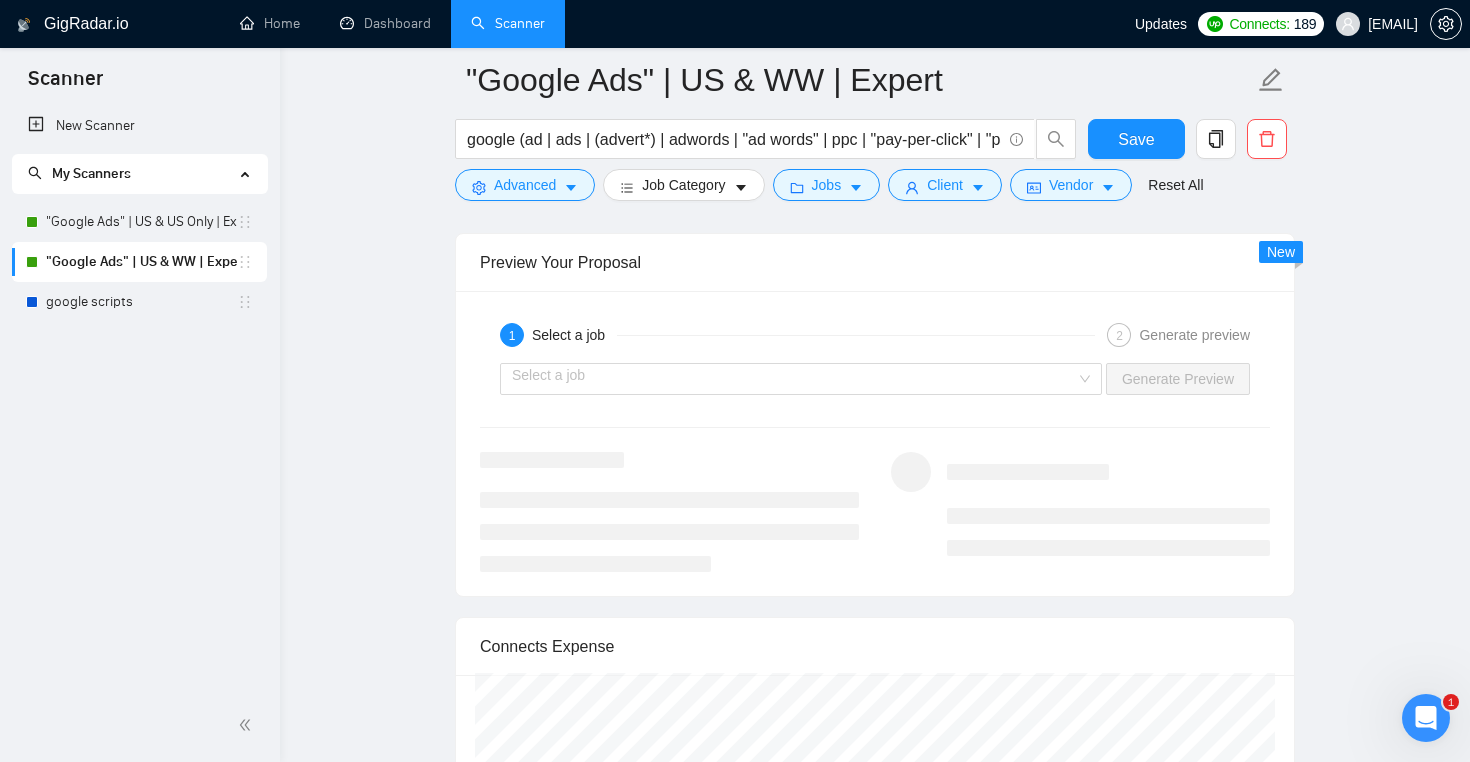 scroll, scrollTop: 3847, scrollLeft: 0, axis: vertical 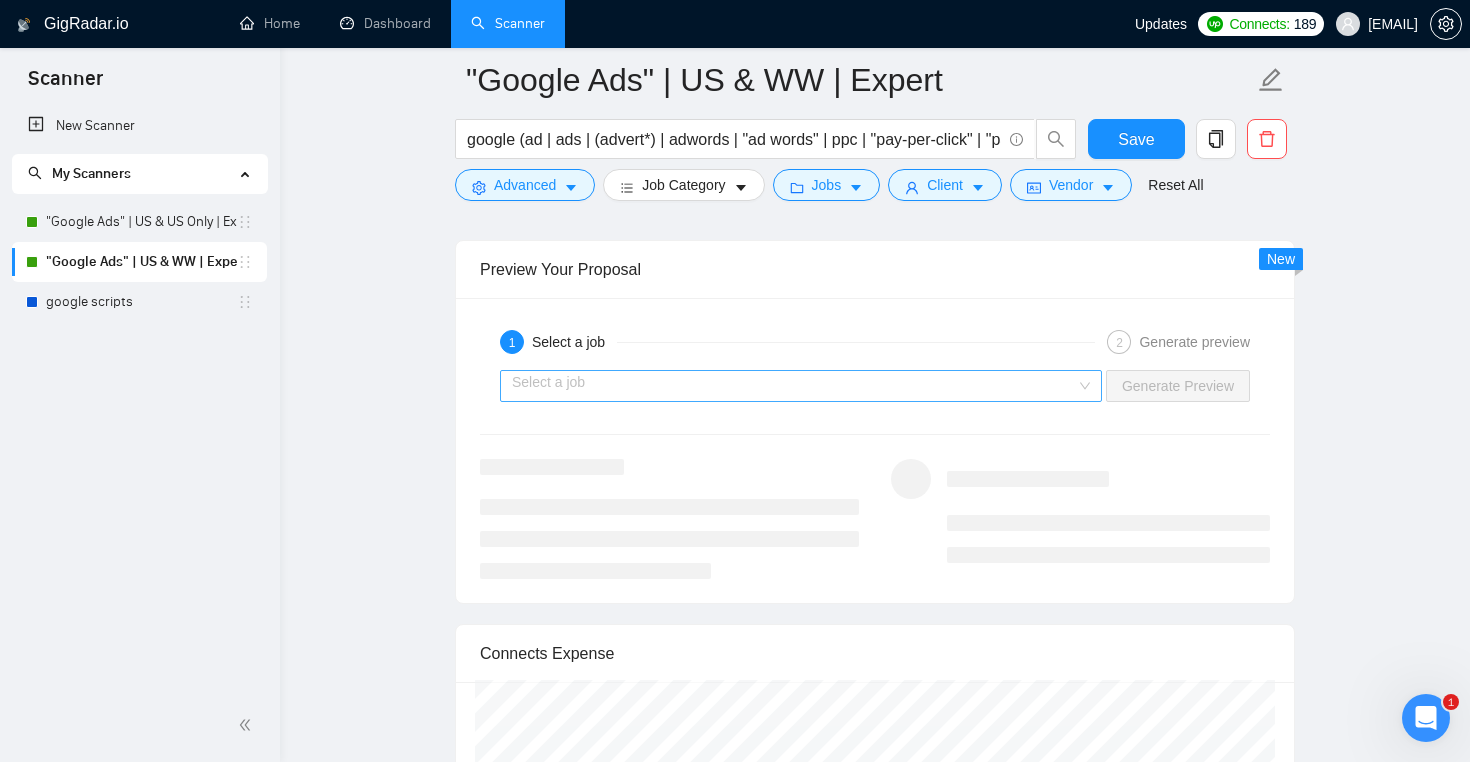 click at bounding box center (794, 386) 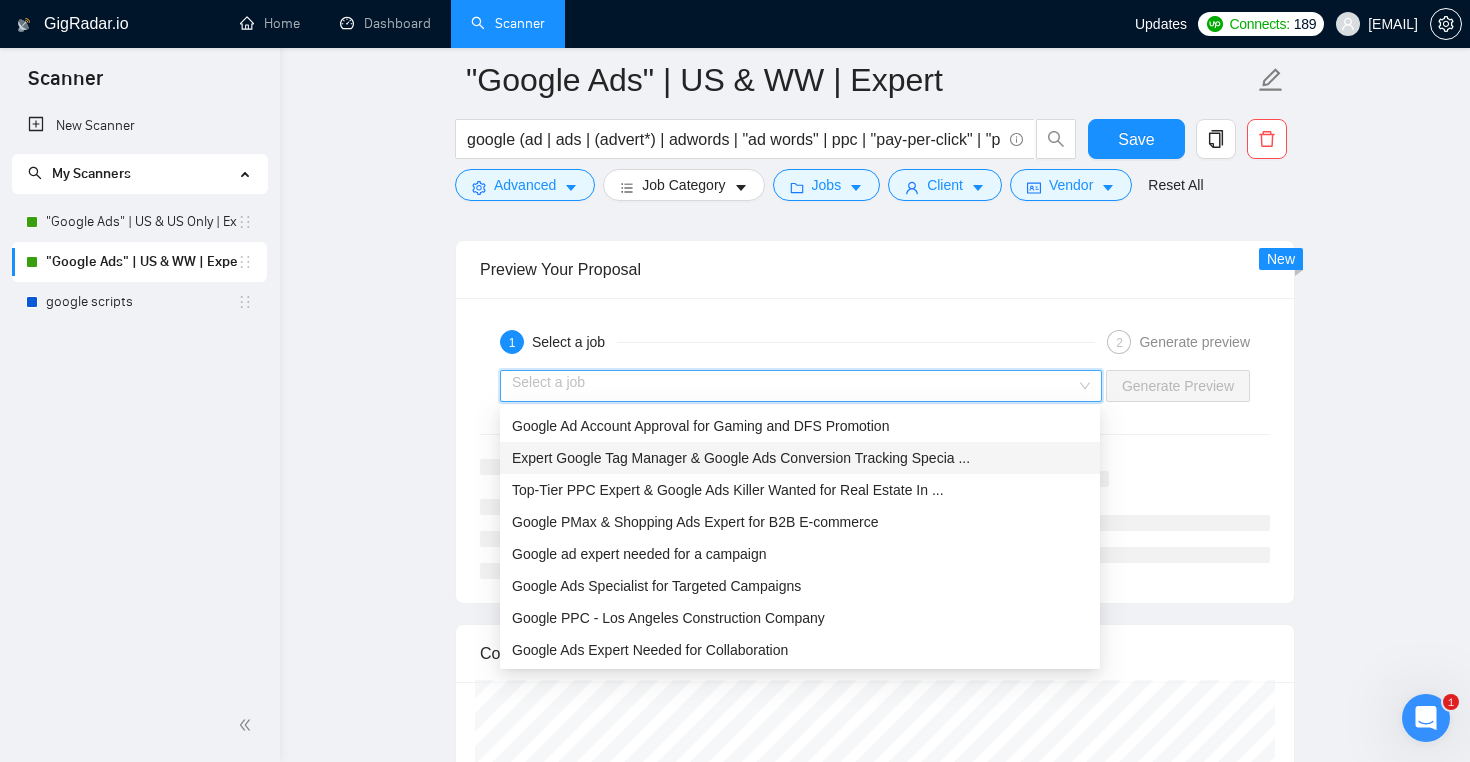click on "Expert Google Tag Manager & Google Ads Conversion Tracking Specia ..." at bounding box center (741, 458) 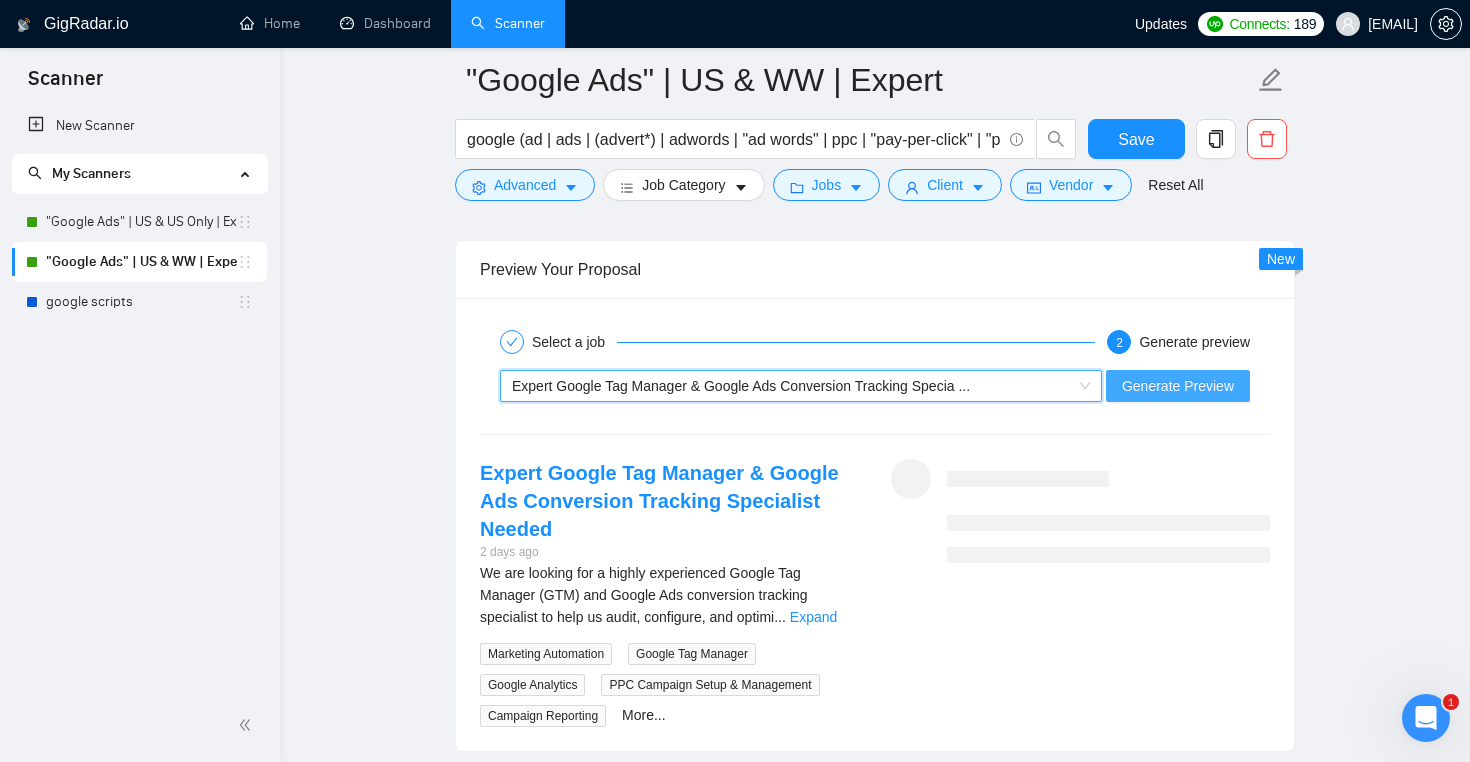 click on "Generate Preview" at bounding box center (1178, 386) 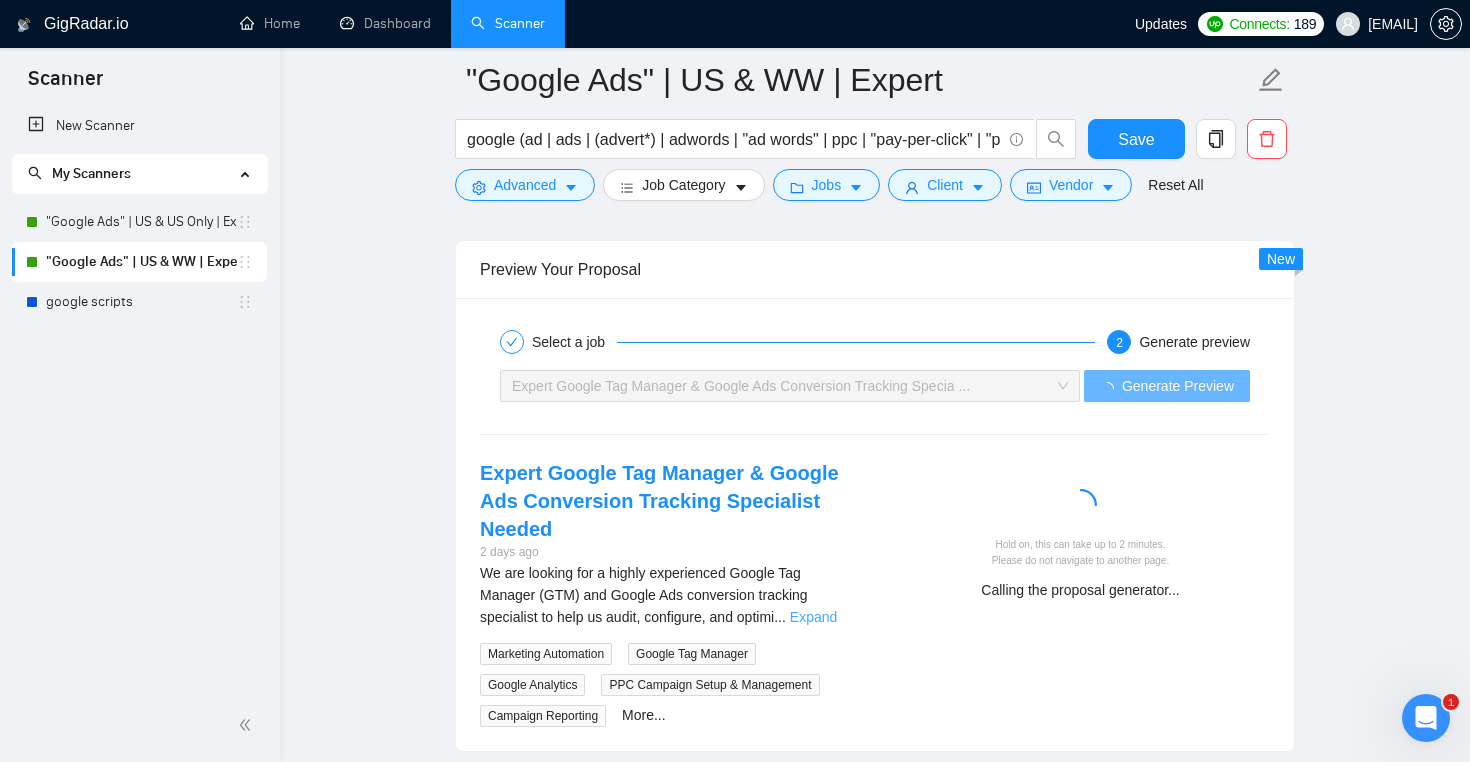 click on "Expand" at bounding box center [813, 617] 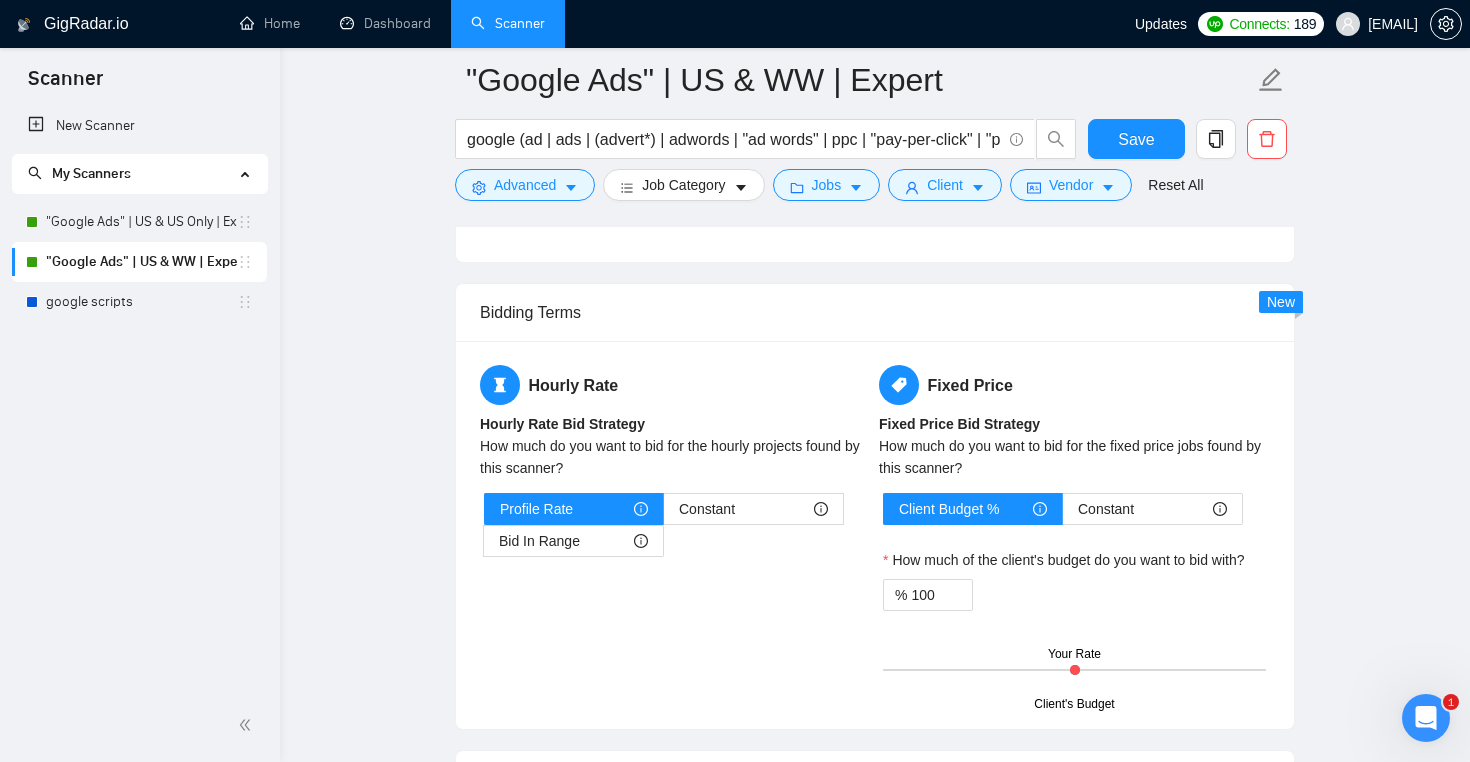 scroll, scrollTop: 2589, scrollLeft: 0, axis: vertical 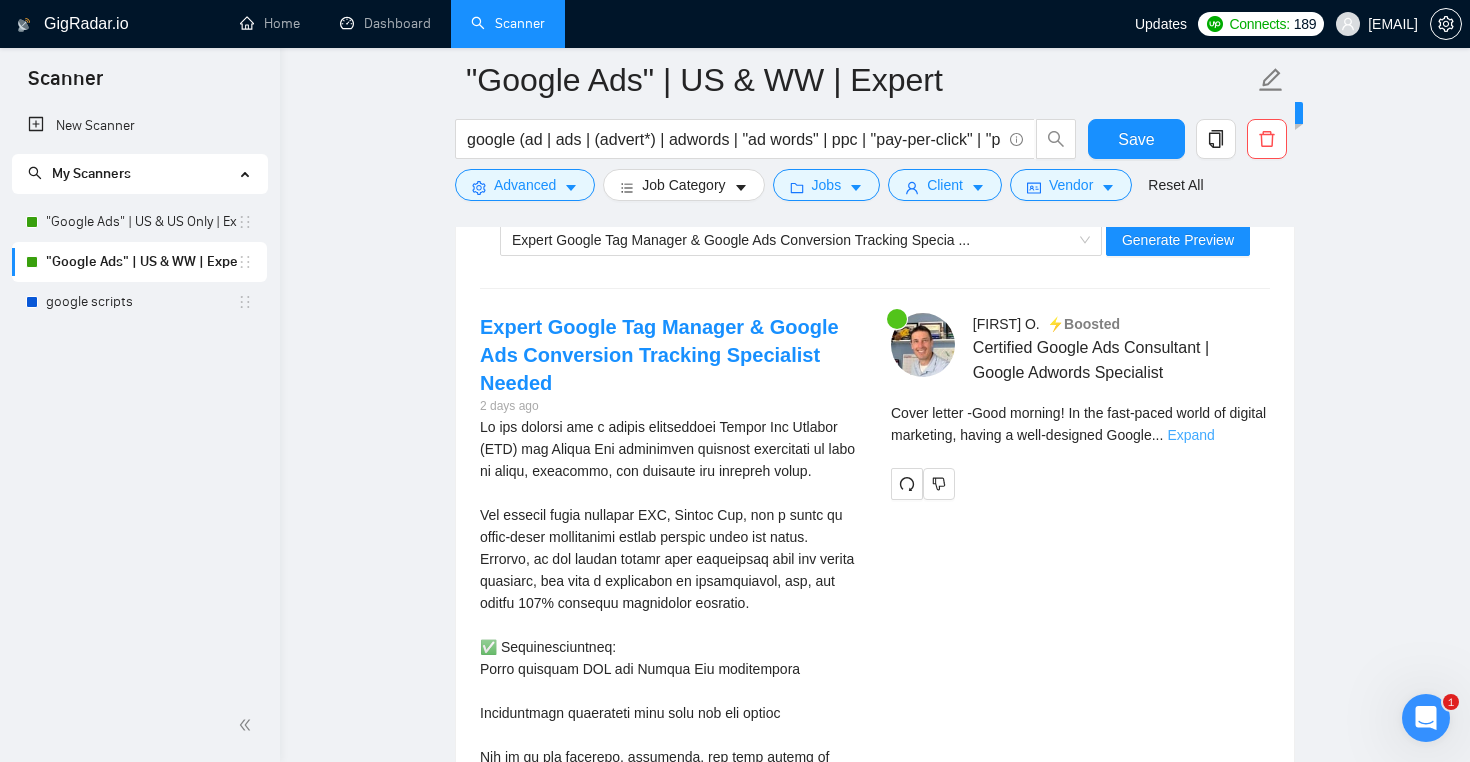 click on "Expand" at bounding box center (1190, 435) 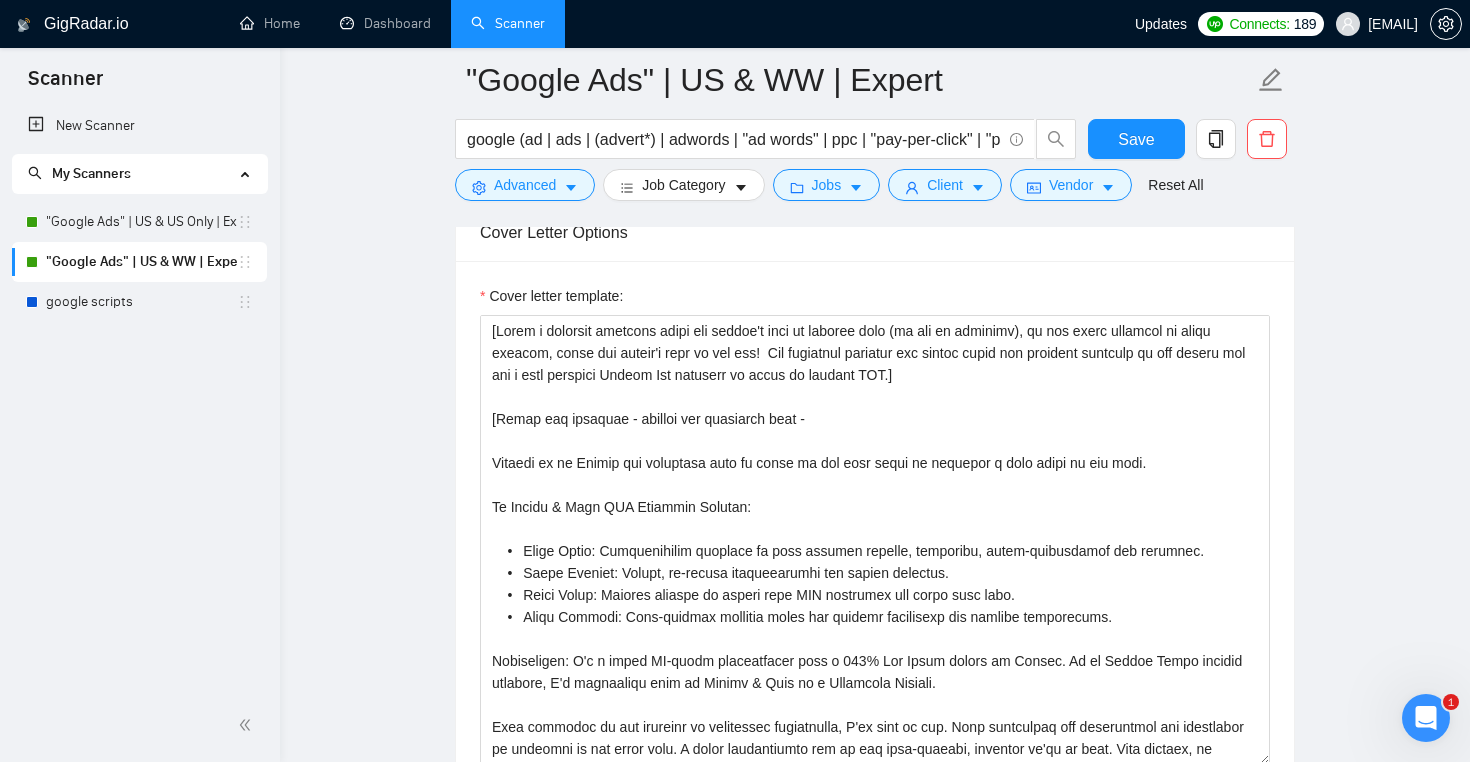 scroll, scrollTop: 2201, scrollLeft: 0, axis: vertical 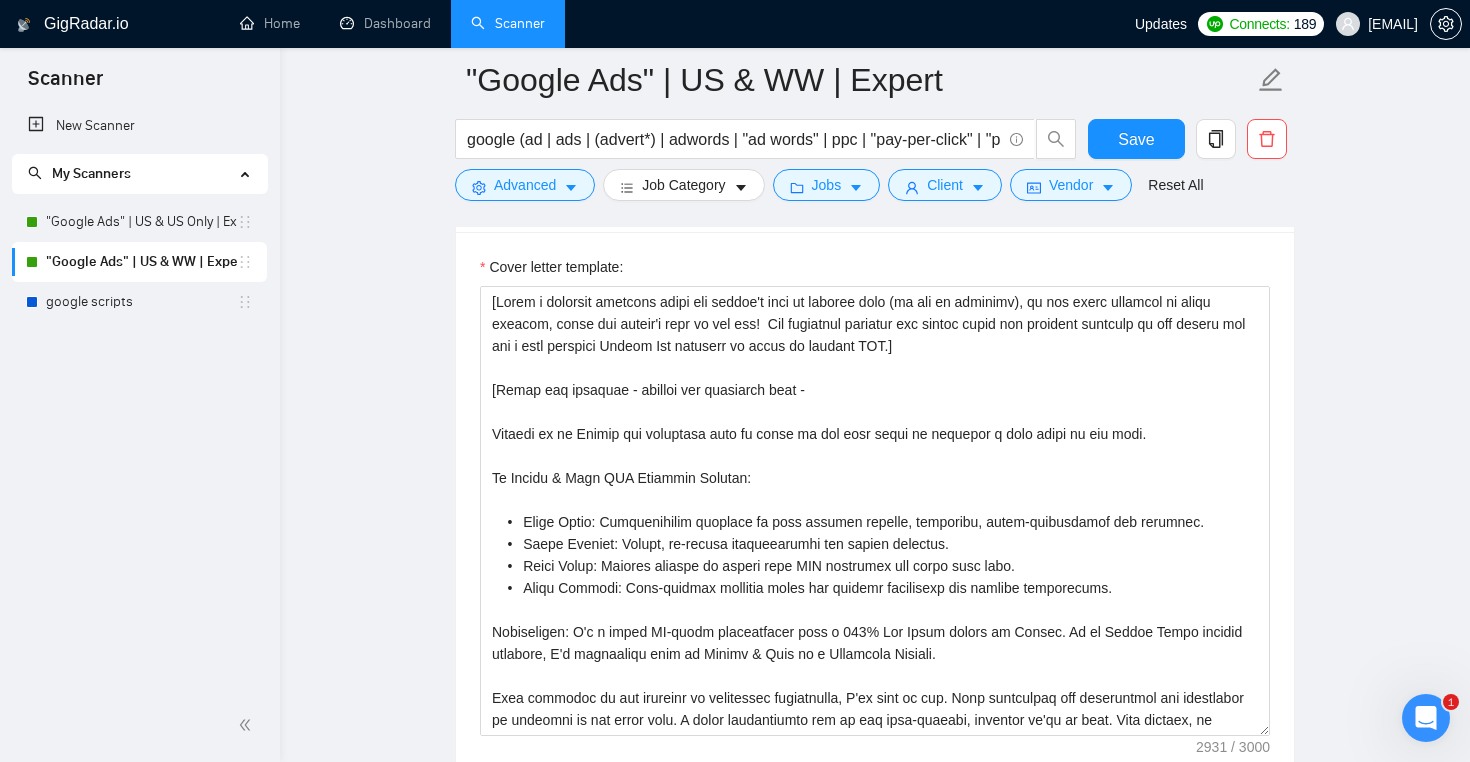 click on ""Google Ads" | US WW | Expert google (ad | ads | (advert*) | adwords | "ad words" | ppc | "pay-per-click" | "pay per click") Save Advanced Job Category Jobs Client Vendor Reset All Preview Results Insights NEW Alerts Auto Bidder Auto Bidding Enabled Auto Bidding Enabled: ON Auto Bidder Schedule Auto Bidding Type: Automated (recommended) Semi-automated Auto Bidding Schedule: 24/7 Custom Custom Auto Bidder Schedule Repeat every week on Monday Tuesday Wednesday Thursday Friday Saturday Sunday Active Hours ( America/Los_Angeles ): From: To: ( 24 hours) America/Los_Angeles Auto Bidding Type Select your bidding algorithm: Choose the algorithm for you bidding. The price per proposal does not include your connects expenditure. Template Bidder Works great for narrow segments and short cover letters that don't change. 0.50 credits / proposal Sardor AI 🤖 Personalise your cover letter with ai [placeholders] 1.00 credits / proposal Experimental Laziza AI 👑 NEW Learn more 2.00 credits / proposal" at bounding box center (875, 1804) 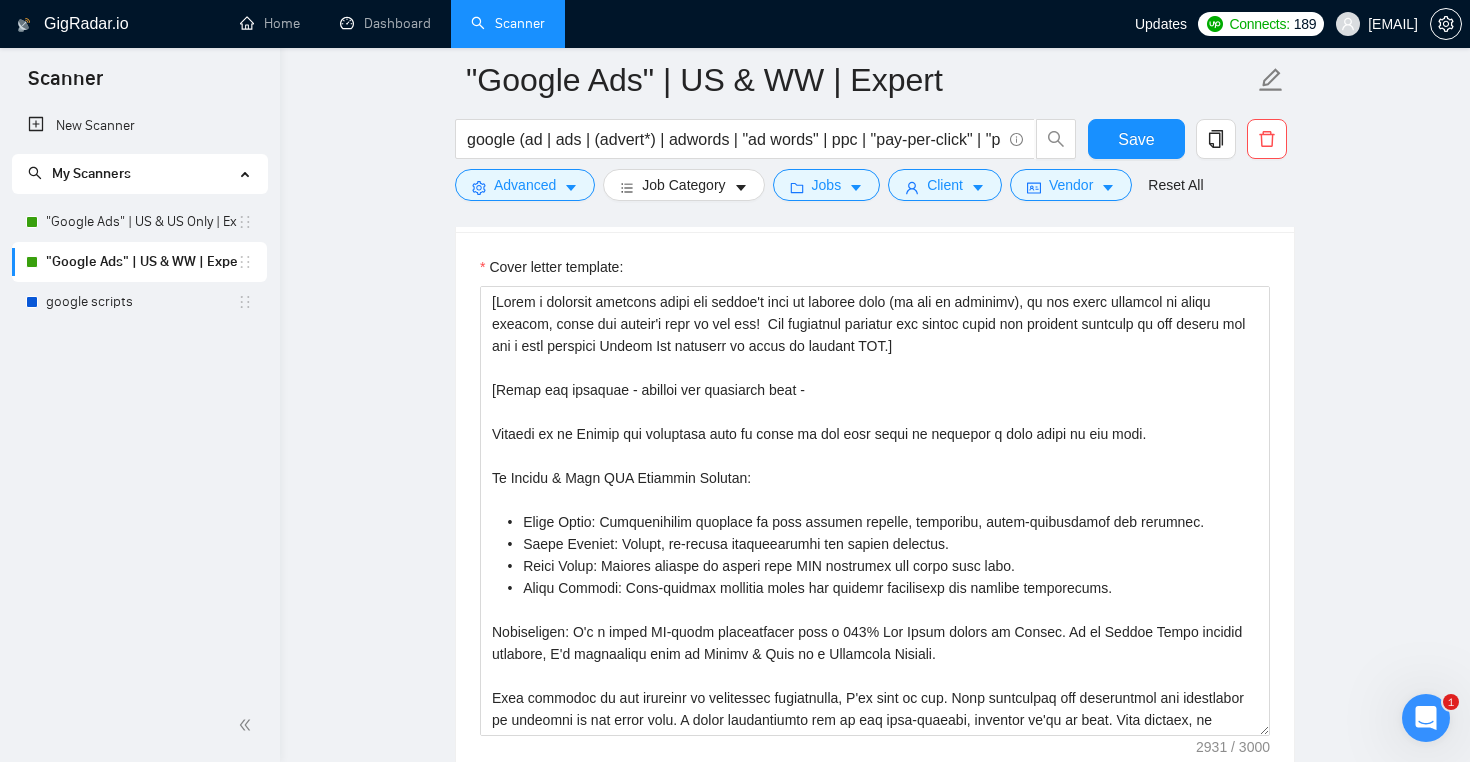 click at bounding box center [1426, 718] 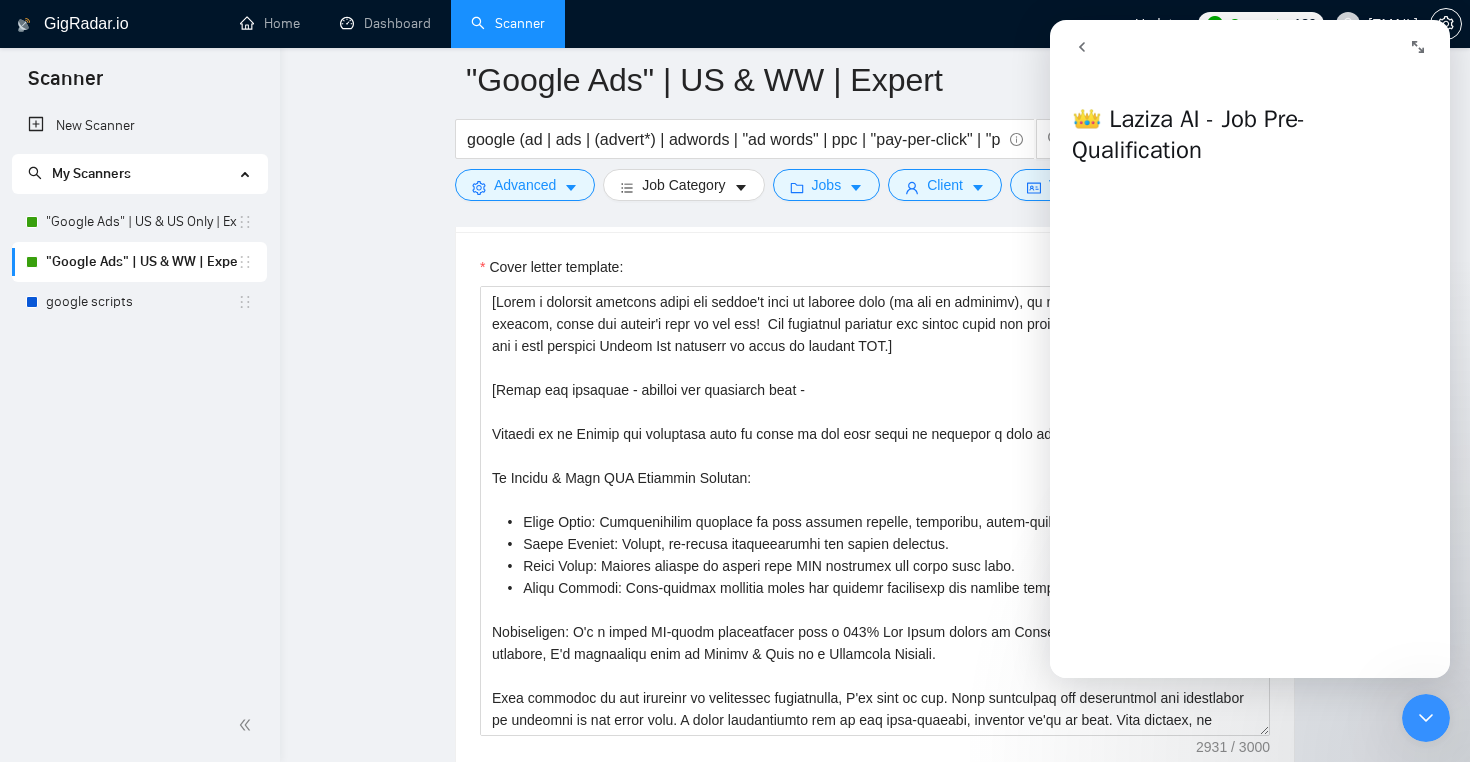 click 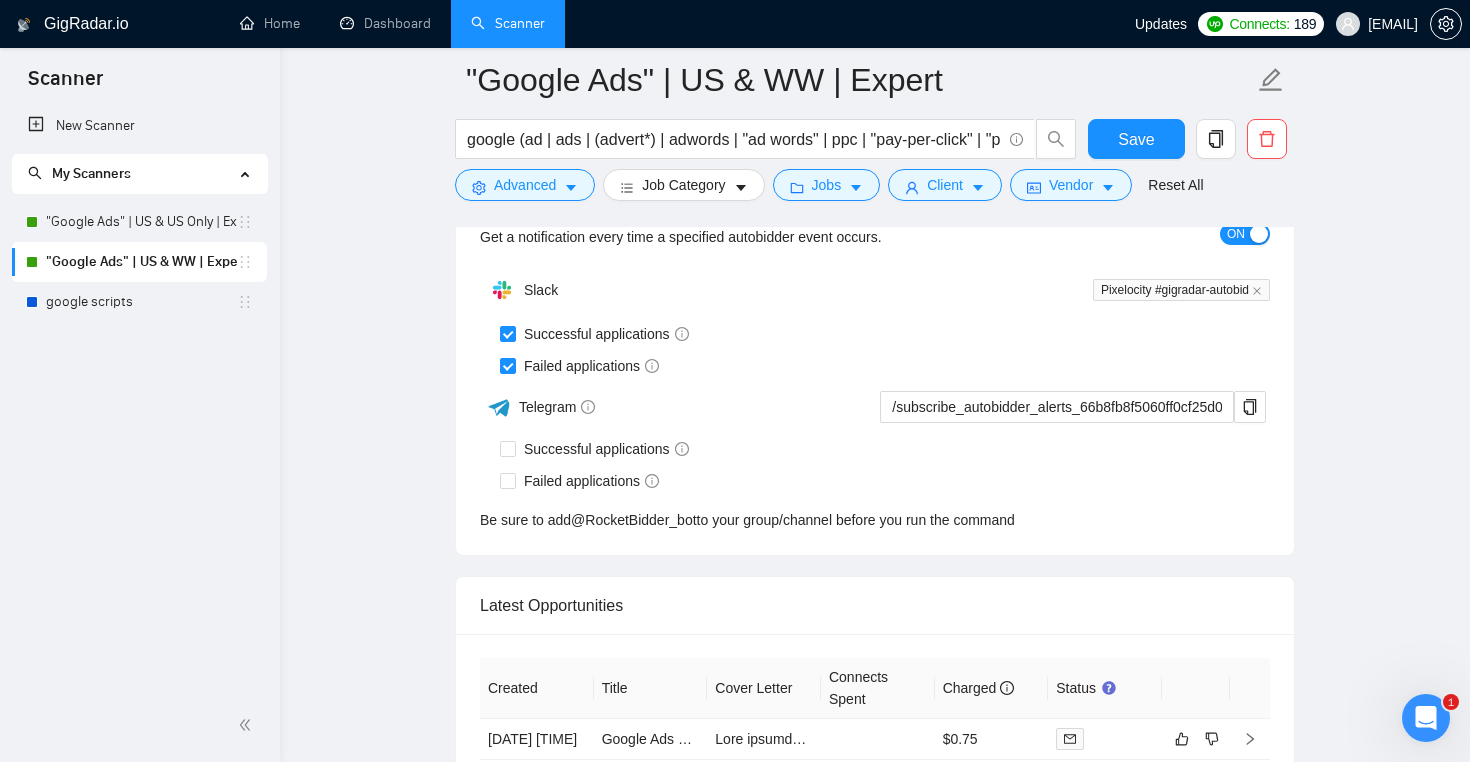 scroll, scrollTop: 6638, scrollLeft: 0, axis: vertical 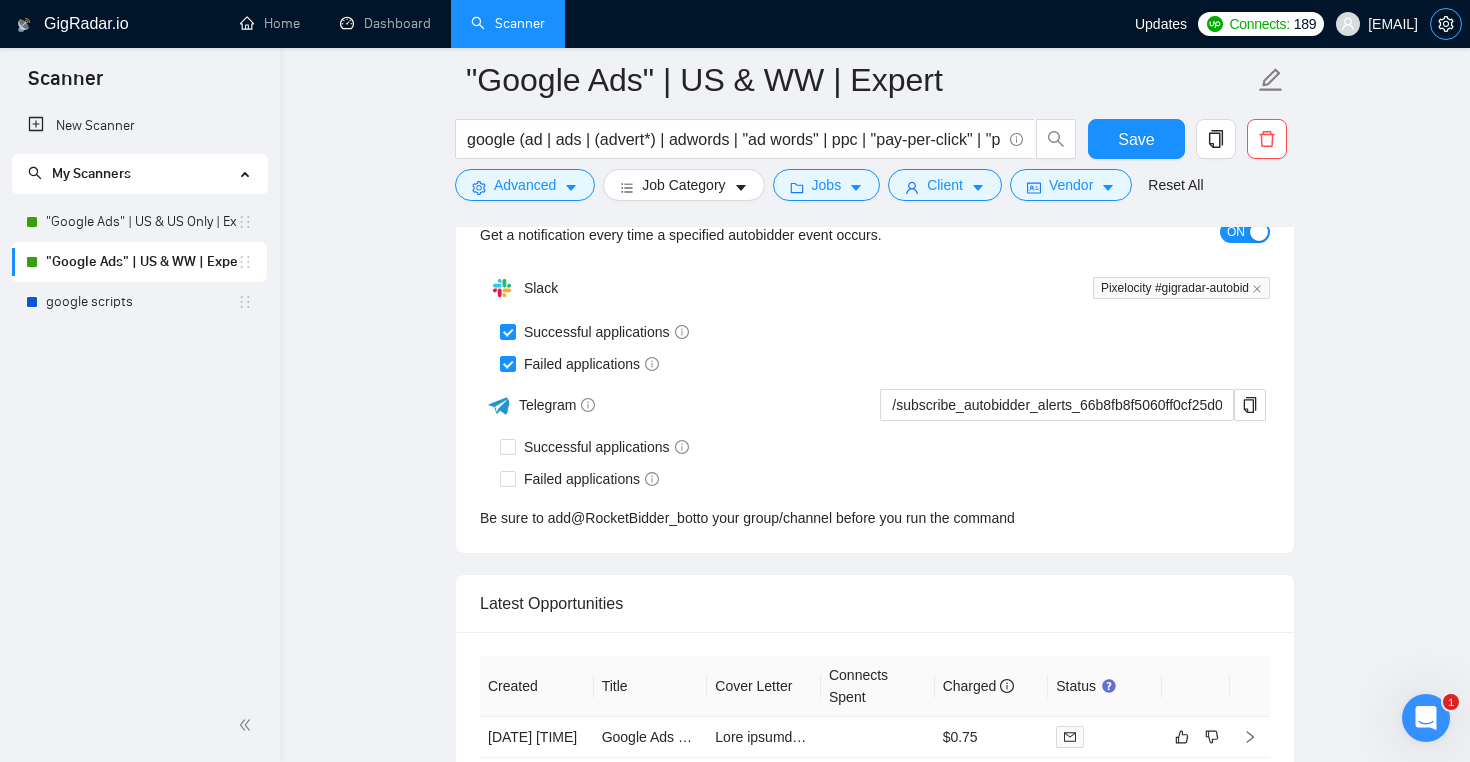 click at bounding box center [1446, 24] 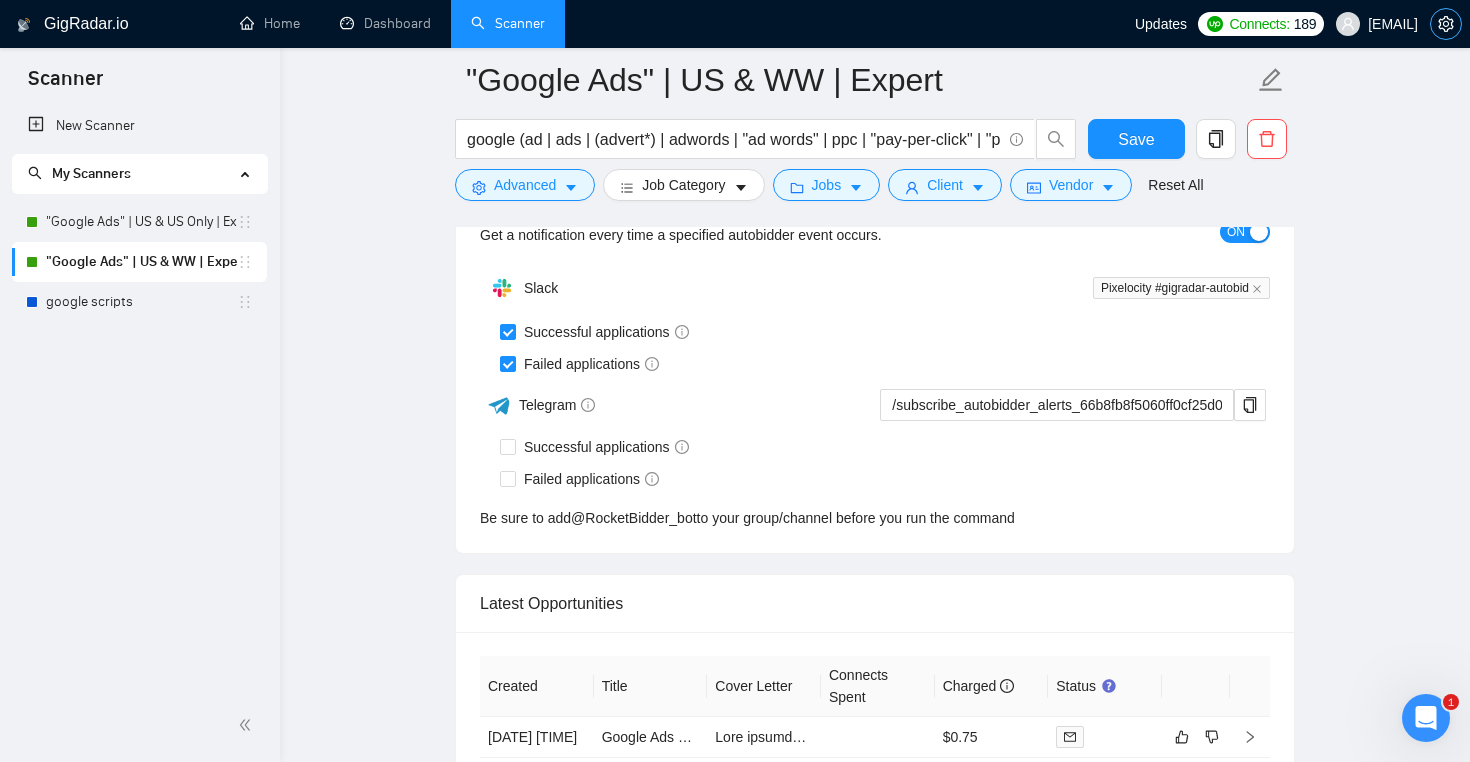 scroll, scrollTop: 0, scrollLeft: 0, axis: both 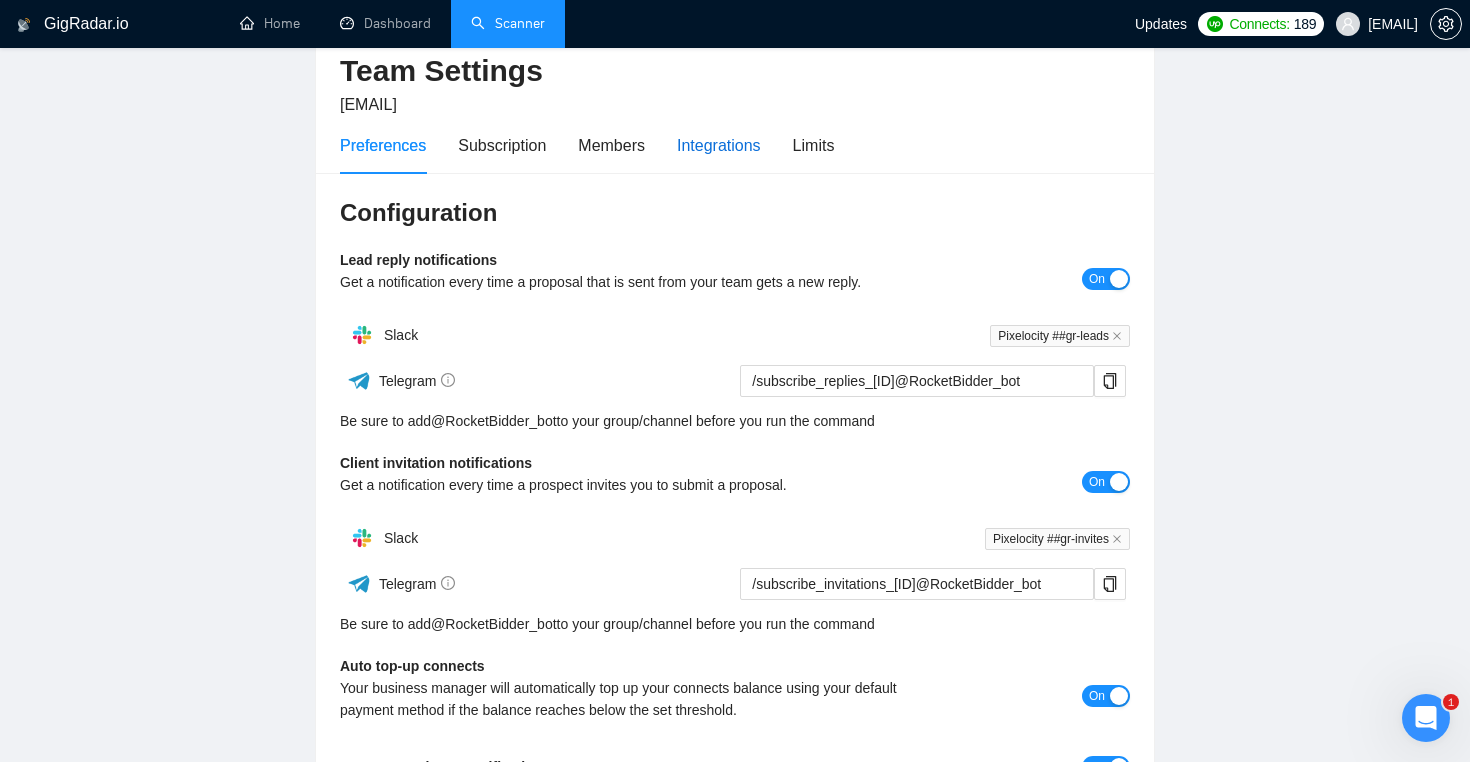 click on "Integrations" at bounding box center (719, 145) 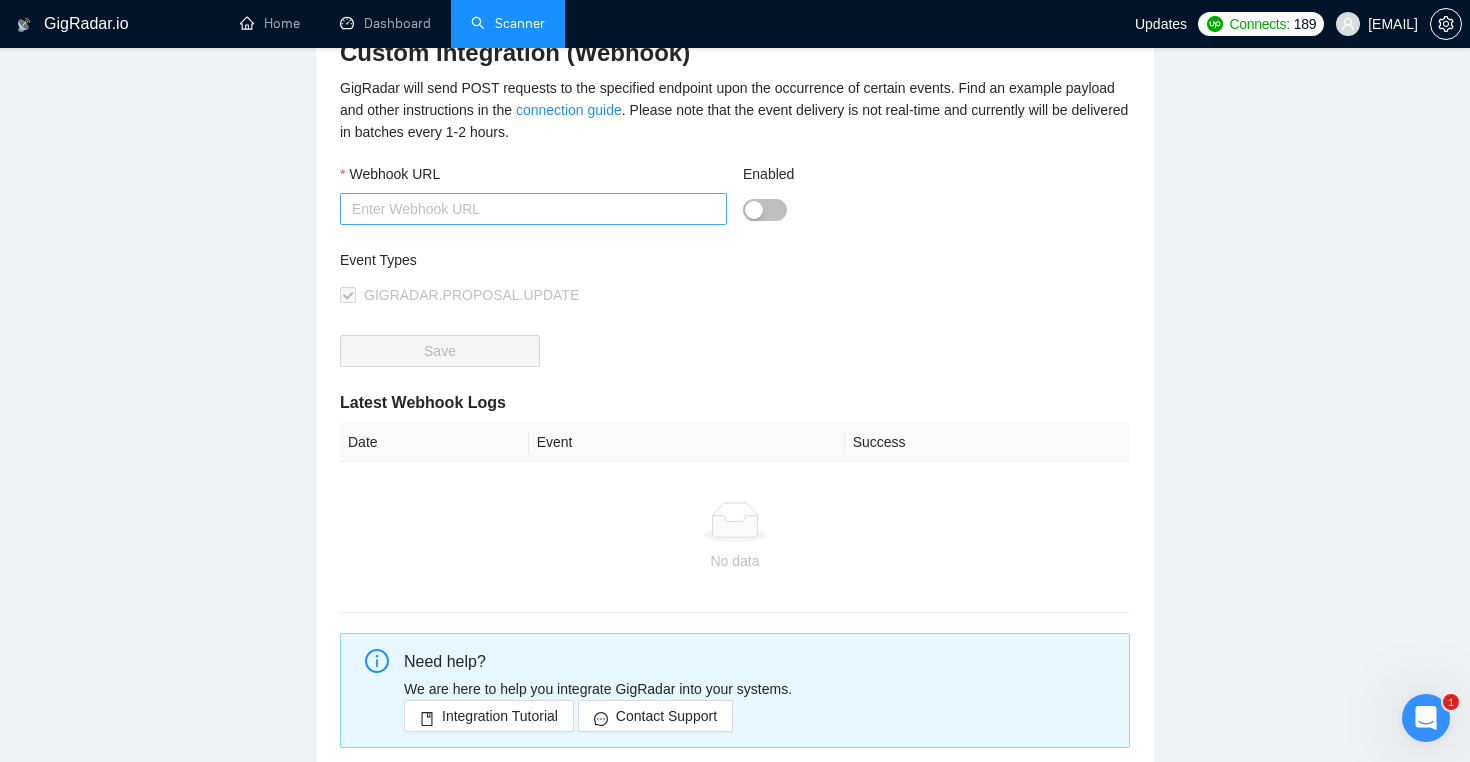 scroll, scrollTop: 465, scrollLeft: 0, axis: vertical 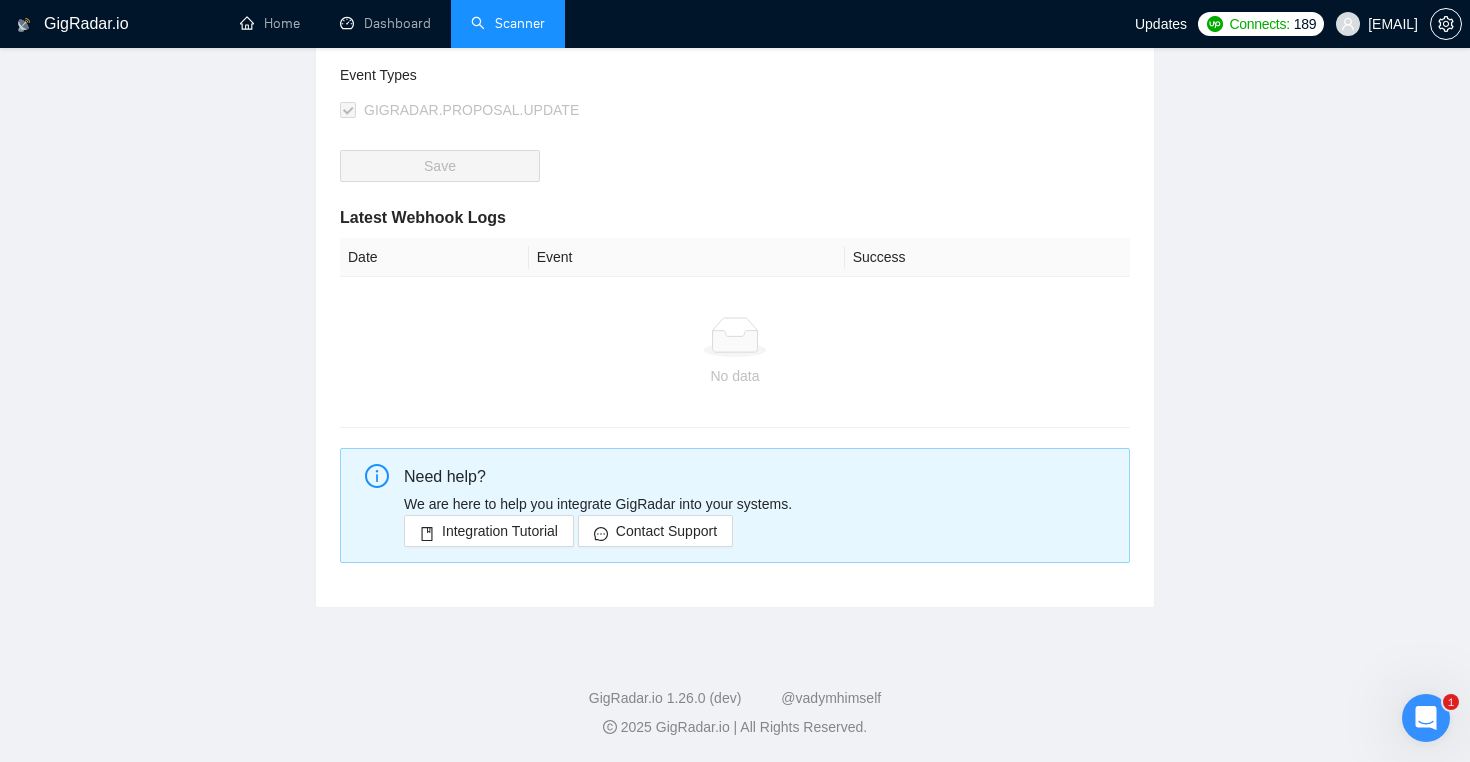 click on "Scanner" at bounding box center (508, 23) 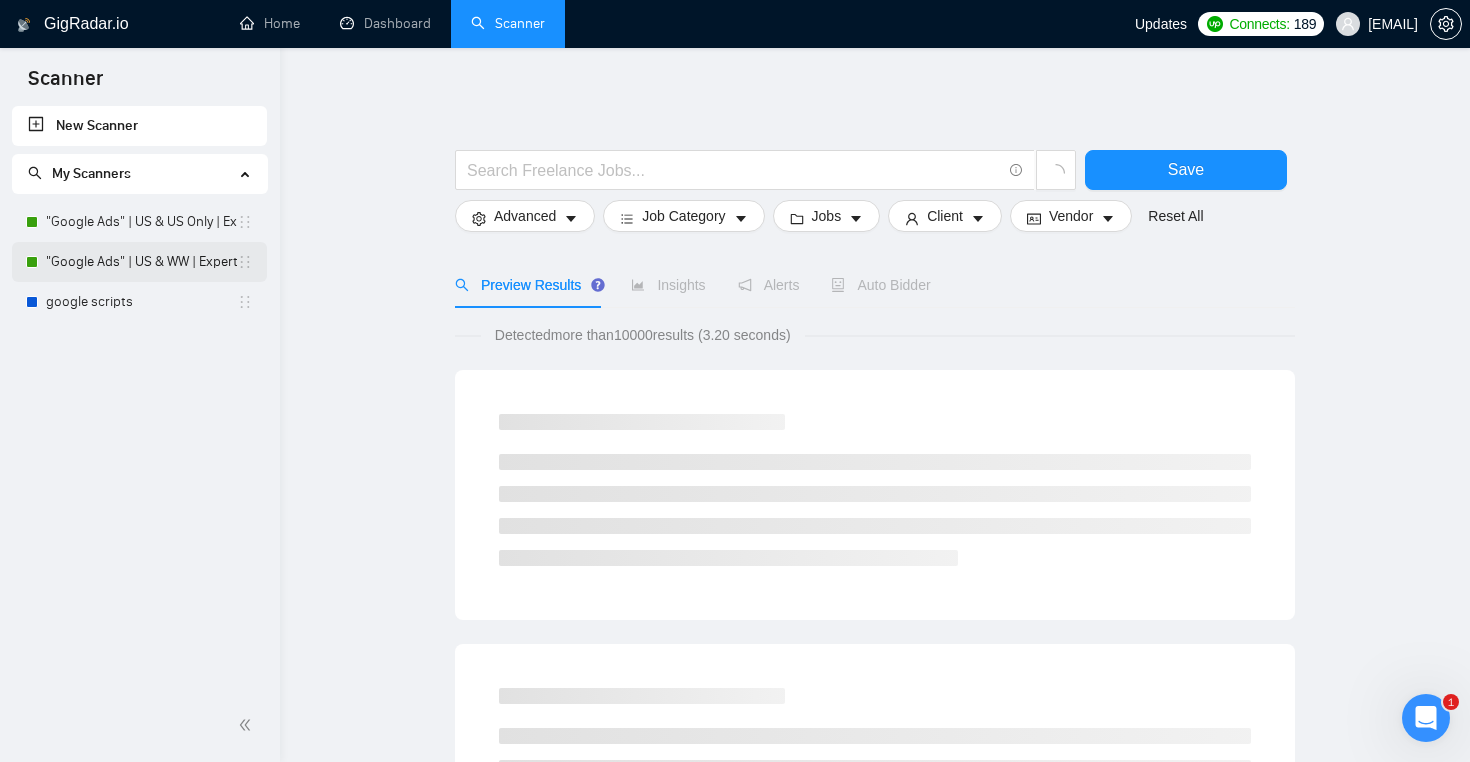 click on ""Google Ads" | US & WW | Expert" at bounding box center [141, 262] 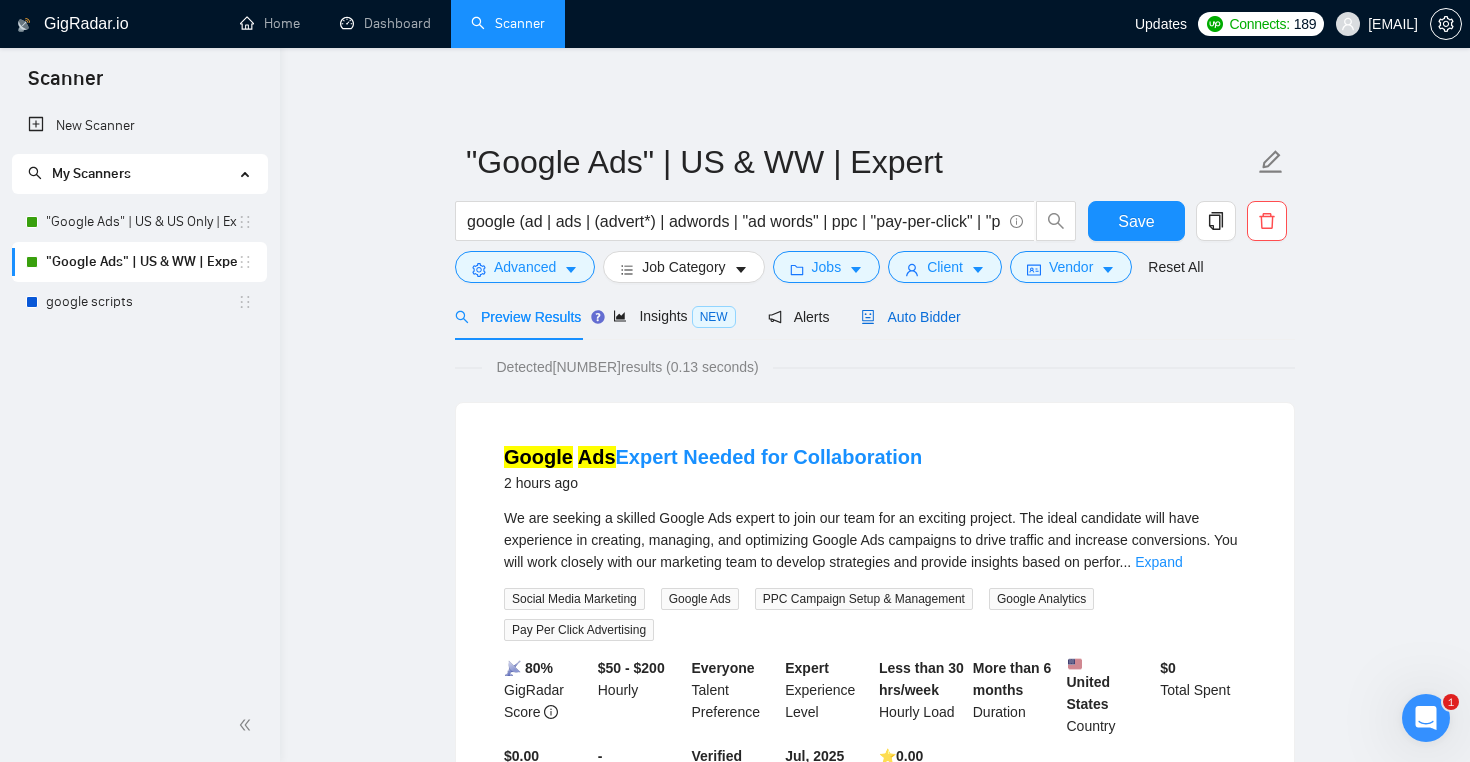 click on "Auto Bidder" at bounding box center (910, 317) 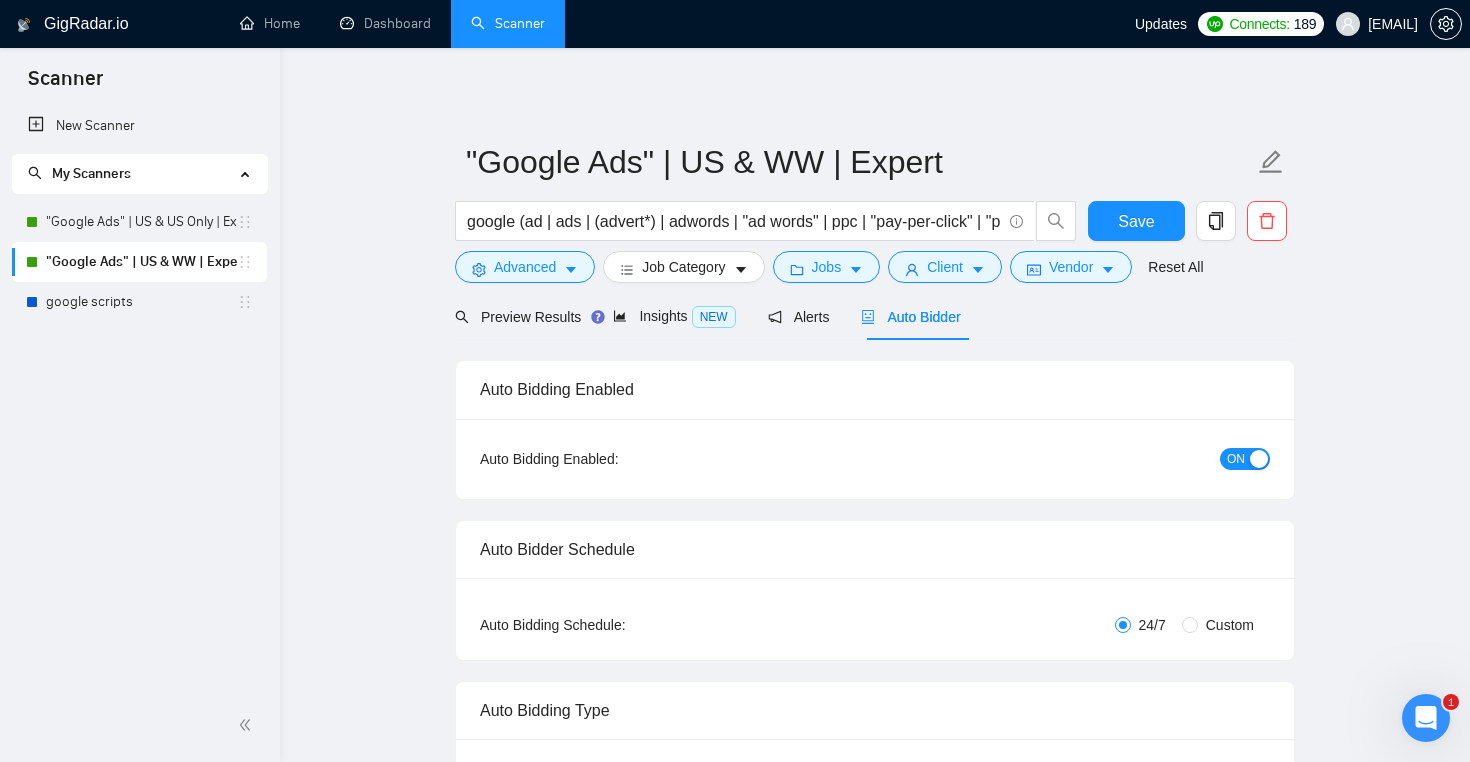 click on ""Google Ads" | US WW | Expert google (ad | ads | (advert*) | adwords | "ad words" | ppc | "pay-per-click" | "pay per click") Save Advanced Job Category Jobs Client Vendor Reset All Preview Results Insights NEW Alerts Auto Bidder Auto Bidding Enabled Auto Bidding Enabled: ON Auto Bidder Schedule Auto Bidding Type: Automated (recommended) Semi-automated Auto Bidding Schedule: 24/7 Custom Custom Auto Bidder Schedule Repeat every week on Monday Tuesday Wednesday Thursday Friday Saturday Sunday Active Hours ( America/Los_Angeles ): From: To: ( 24 hours) America/Los_Angeles Auto Bidding Type Select your bidding algorithm: Choose the algorithm for you bidding. The price per proposal does not include your connects expenditure. Template Bidder Works great for narrow segments and short cover letters that don't change. 0.50 credits / proposal Sardor AI 🤖 Personalise your cover letter with ai [placeholders] 1.00 credits / proposal Experimental Laziza AI 👑 NEW Learn more 2.00 credits / proposal" at bounding box center (875, 2869) 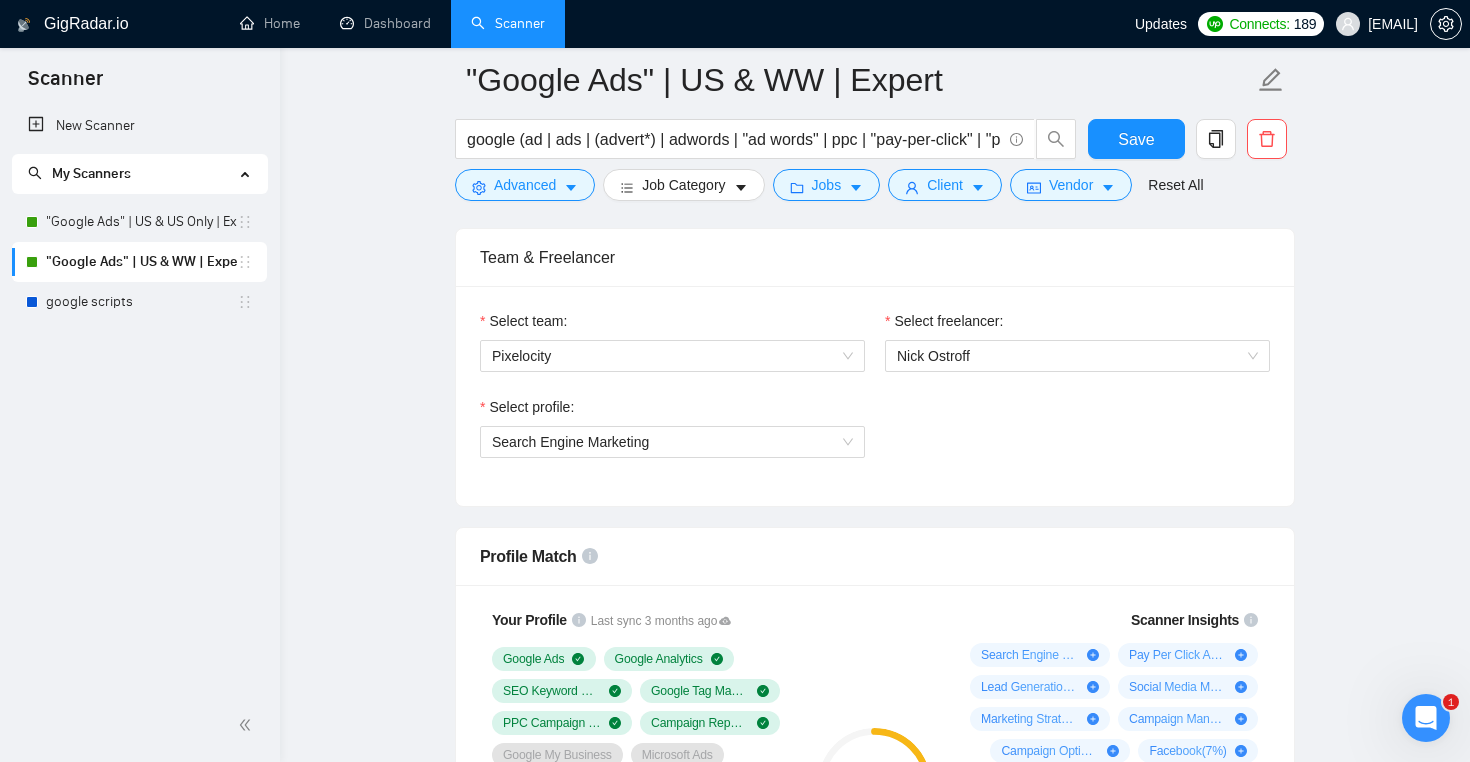 scroll, scrollTop: 1003, scrollLeft: 0, axis: vertical 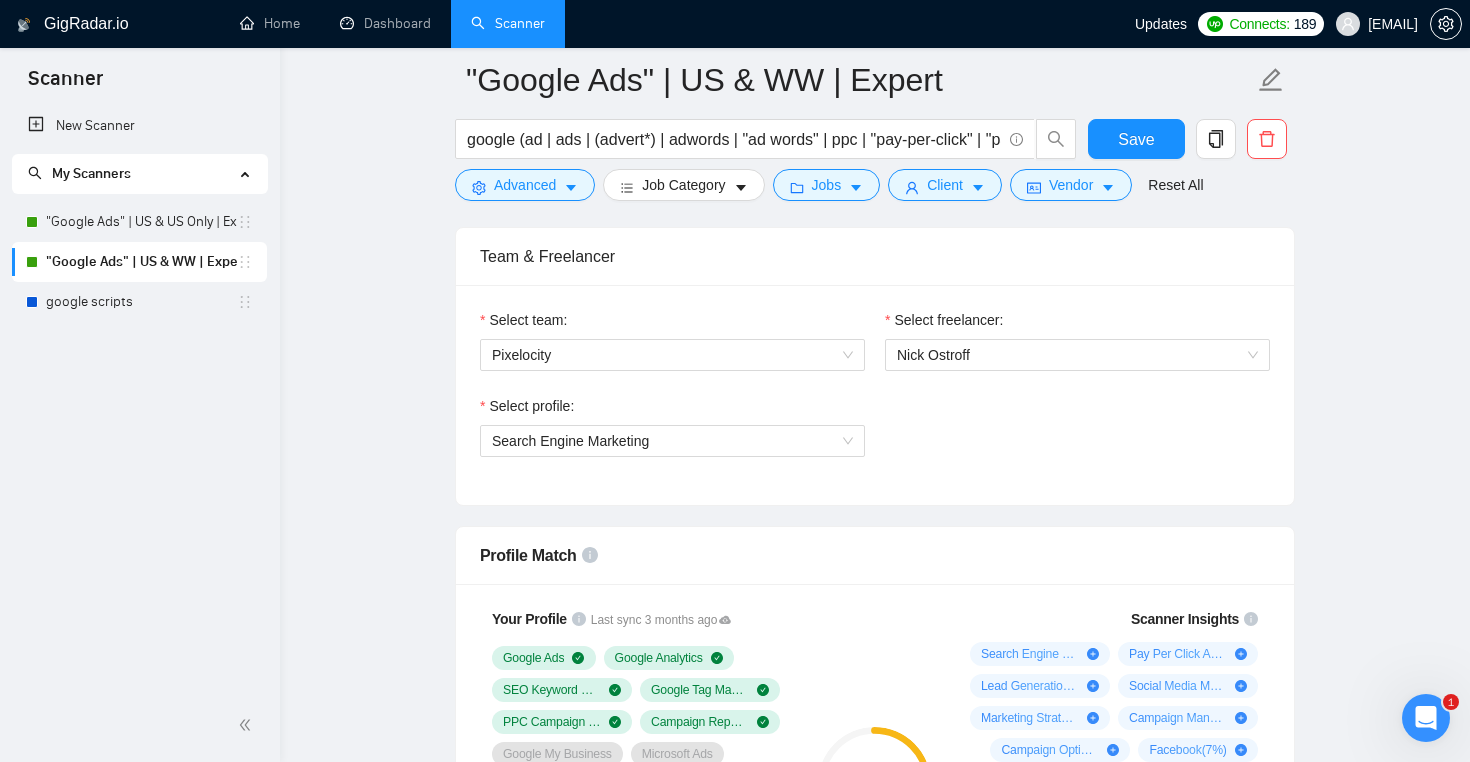 click 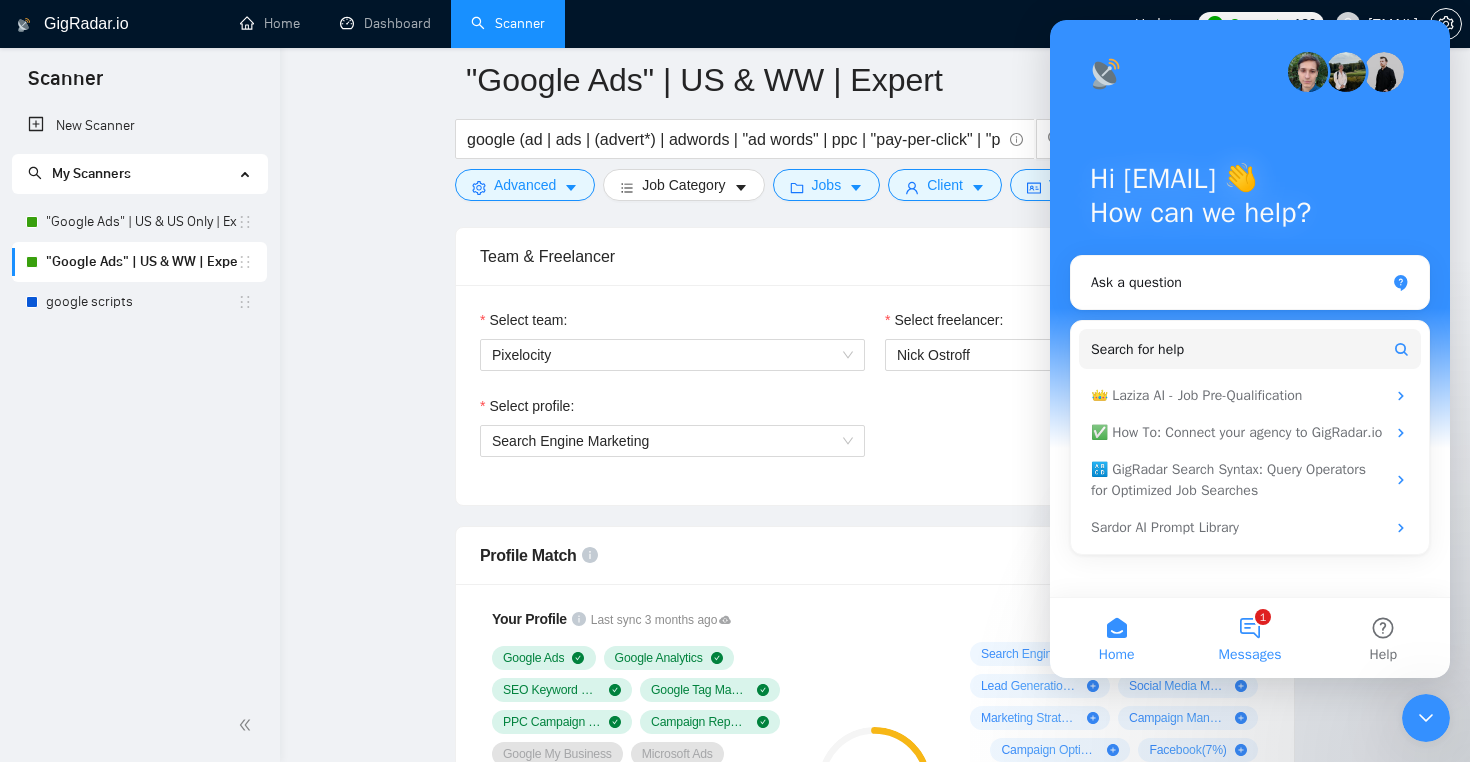 click on "1 Messages" at bounding box center (1249, 638) 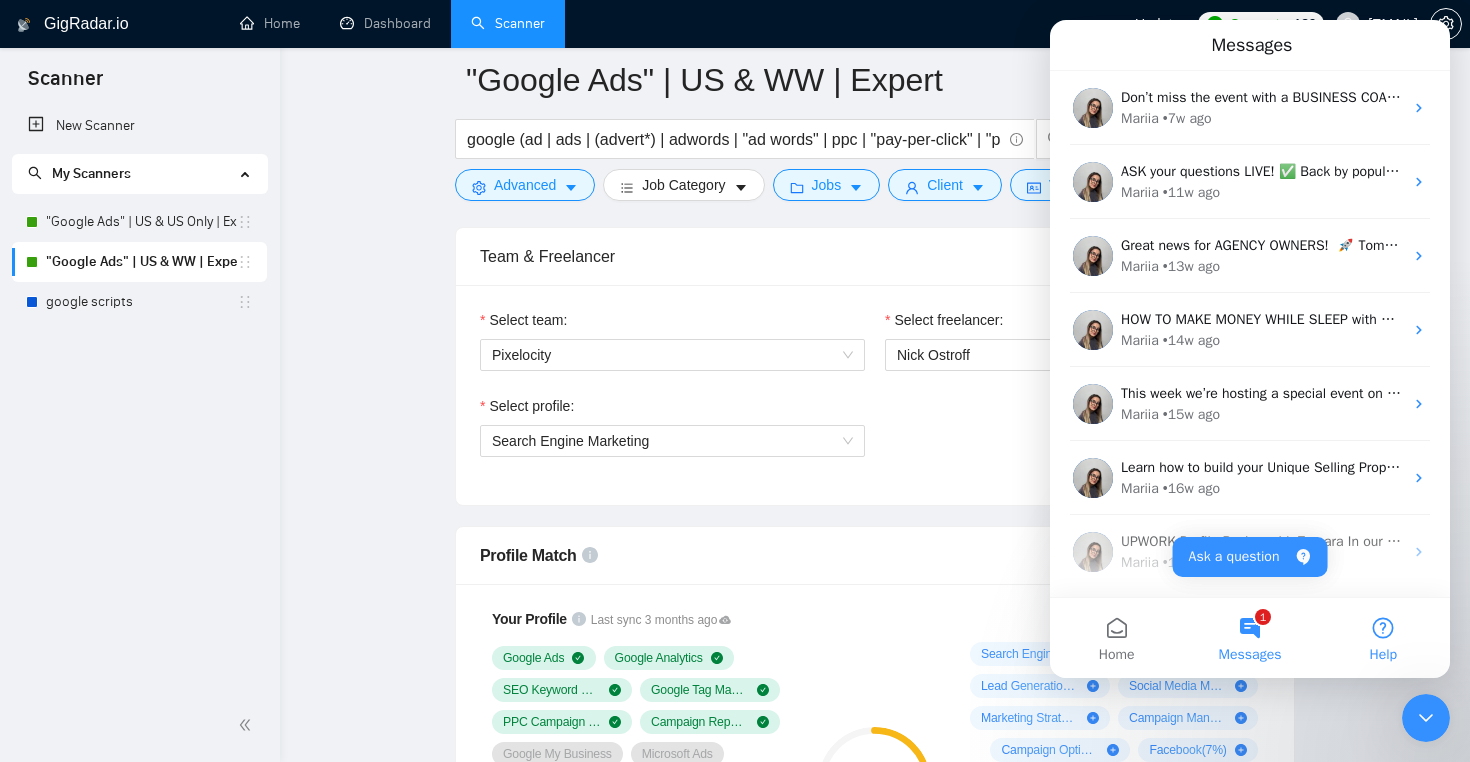 click on "Help" at bounding box center (1383, 638) 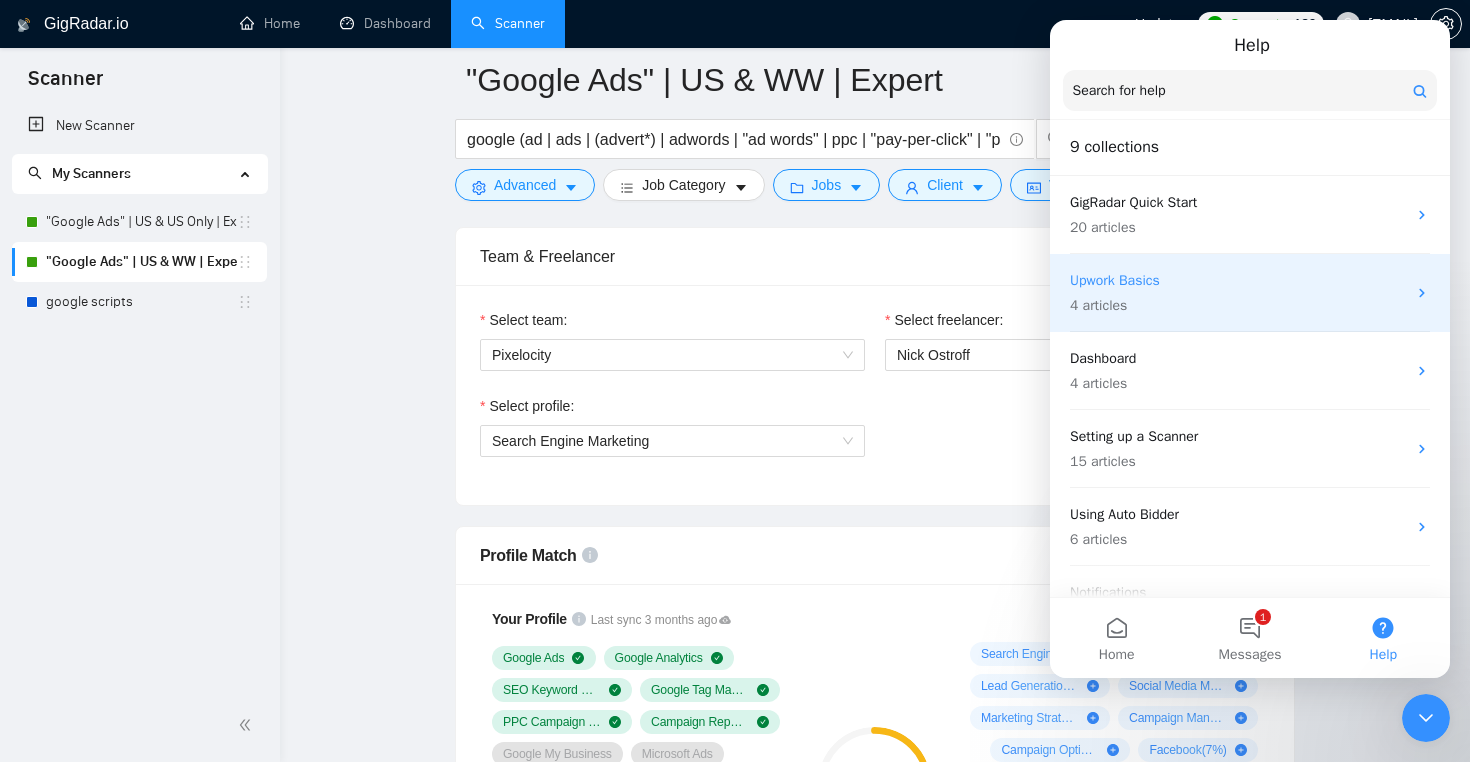 scroll, scrollTop: 326, scrollLeft: 0, axis: vertical 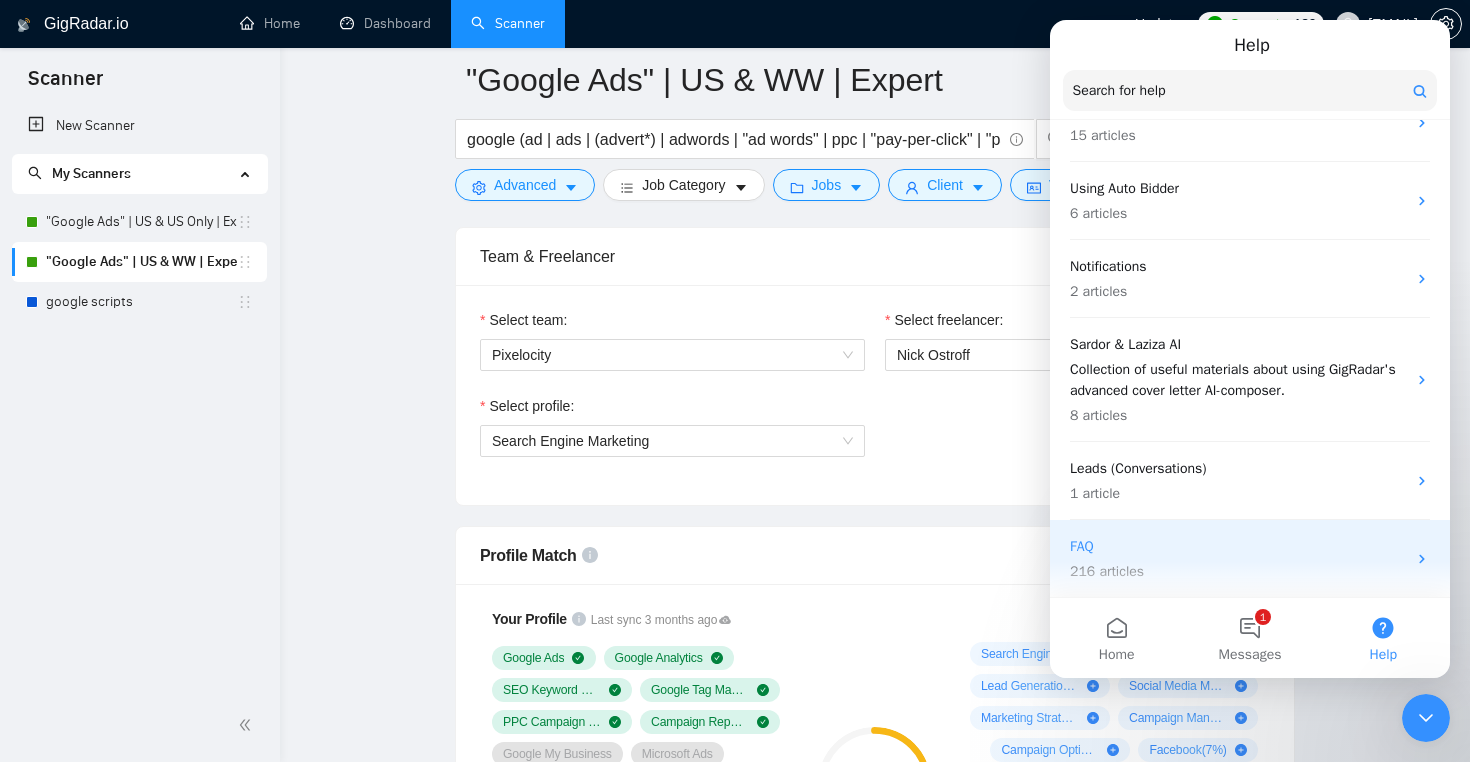click on "216 articles" at bounding box center (1238, 571) 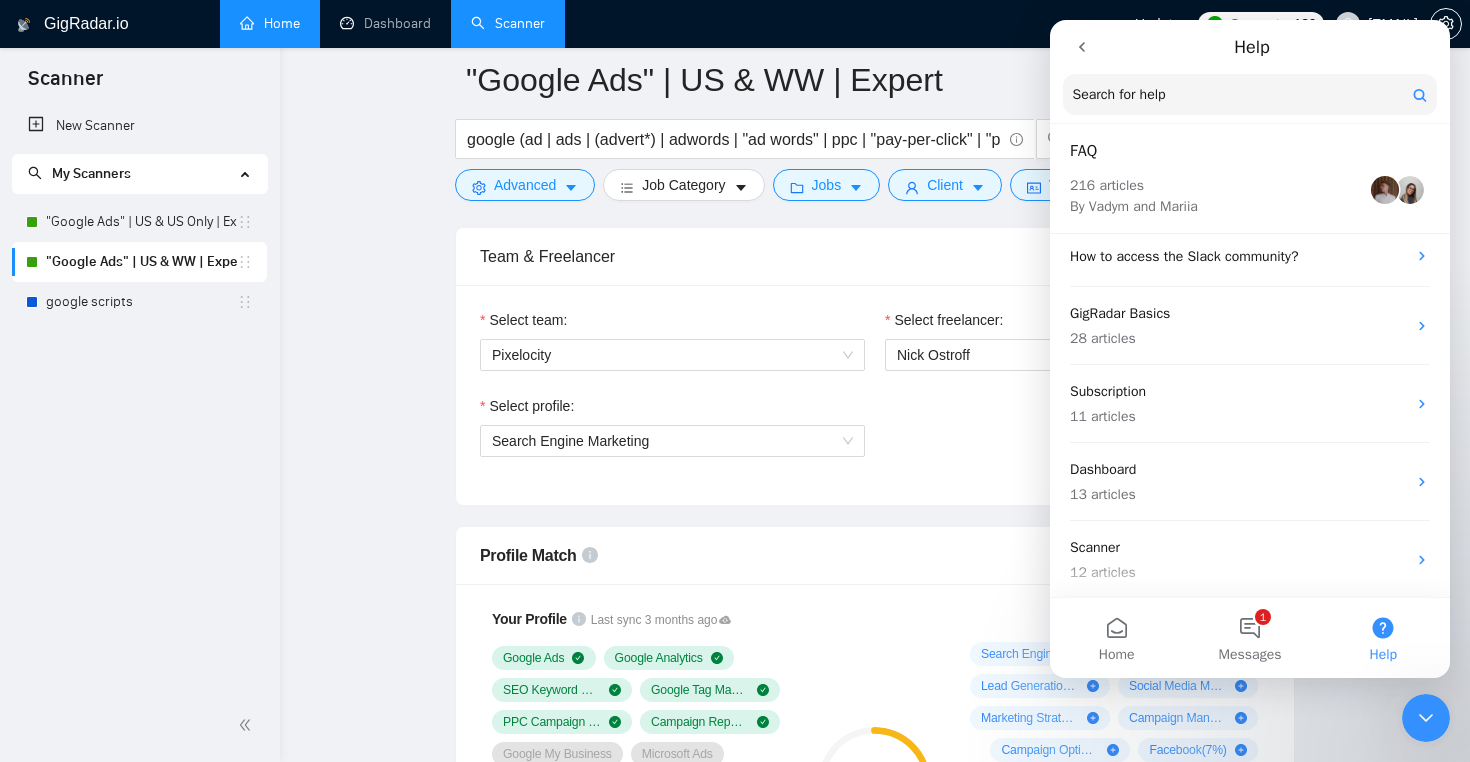 click on "Home" at bounding box center [270, 23] 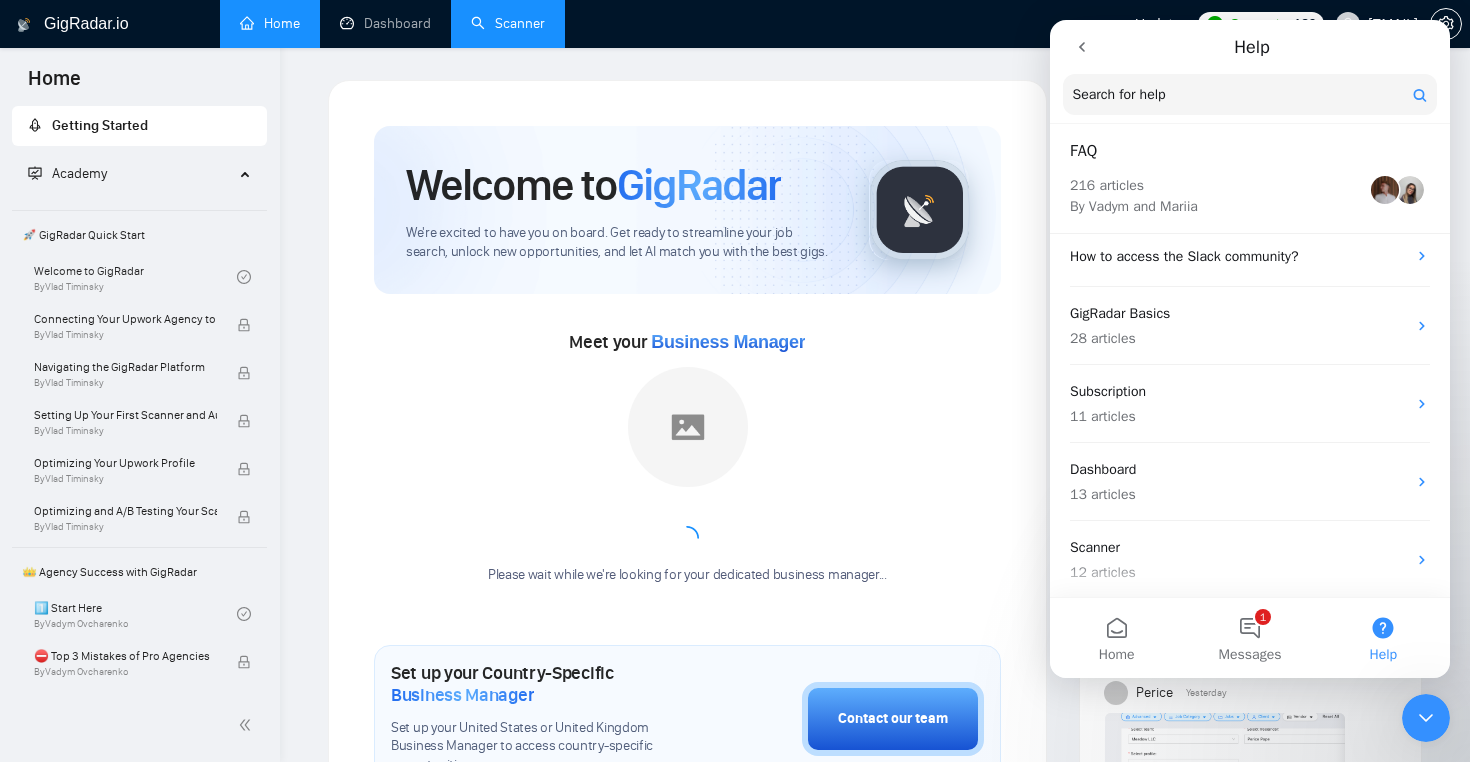 click at bounding box center (1426, 718) 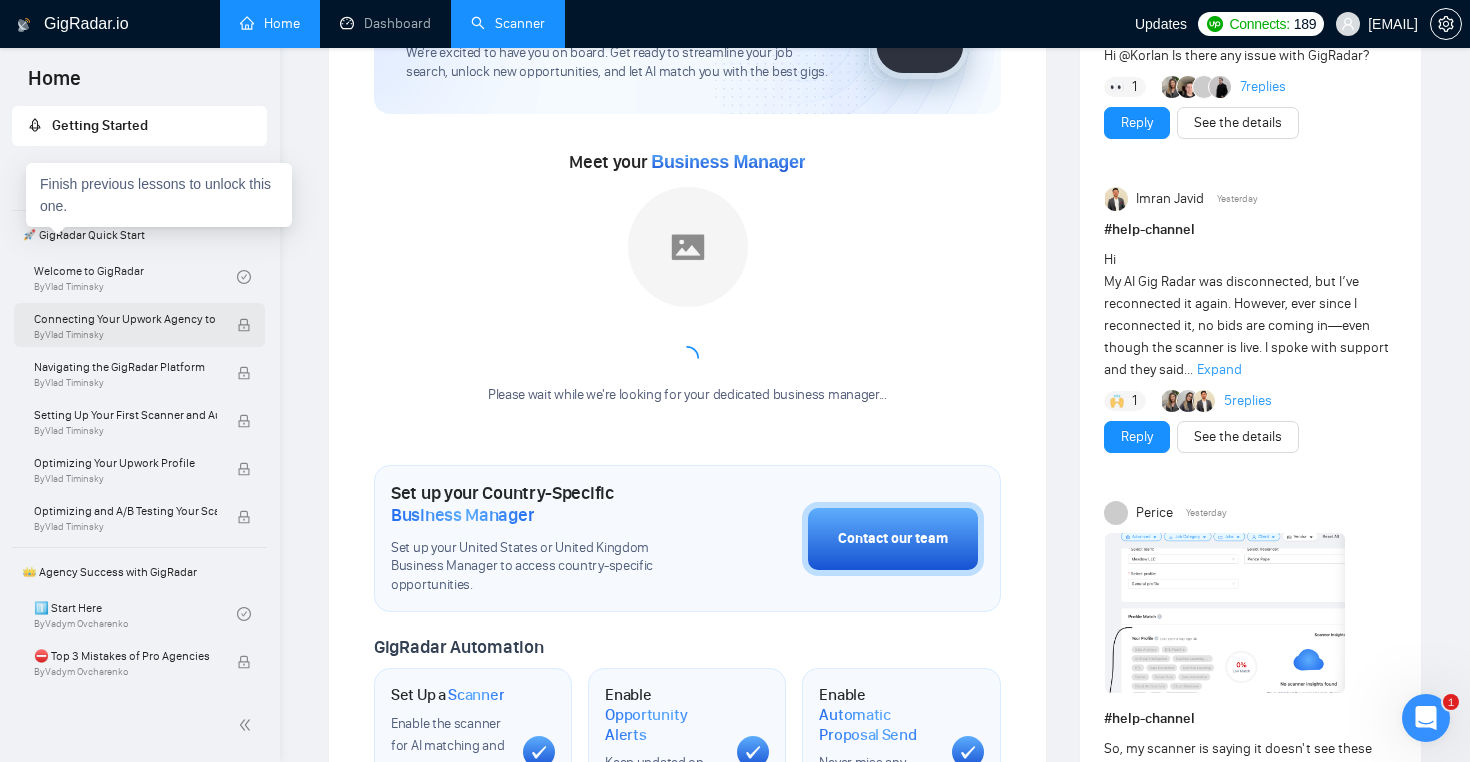 scroll, scrollTop: 184, scrollLeft: 0, axis: vertical 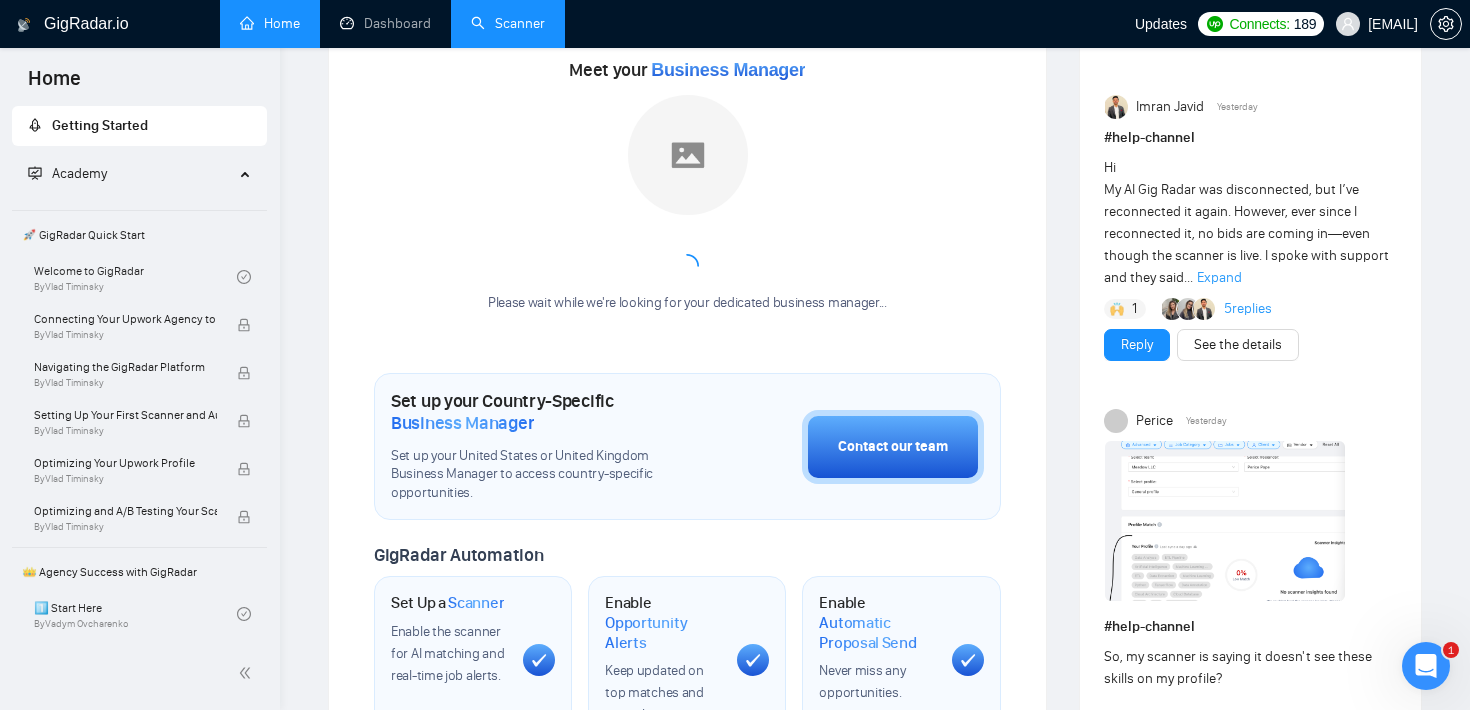 click on "Scanner" at bounding box center (508, 23) 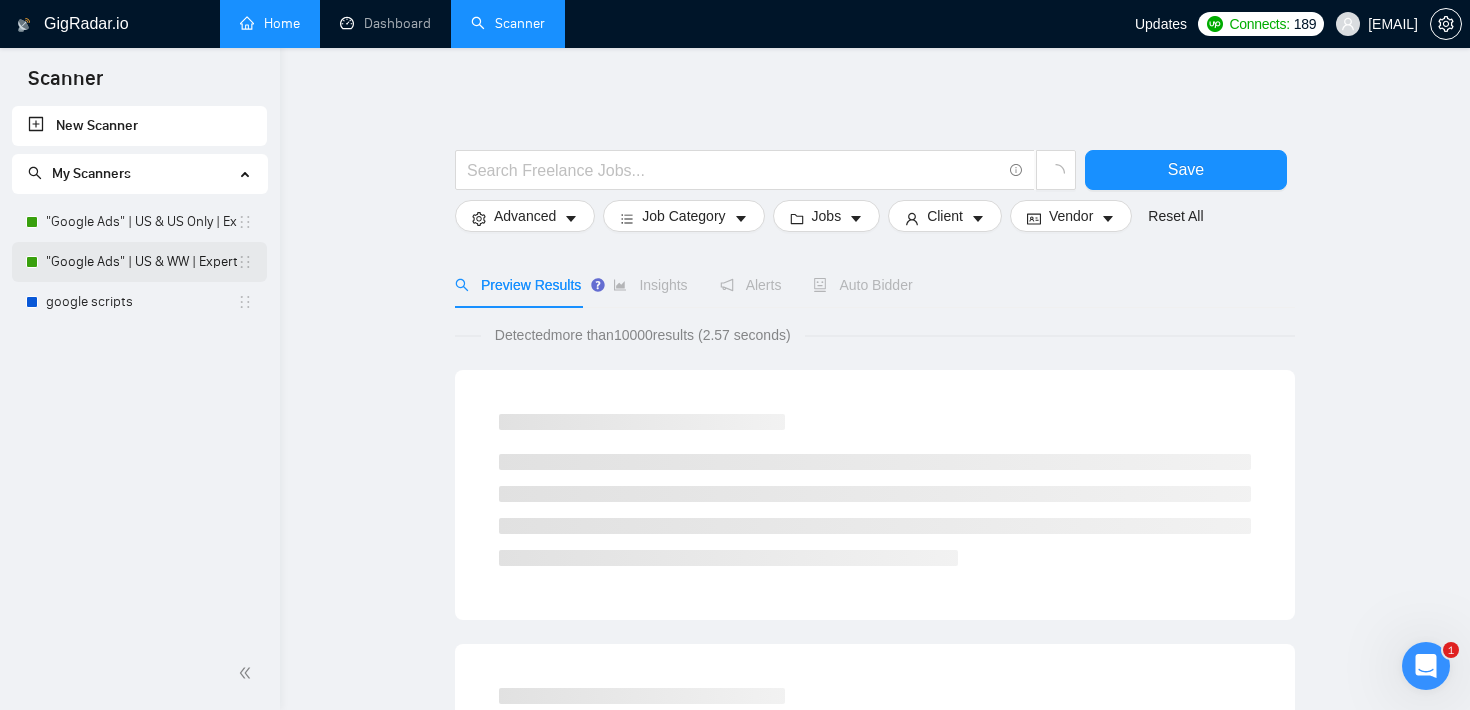 click on ""Google Ads" | US & WW | Expert" at bounding box center [141, 262] 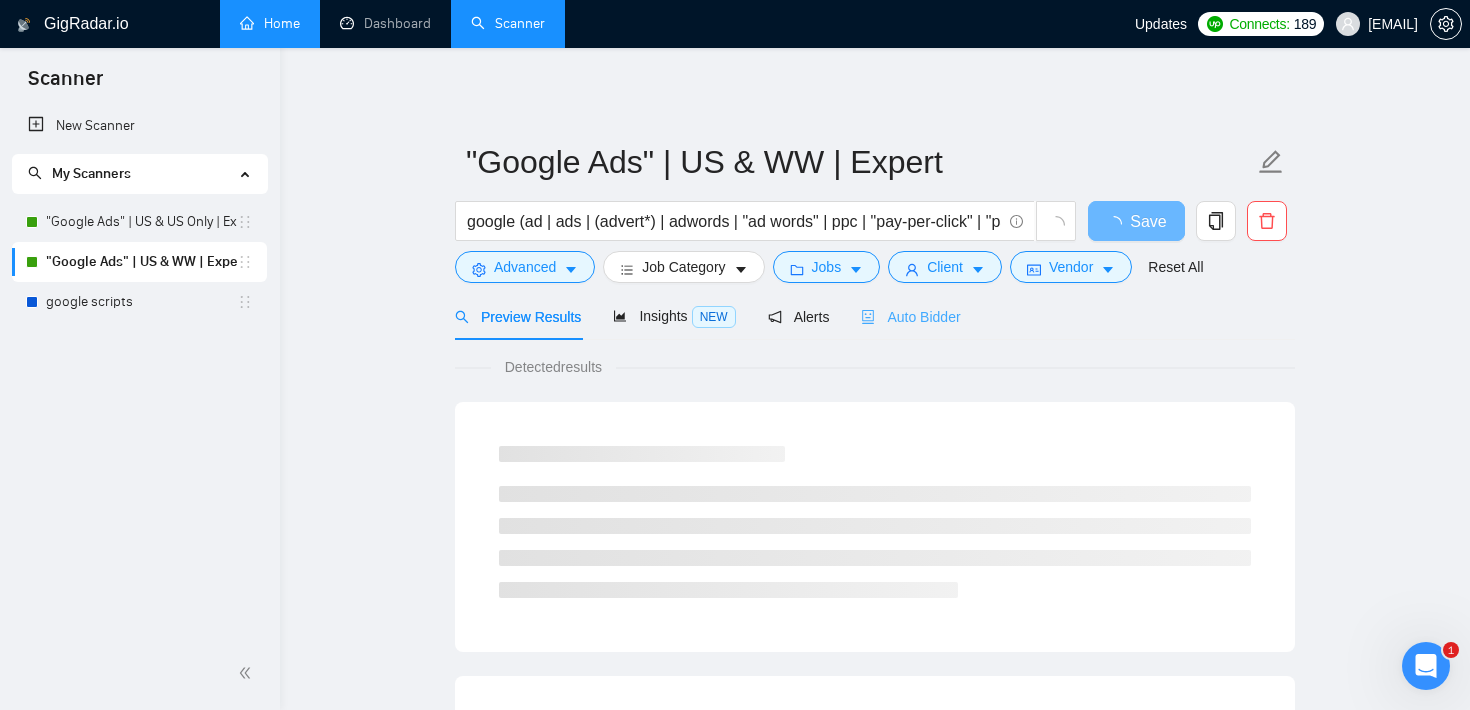 click on "Auto Bidder" at bounding box center (910, 316) 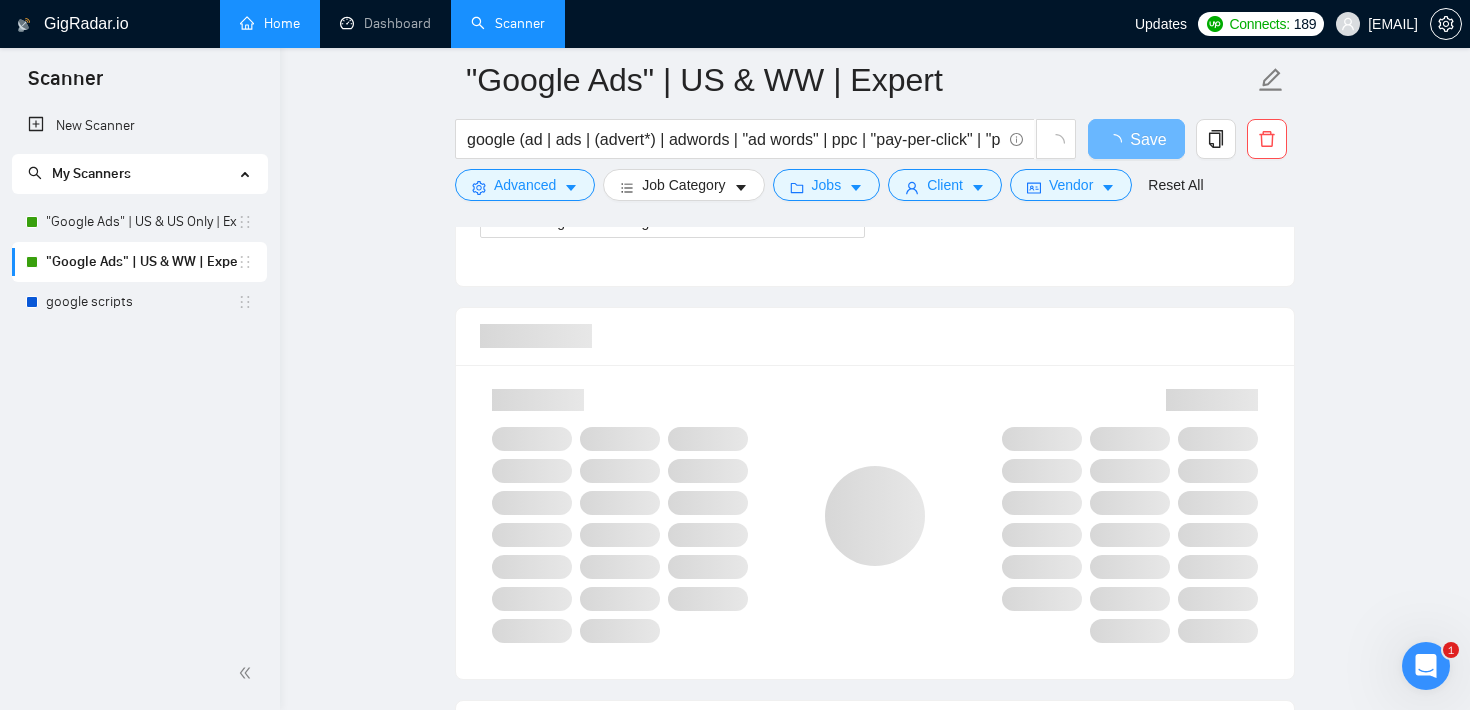 type 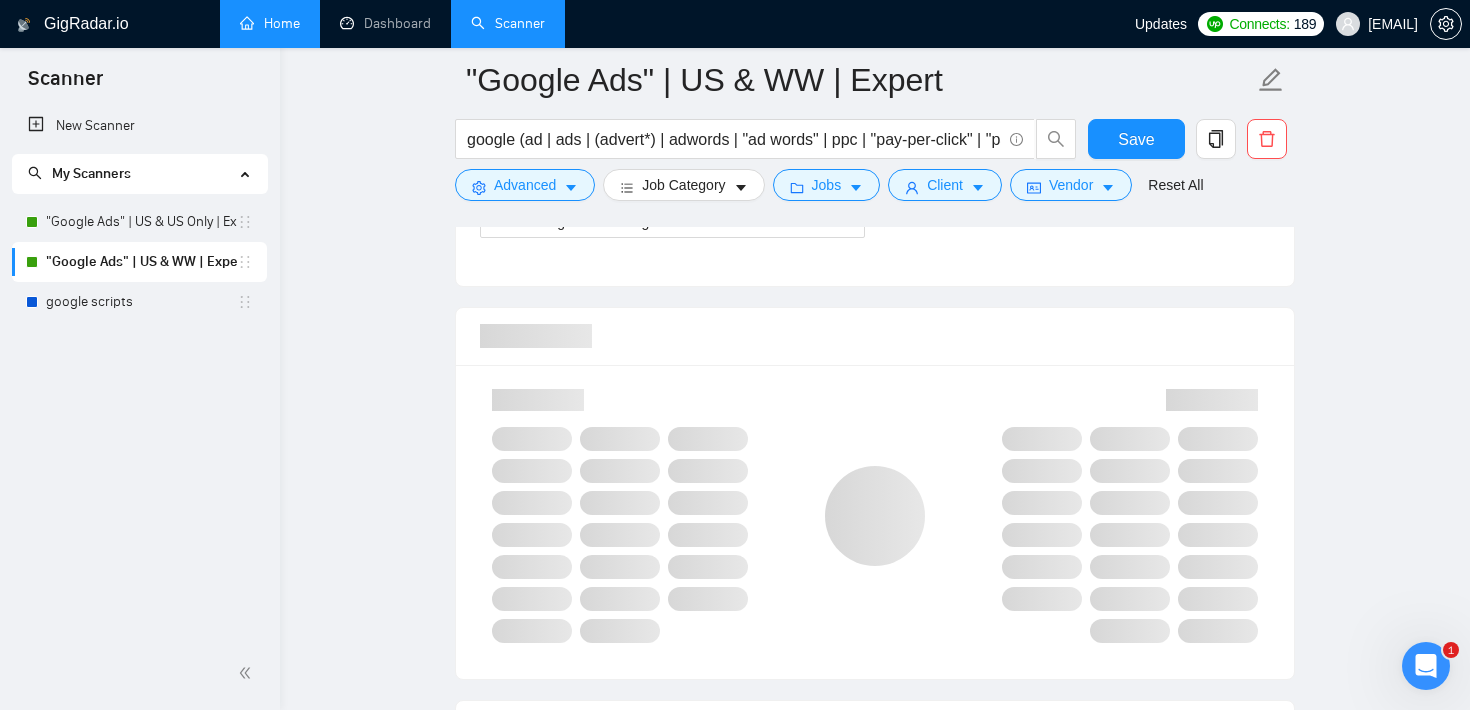 scroll, scrollTop: 2001, scrollLeft: 0, axis: vertical 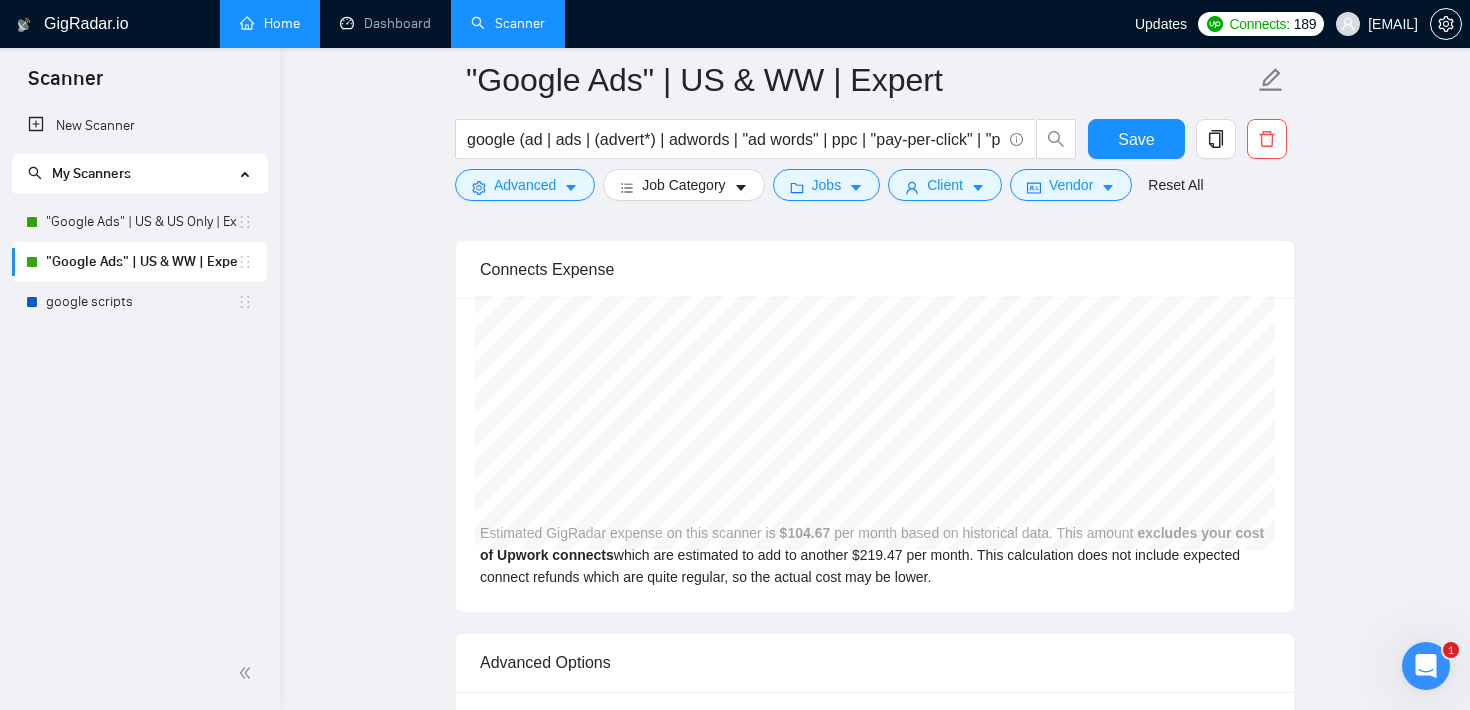click on ""Google Ads" | US WW | Expert google (ad | ads | (advert*) | adwords | "ad words" | ppc | "pay-per-click" | "pay per click") Save Advanced Job Category Jobs Client Vendor Reset All Preview Results Insights NEW Alerts Auto Bidder Auto Bidding Enabled Auto Bidding Enabled: ON Auto Bidder Schedule Auto Bidding Type: Automated (recommended) Semi-automated Auto Bidding Schedule: 24/7 Custom Custom Auto Bidder Schedule Repeat every week on Monday Tuesday Wednesday Thursday Friday Saturday Sunday Active Hours ( America/Los_Angeles ): From: To: ( 24 hours) America/Los_Angeles Auto Bidding Type Select your bidding algorithm: Choose the algorithm for you bidding. The price per proposal does not include your connects expenditure. Template Bidder Works great for narrow segments and short cover letters that don't change. 0.50 credits / proposal Sardor AI 🤖 Personalise your cover letter with ai [placeholders] 1.00 credits / proposal Experimental Laziza AI 👑 NEW Learn more 2.00 credits / proposal" at bounding box center [875, -1051] 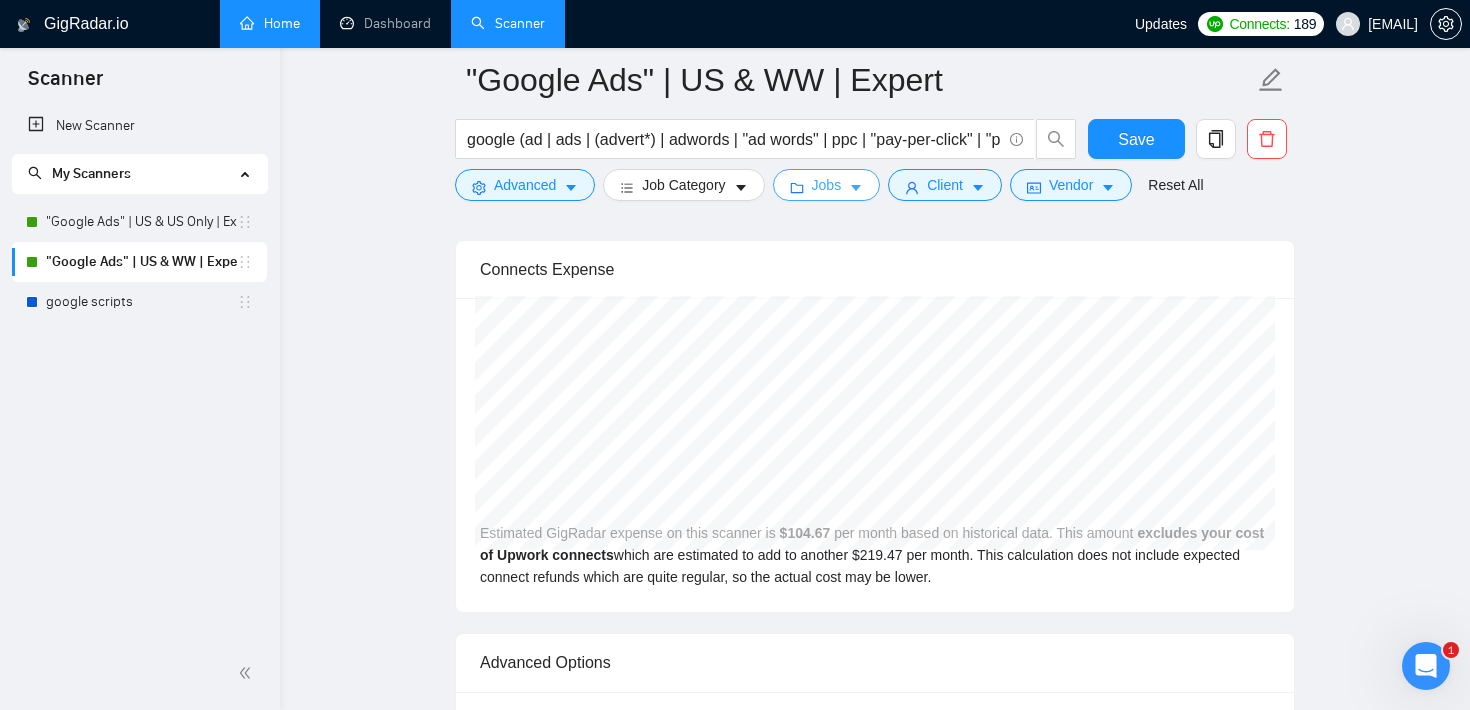 click on "Jobs" at bounding box center (827, 185) 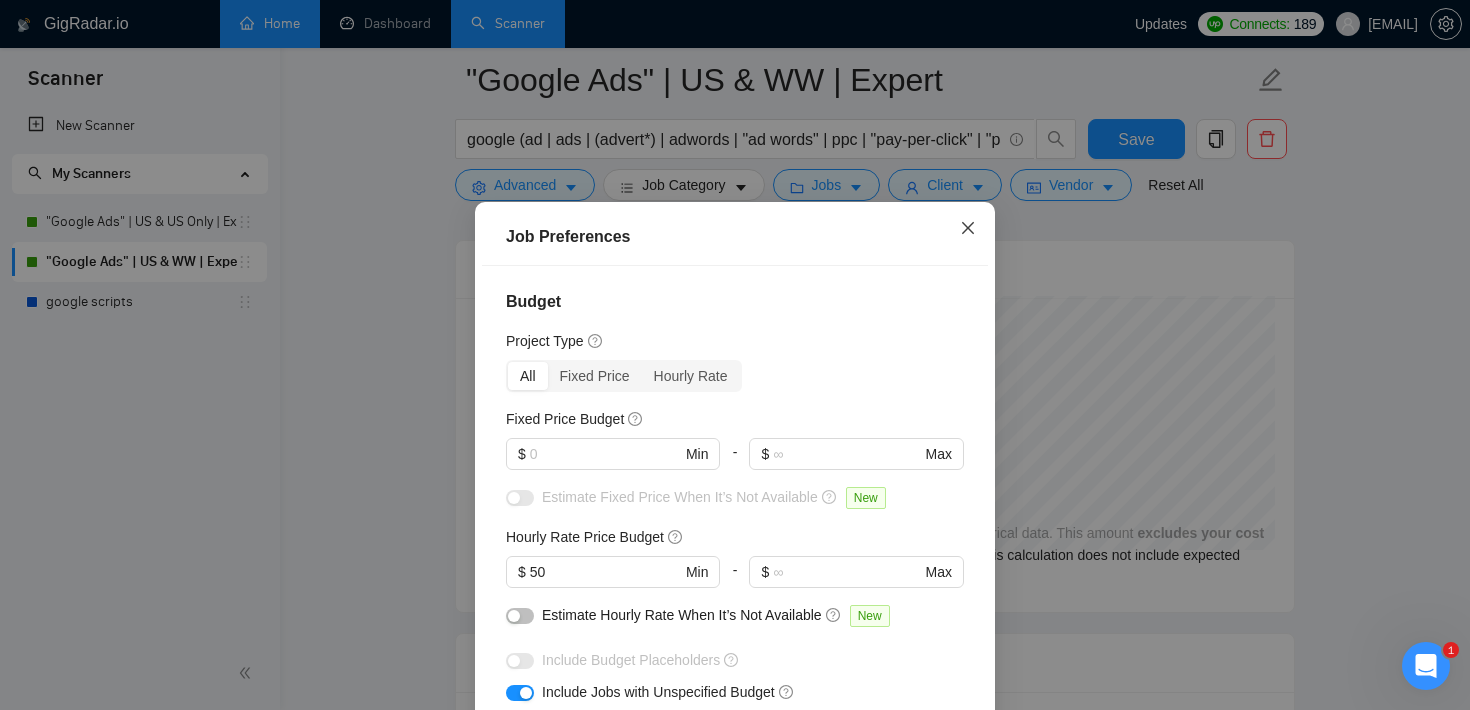click at bounding box center [968, 229] 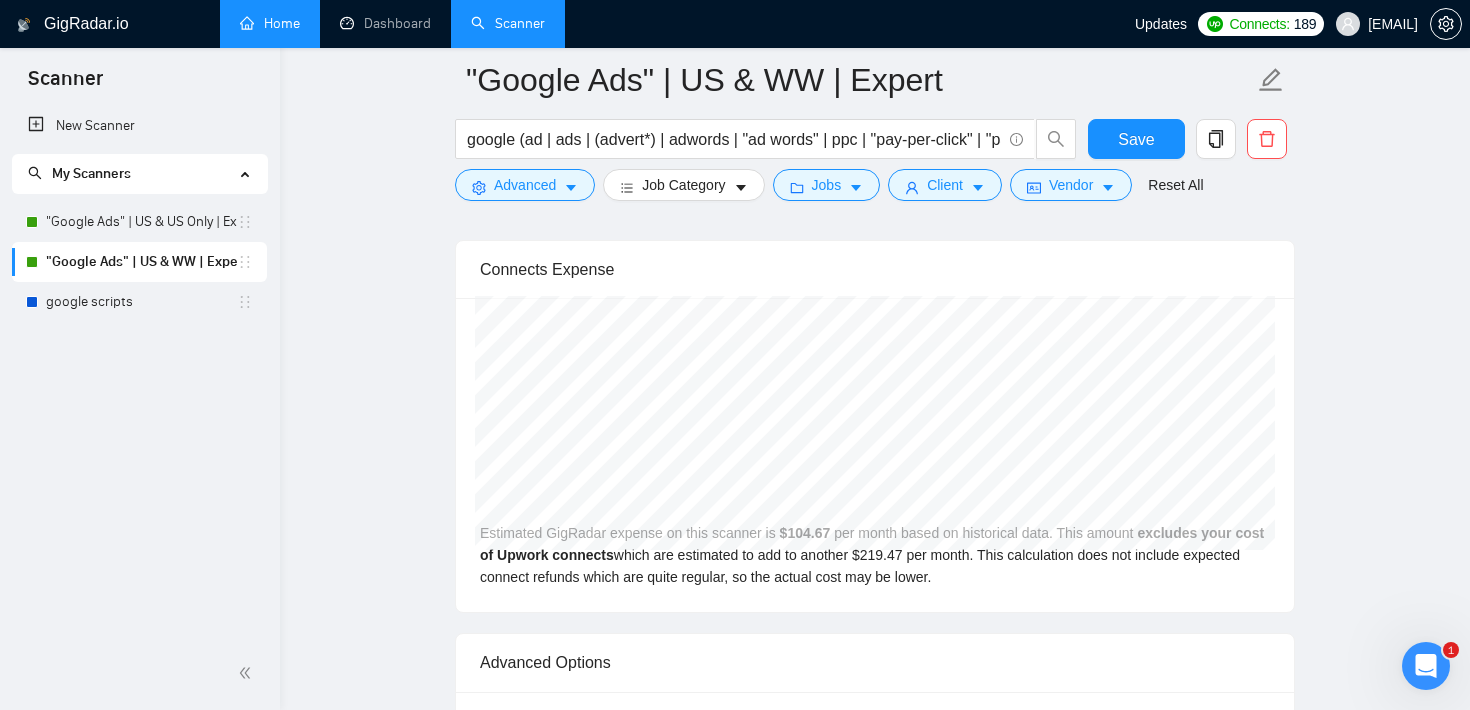 click on ""Google Ads" | US WW | Expert google (ad | ads | (advert*) | adwords | "ad words" | ppc | "pay-per-click" | "pay per click") Save Advanced Job Category Jobs Client Vendor Reset All Preview Results Insights NEW Alerts Auto Bidder Auto Bidding Enabled Auto Bidding Enabled: ON Auto Bidder Schedule Auto Bidding Type: Automated (recommended) Semi-automated Auto Bidding Schedule: 24/7 Custom Custom Auto Bidder Schedule Repeat every week on Monday Tuesday Wednesday Thursday Friday Saturday Sunday Active Hours ( America/Los_Angeles ): From: To: ( 24 hours) America/Los_Angeles Auto Bidding Type Select your bidding algorithm: Choose the algorithm for you bidding. The price per proposal does not include your connects expenditure. Template Bidder Works great for narrow segments and short cover letters that don't change. 0.50 credits / proposal Sardor AI 🤖 Personalise your cover letter with ai [placeholders] 1.00 credits / proposal Experimental Laziza AI 👑 NEW Learn more 2.00 credits / proposal" at bounding box center (875, -1051) 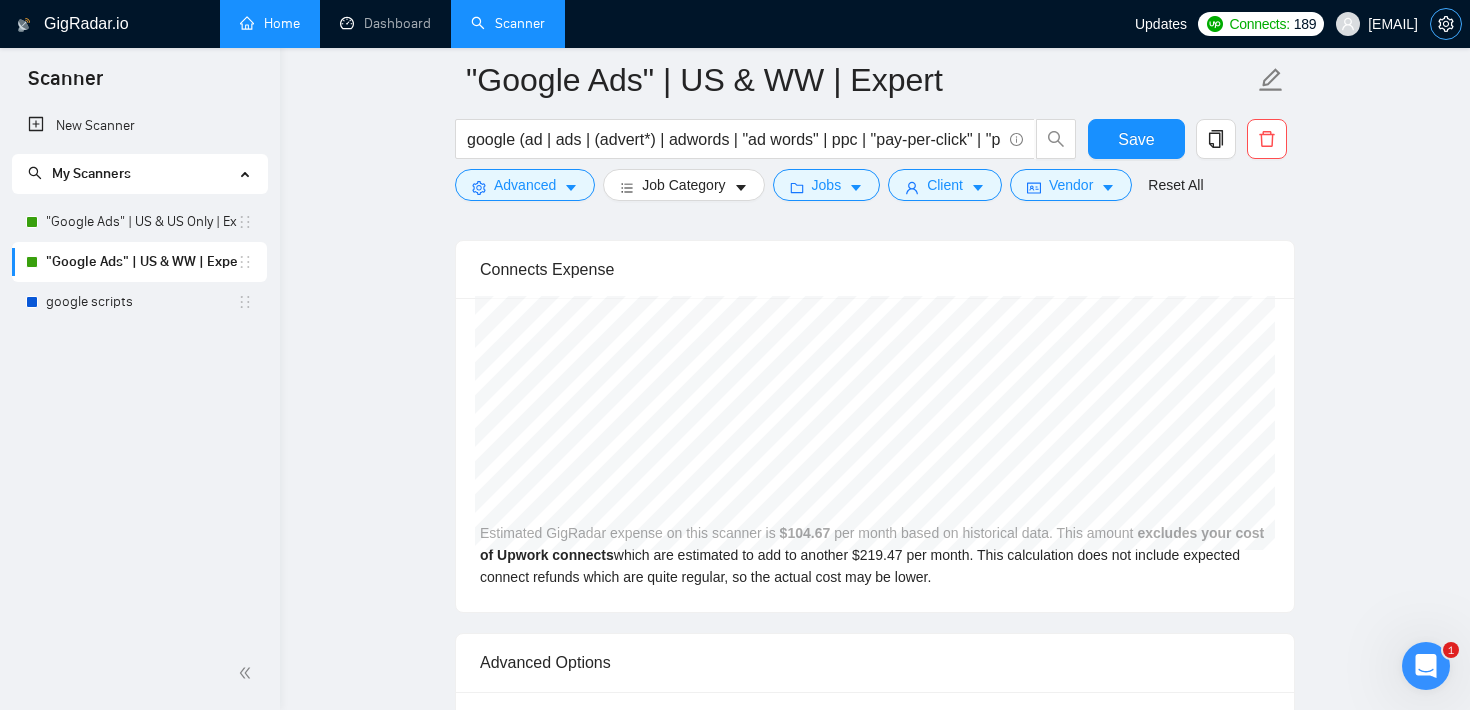 click 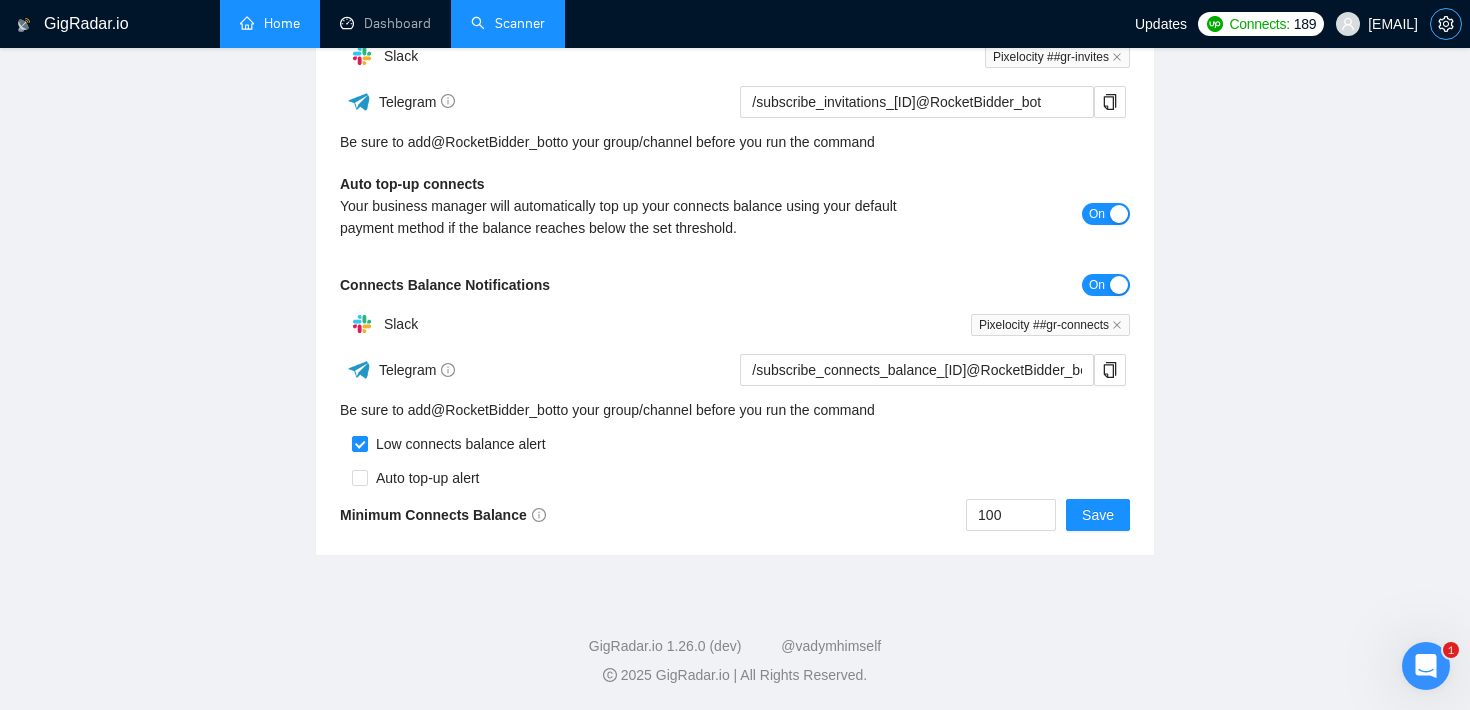 scroll, scrollTop: 578, scrollLeft: 0, axis: vertical 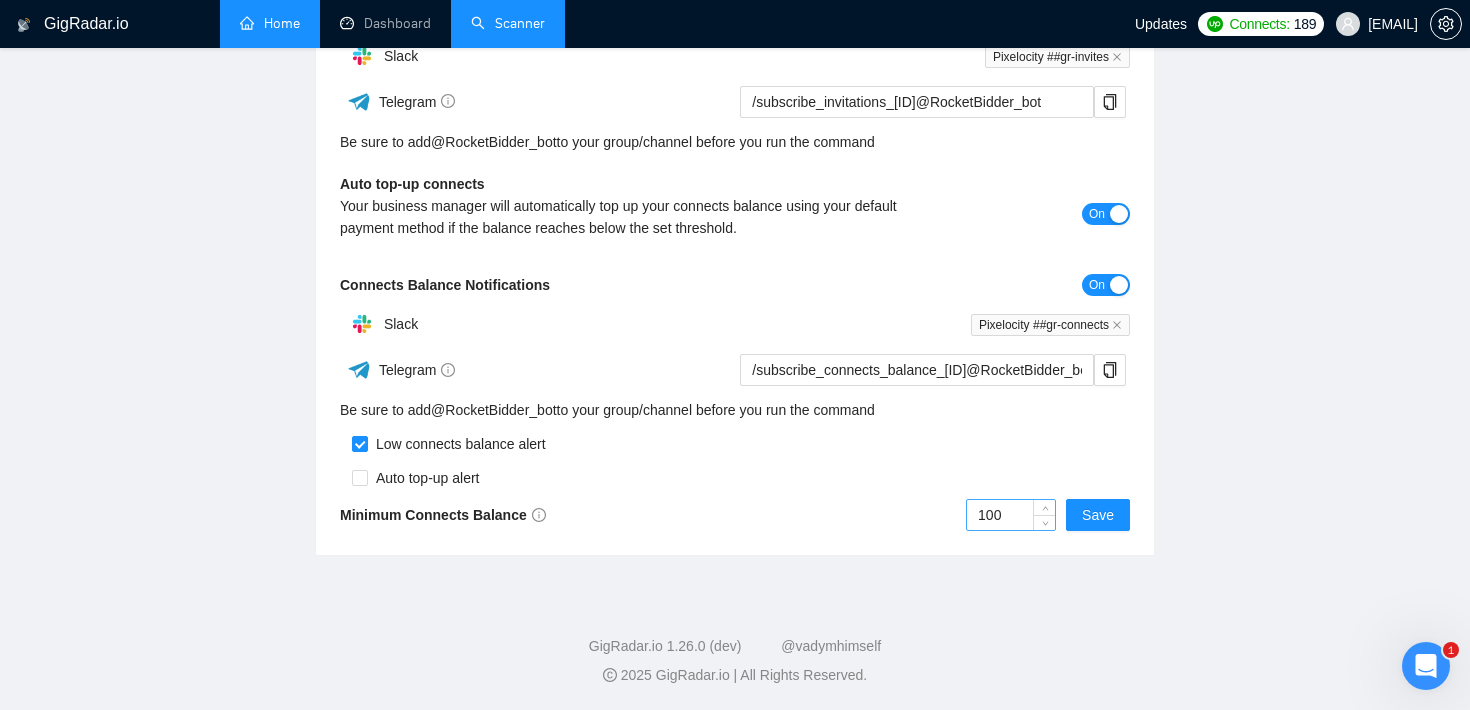 click on "100" at bounding box center (1011, 515) 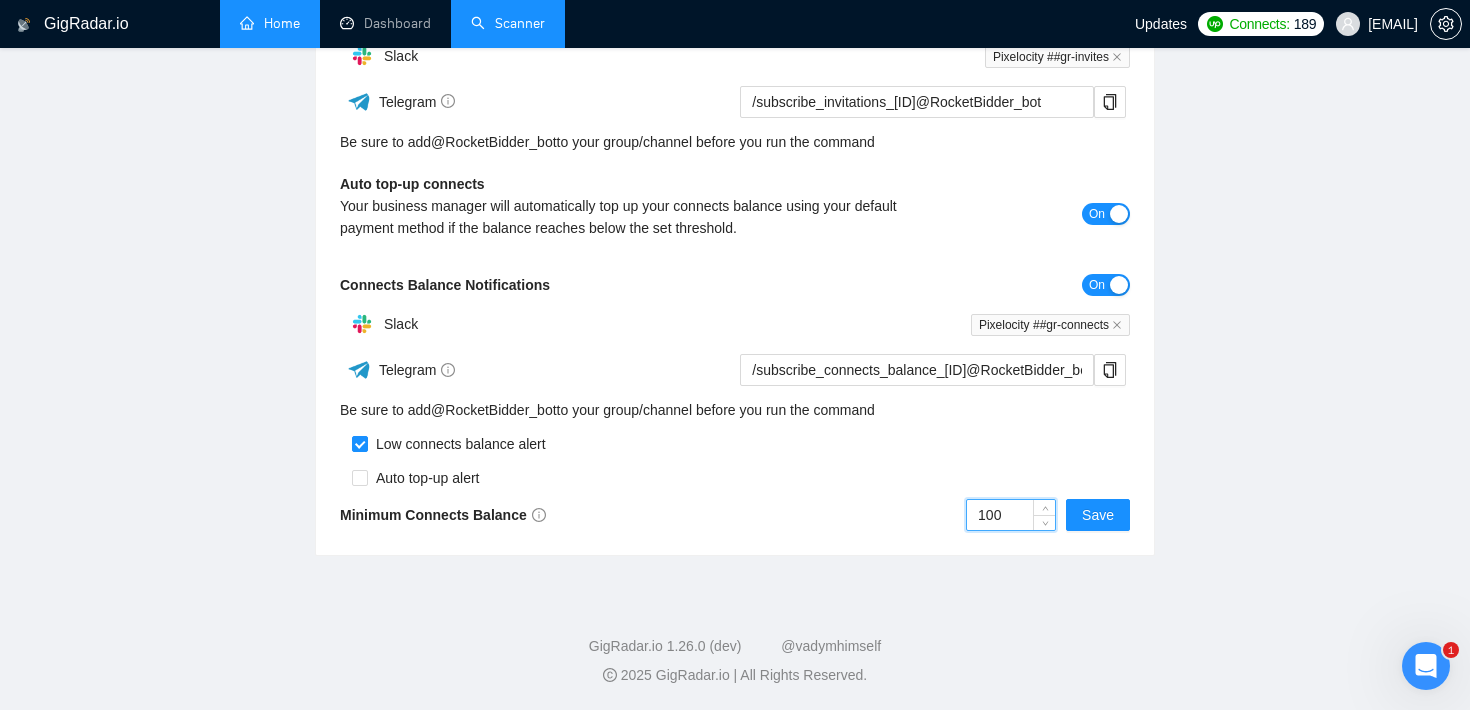 click on "100" at bounding box center (1011, 515) 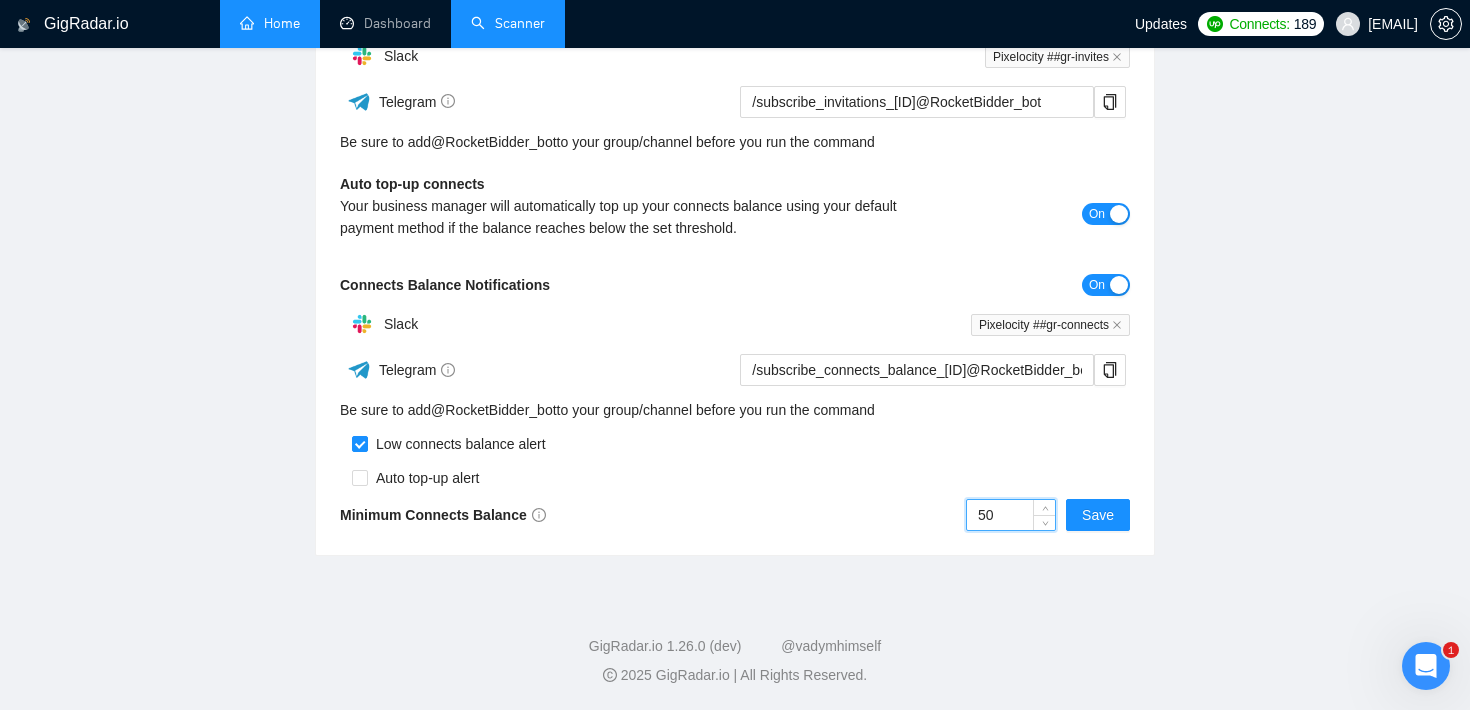 type on "5" 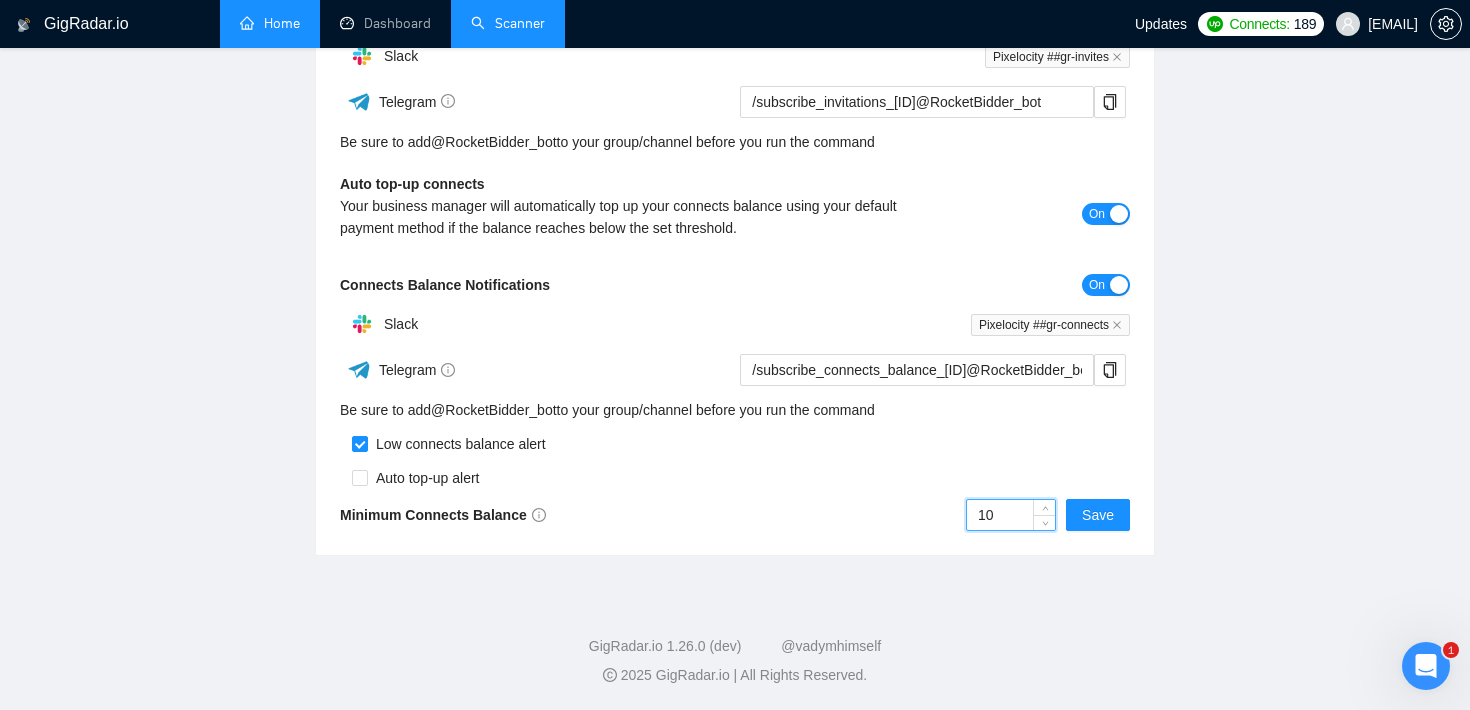 type on "100" 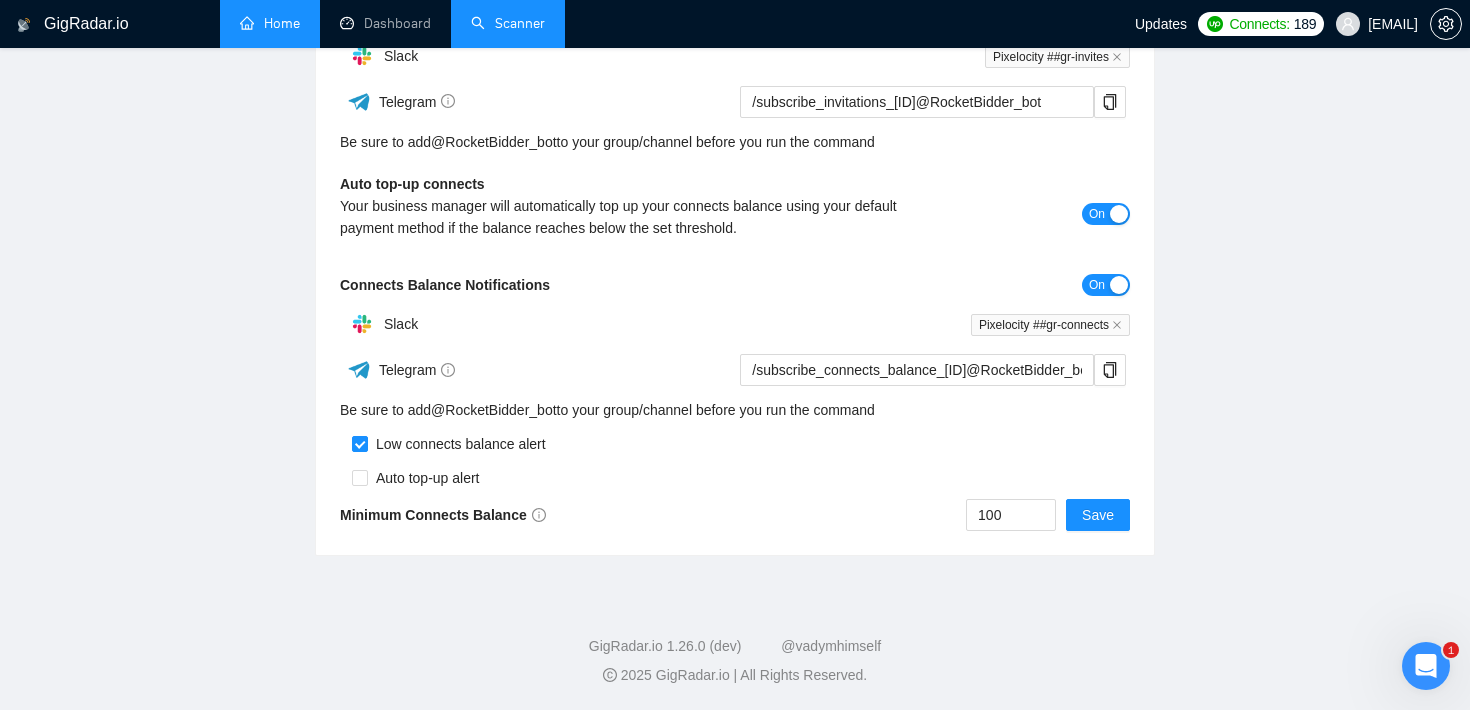 click on "Team Settings [EMAIL] Preferences Subscription Members Integrations Limits Configuration Lead reply notifications Get a notification every time a proposal that is sent from your team gets a new reply. On Slack Pixelocity ##gr-leads Telegram /subscribe_replies_66a93b95166fd265aba9117c@RocketBidder_bot Be sure to add @RocketBidder_bot to your group/channel before you run the command Client invitation notifications Get a notification every time a prospect invites you to submit a proposal. On Slack Pixelocity ##gr-invites Telegram /subscribe_invitations_66a93b95166fd265aba9117c@RocketBidder_bot Be sure to add @RocketBidder_bot to your group/channel before you run the command Auto top-up connects Your business manager will automatically top up your connects balance using your default payment method if the balance reaches below the set threshold. On Connects Balance Notifications On Slack Pixelocity ##gr-connects Telegram Be sure to add @RocketBidder_bot Auto top-up alert 100" at bounding box center [735, 29] 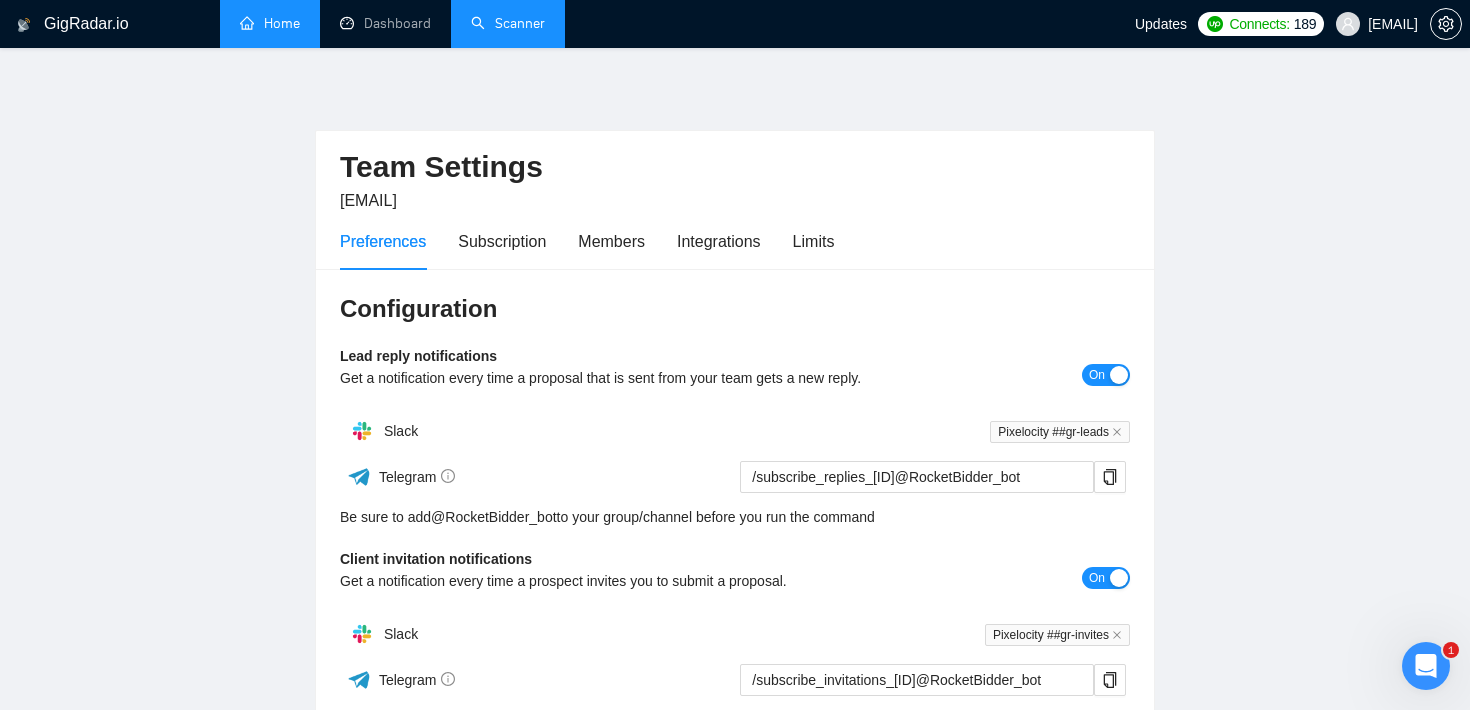 click on "Scanner" at bounding box center (508, 23) 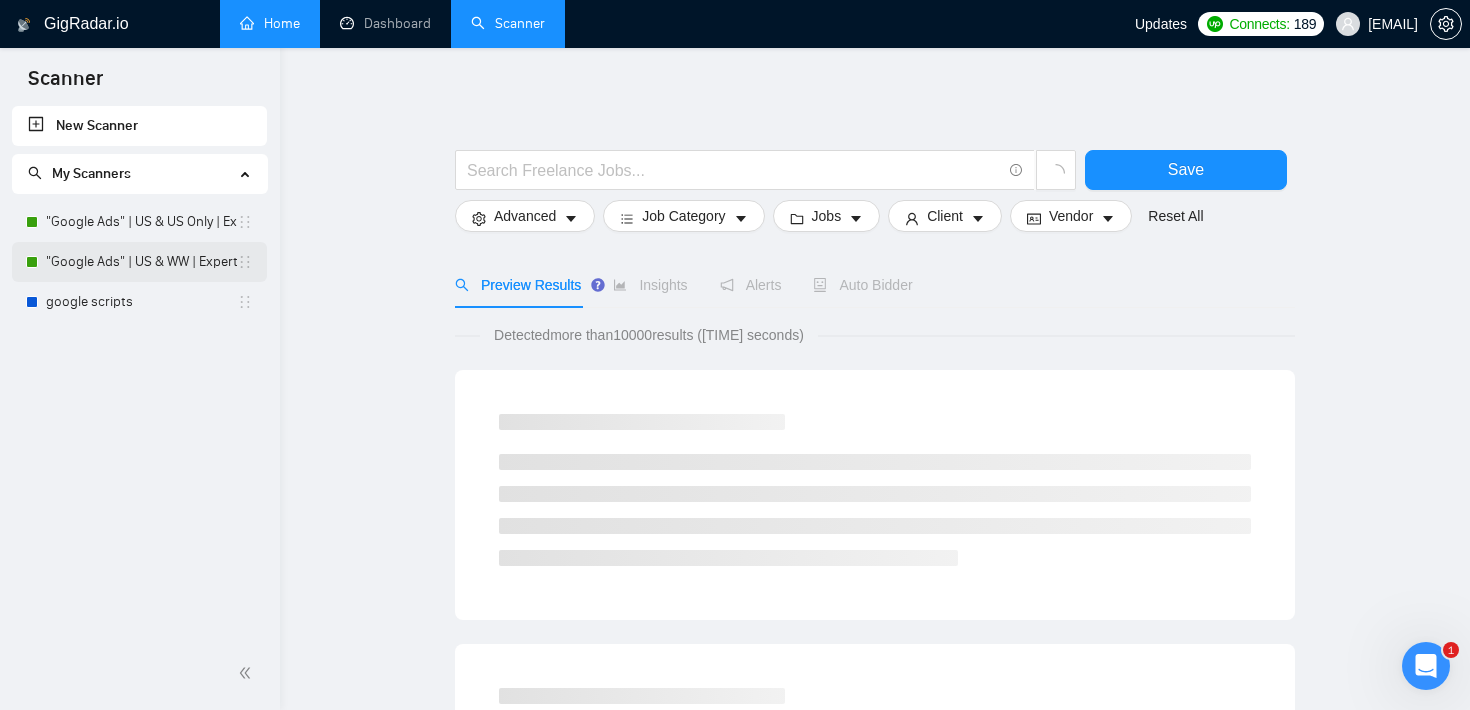 click on ""Google Ads" | US & WW | Expert" at bounding box center (139, 262) 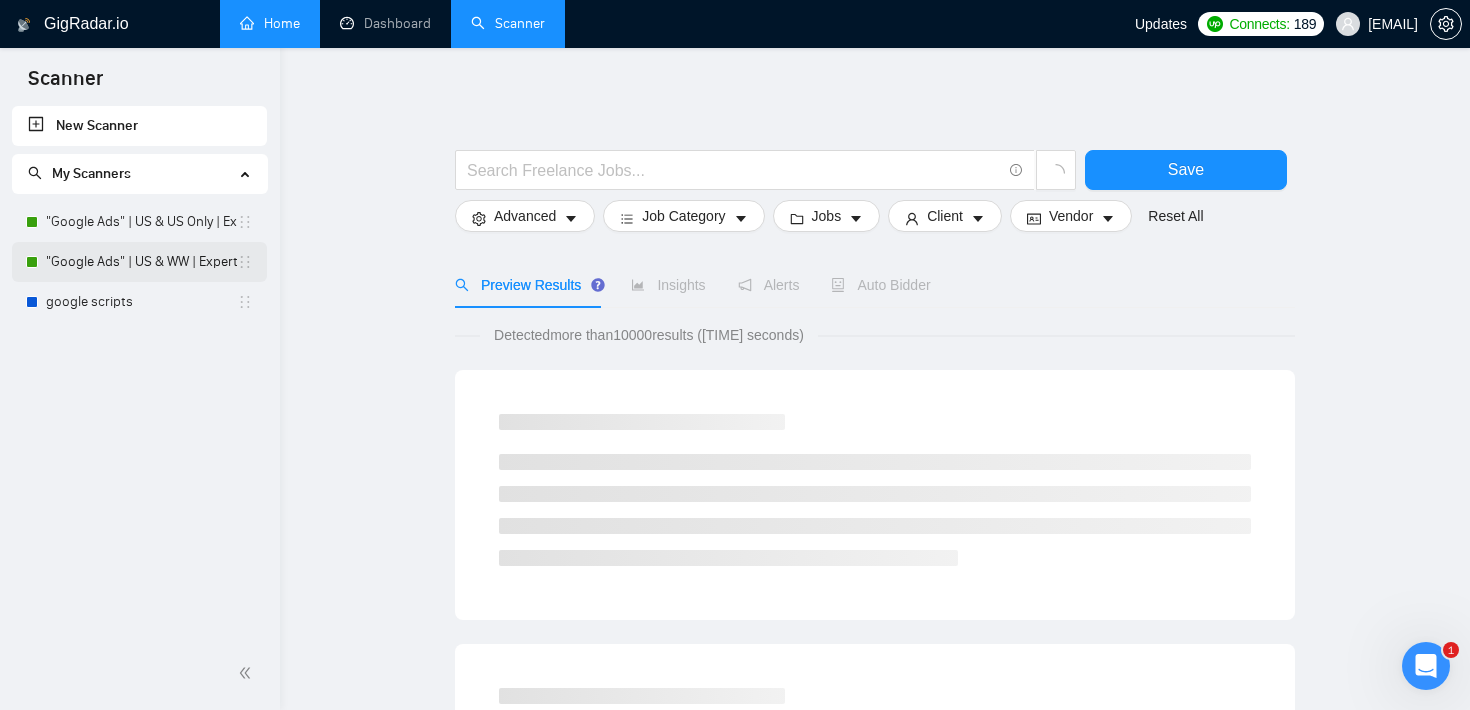 click on ""Google Ads" | US & WW | Expert" at bounding box center (141, 262) 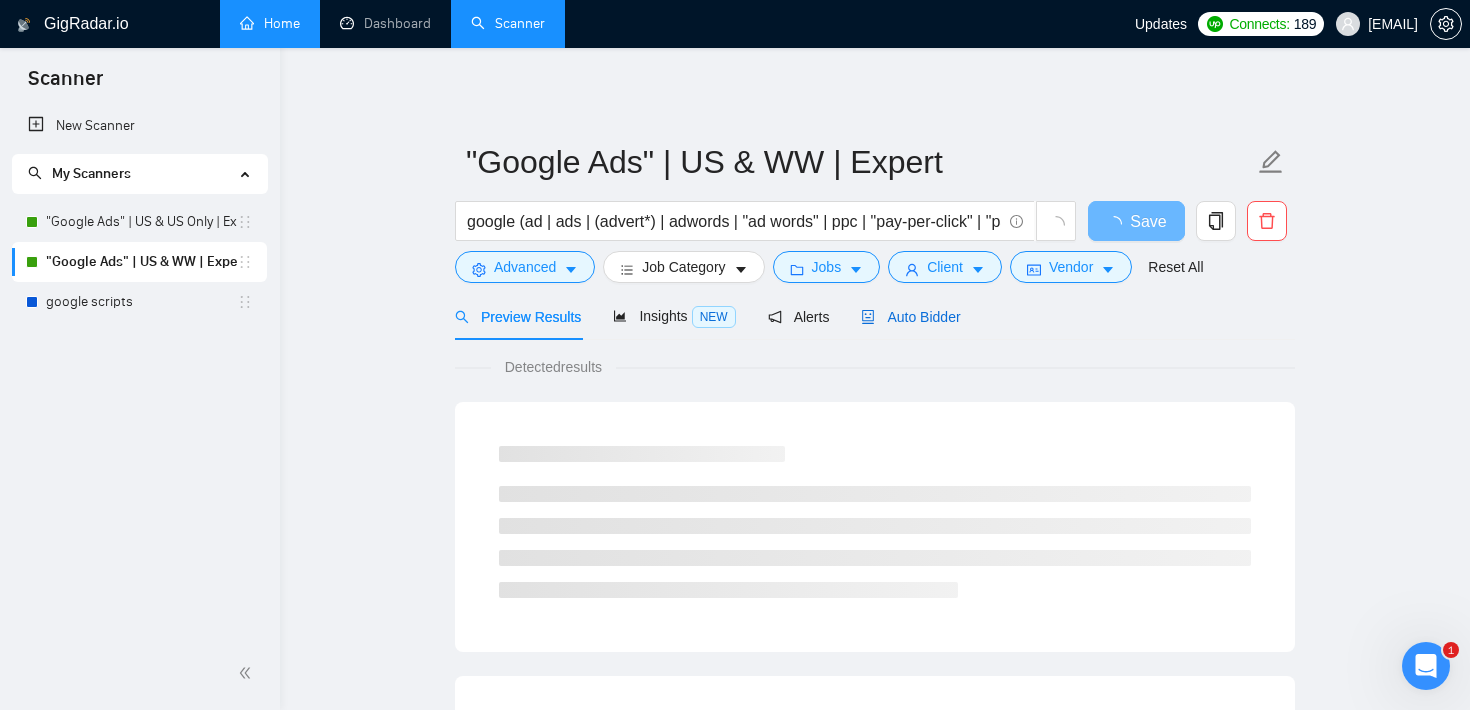 click on "Auto Bidder" at bounding box center (910, 317) 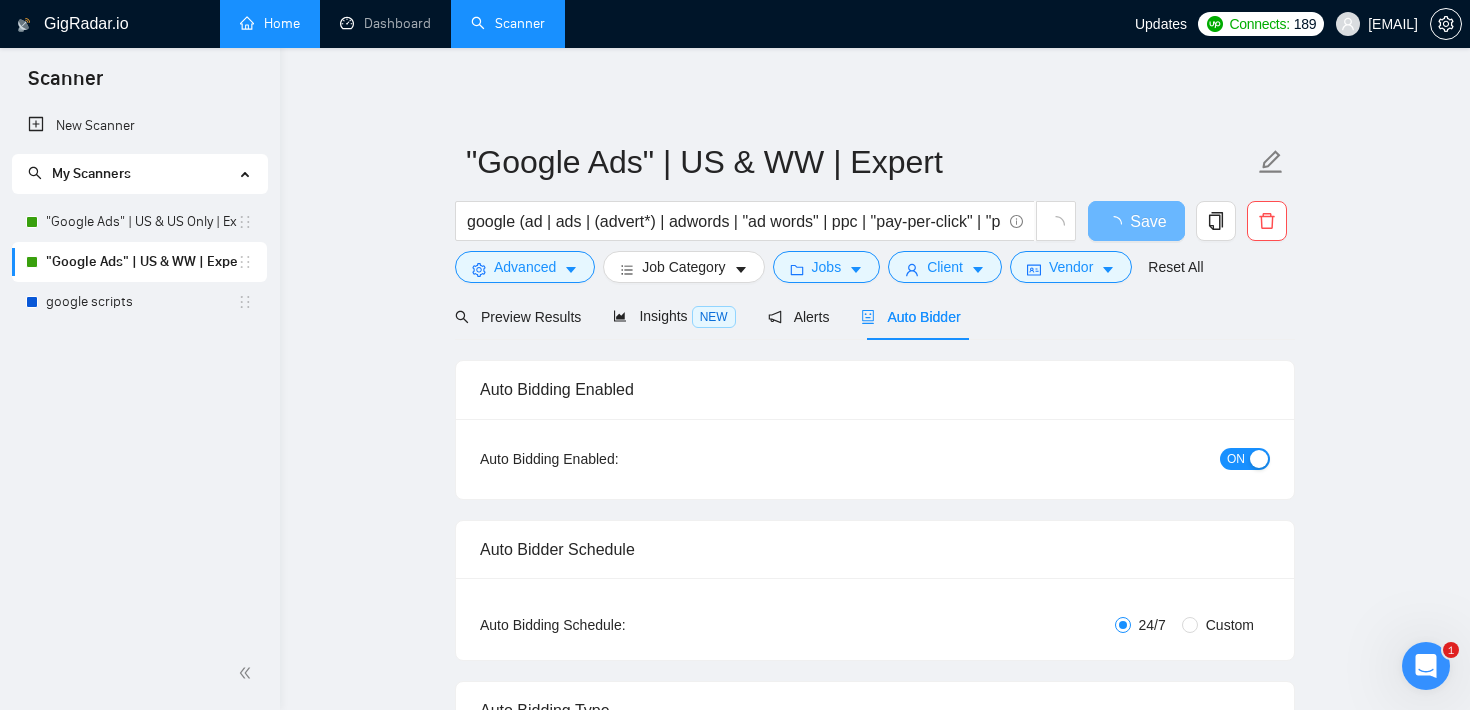 type 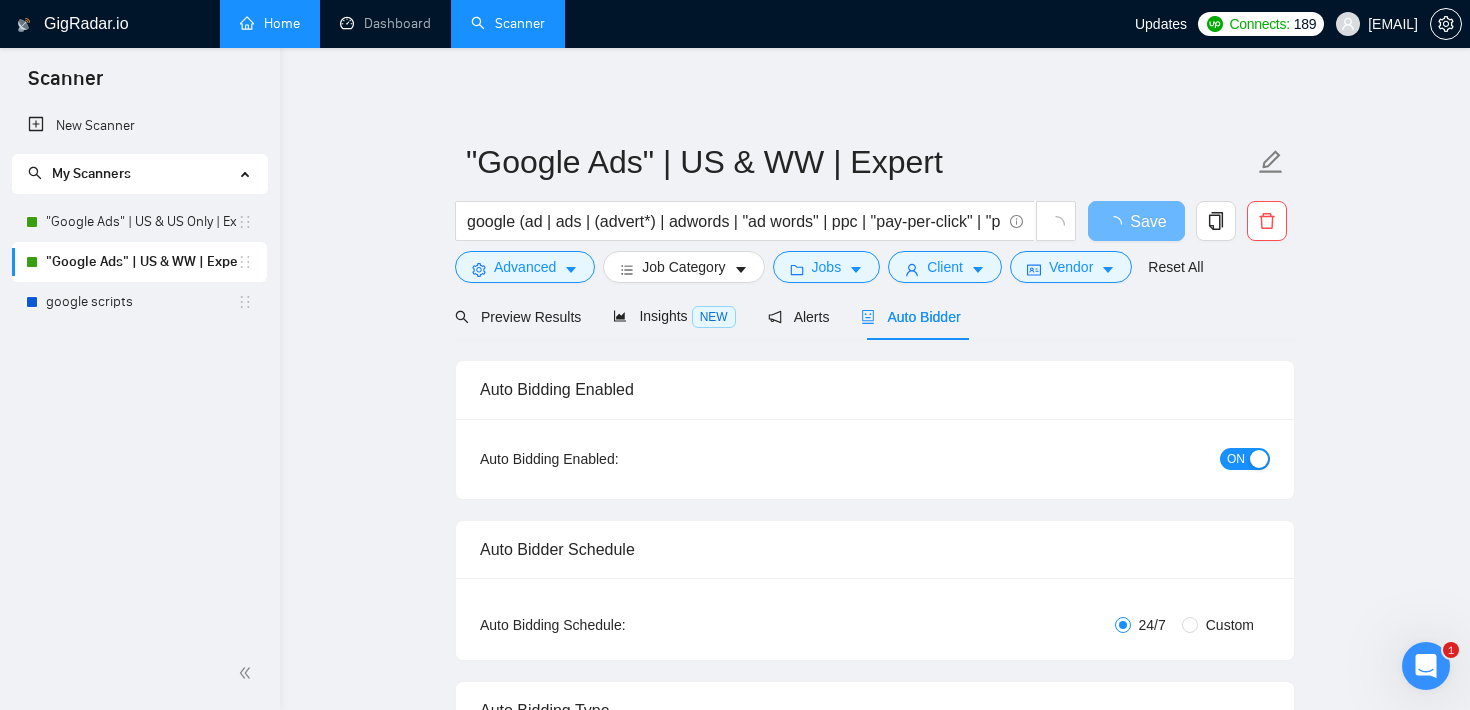 checkbox on "true" 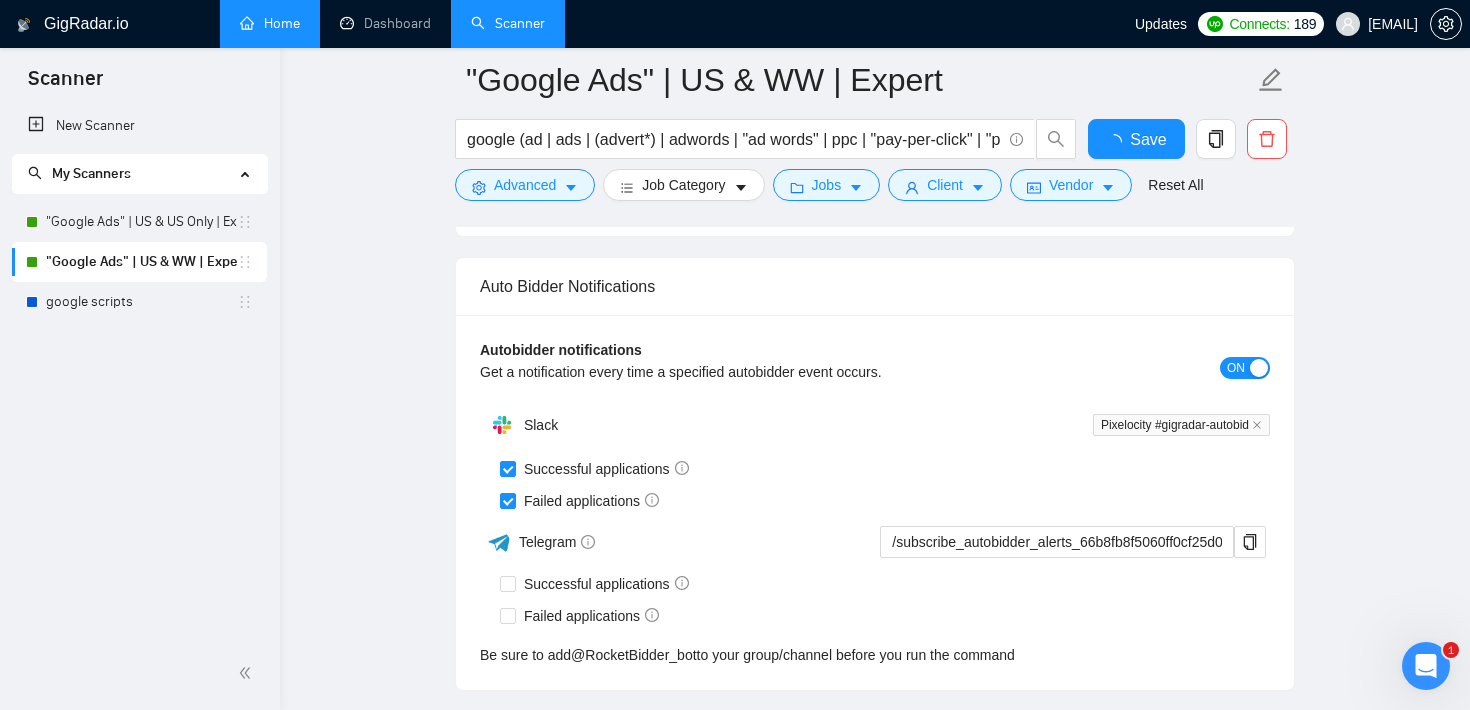 type 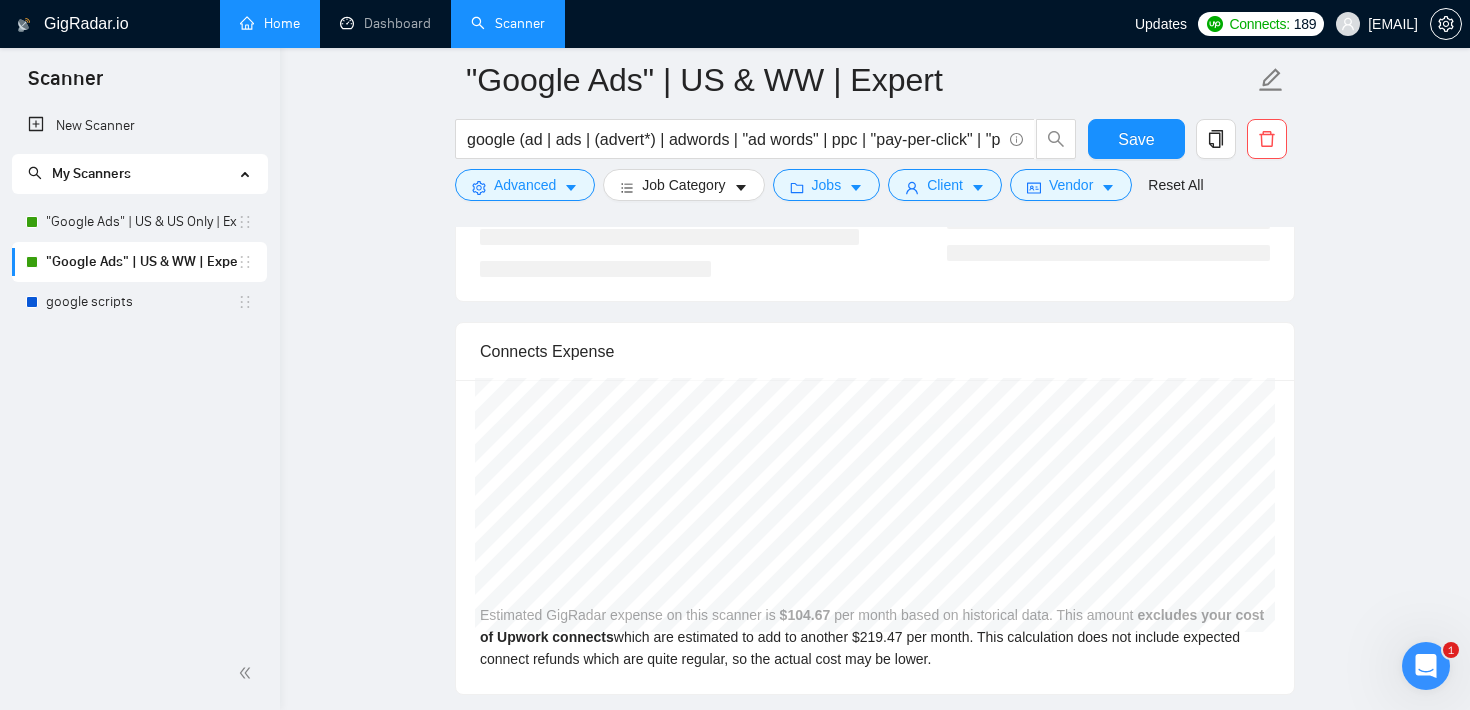 scroll, scrollTop: 4154, scrollLeft: 0, axis: vertical 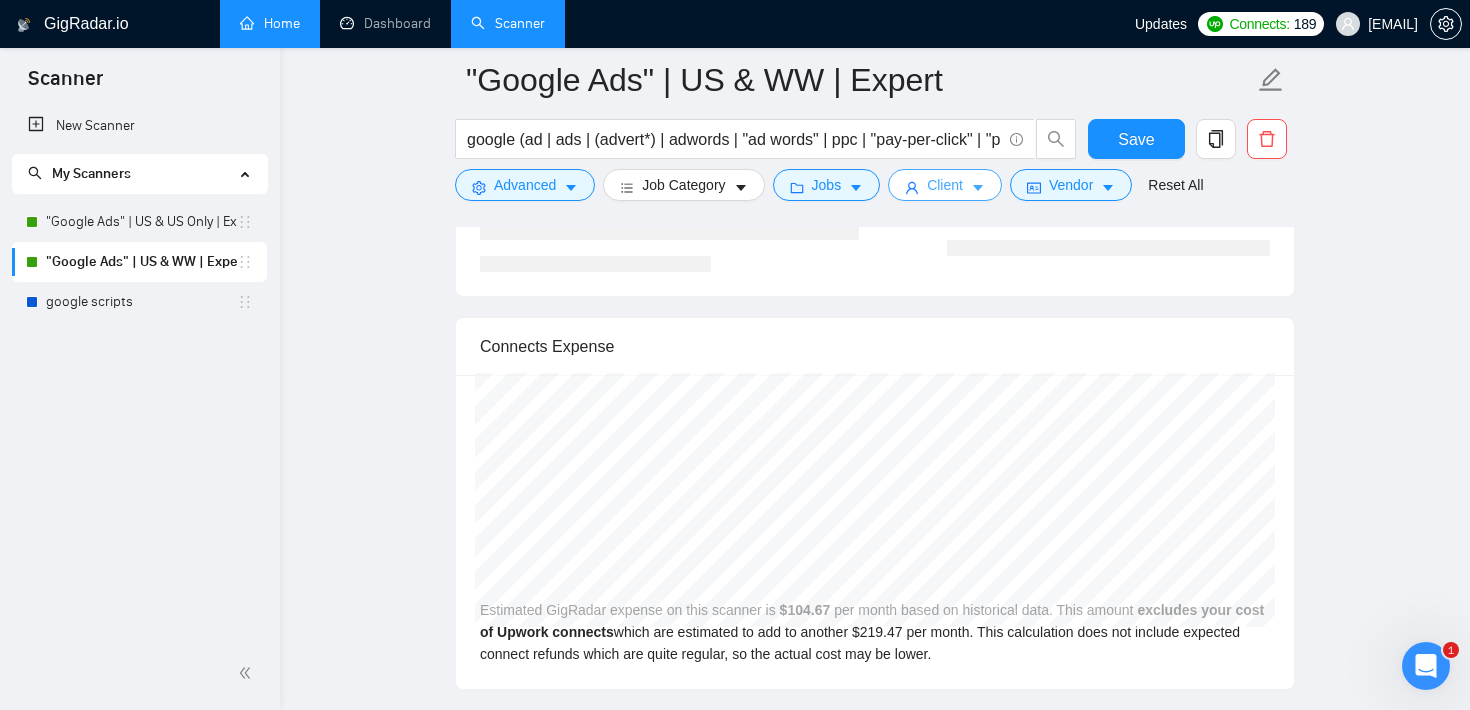 click on "Client" at bounding box center (945, 185) 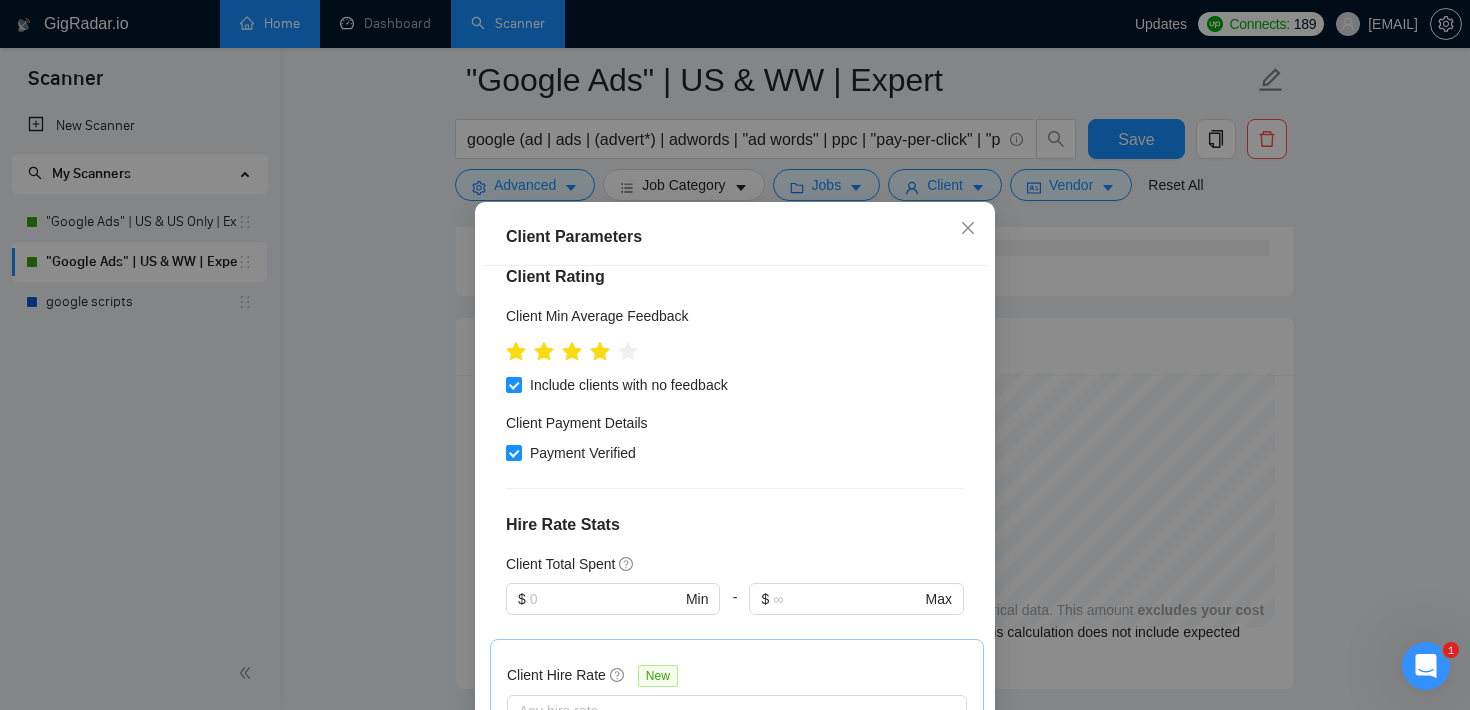 scroll, scrollTop: 451, scrollLeft: 0, axis: vertical 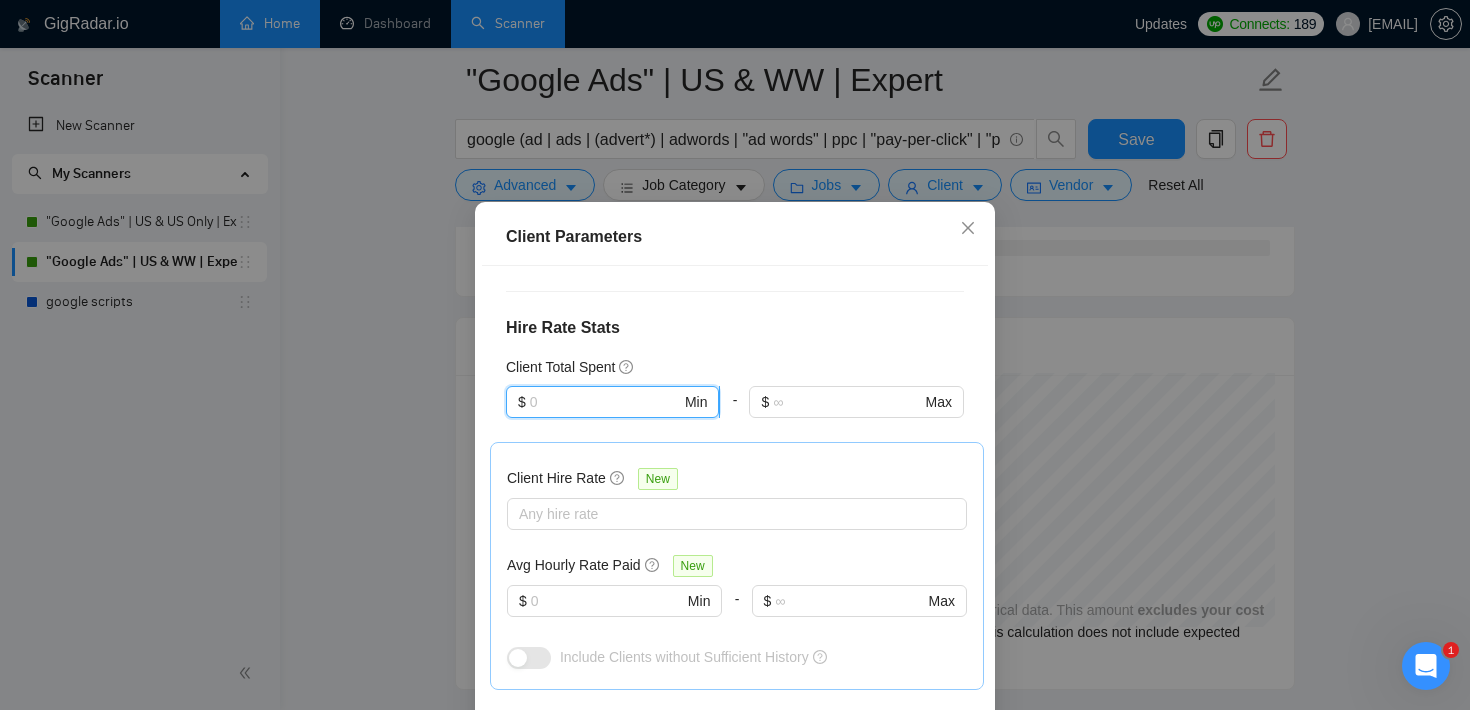 click at bounding box center (605, 402) 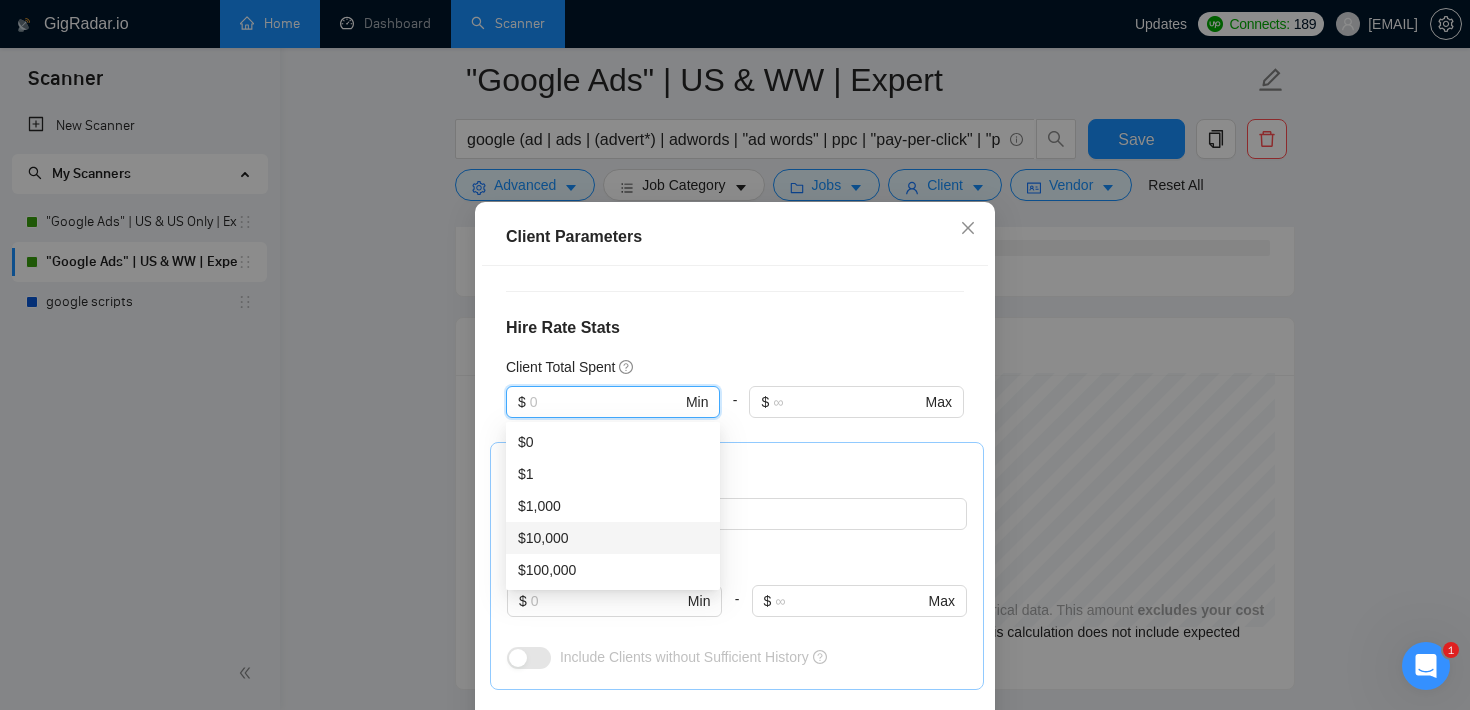 click on "$10,000" at bounding box center (613, 538) 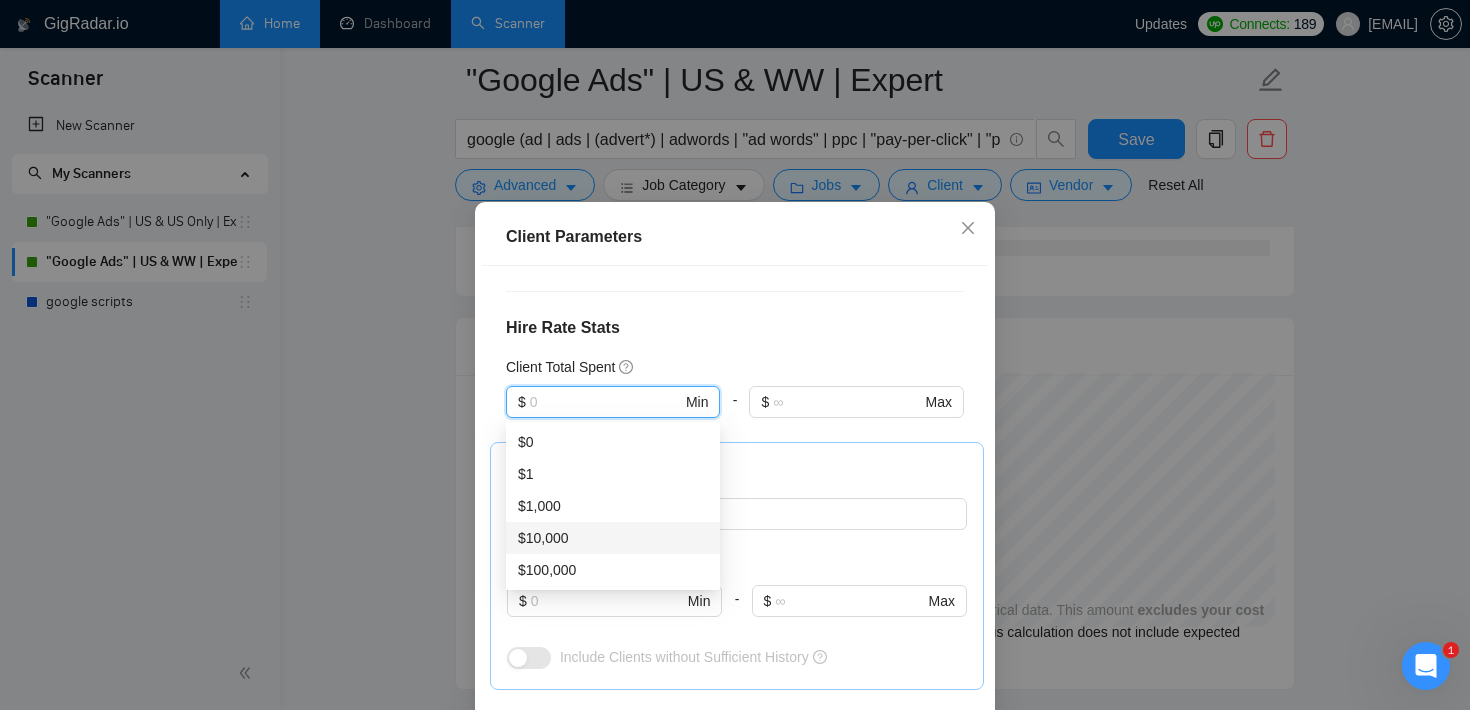 type on "10000" 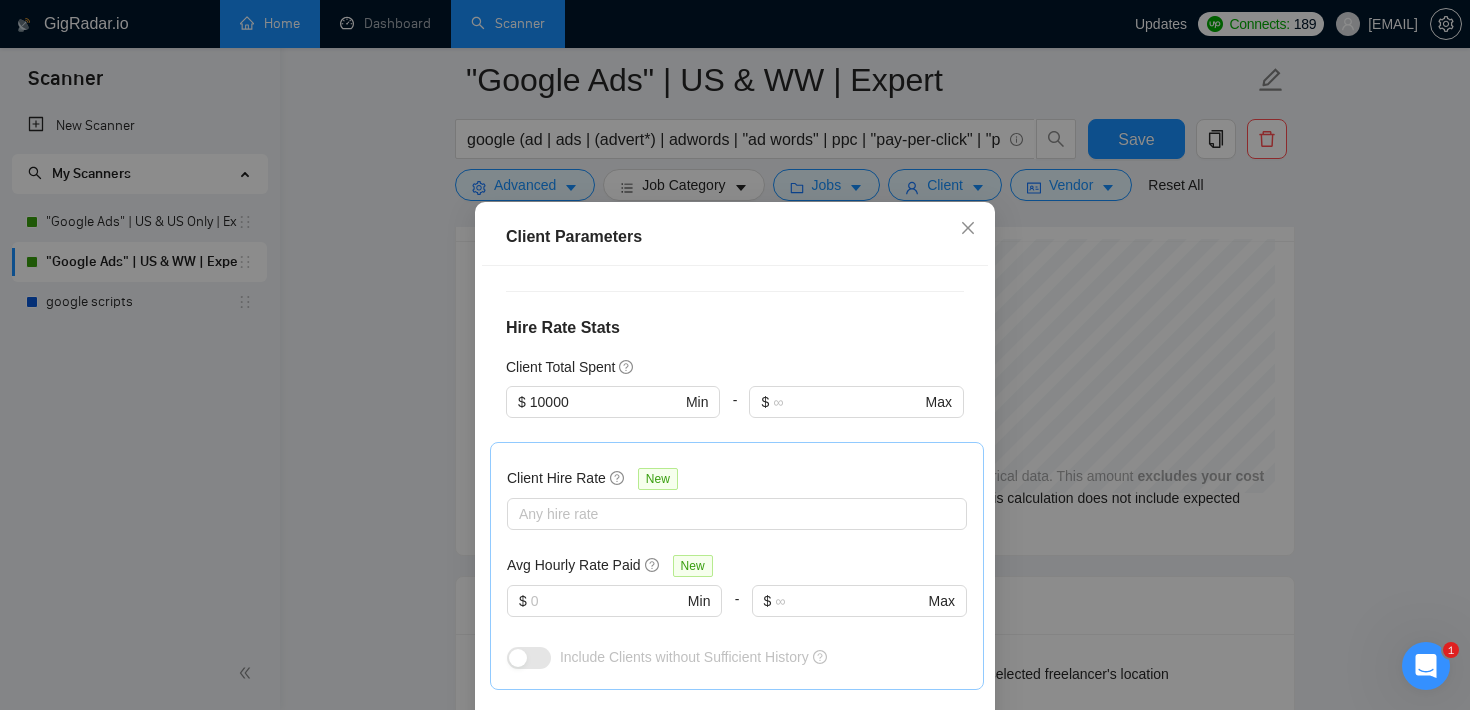click on "Client Parameters Client Location Include Client Countries United States   Exclude Client Countries   Select Client Rating Client Min Average Feedback Include clients with no feedback Client Payment Details Payment Verified Hire Rate Stats   Client Total Spent $ 10000 Min - $ Max Client Hire Rate New   Any hire rate   Avg Hourly Rate Paid New $ Min - $ Max Include Clients without Sufficient History Client Profile Client Industry New   Any industry Client Company Size   Any company size Enterprise Clients New   Any clients" at bounding box center (735, 514) 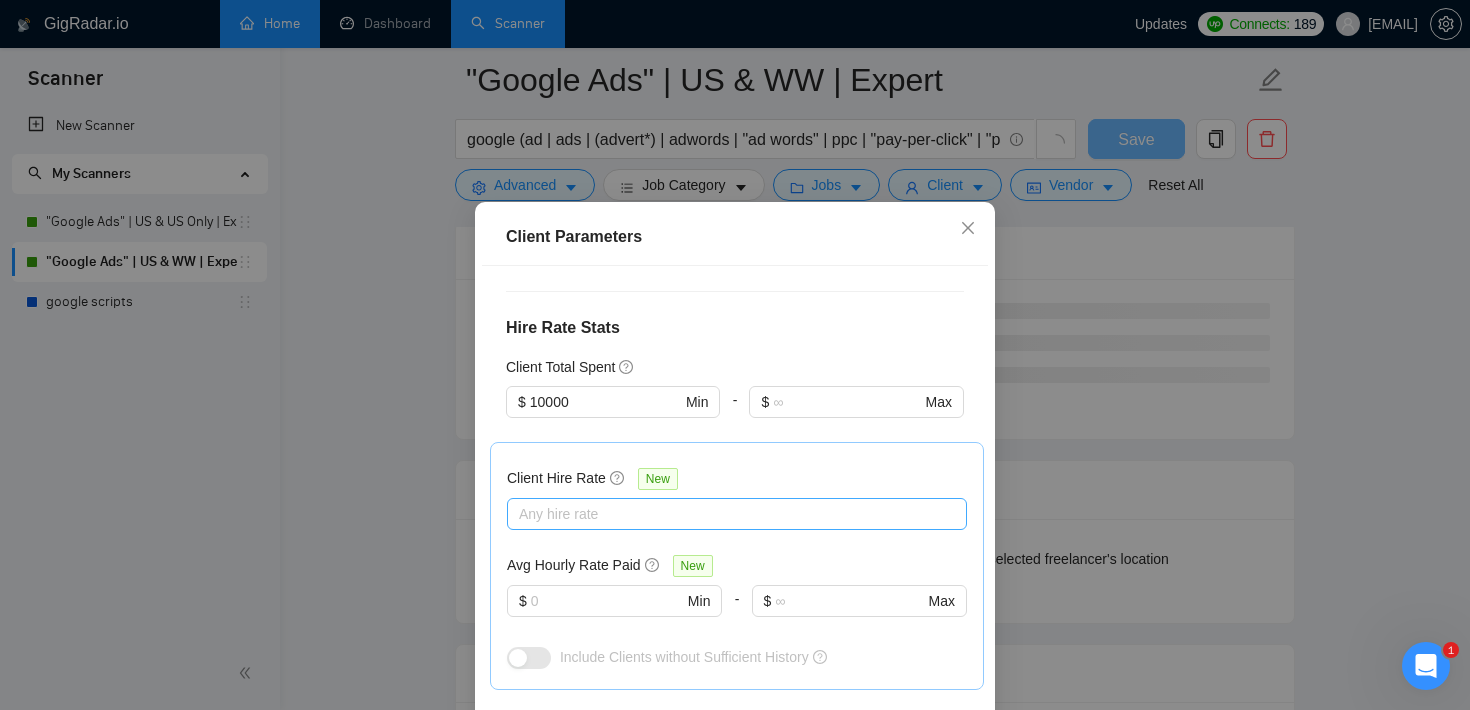 scroll, scrollTop: 749, scrollLeft: 0, axis: vertical 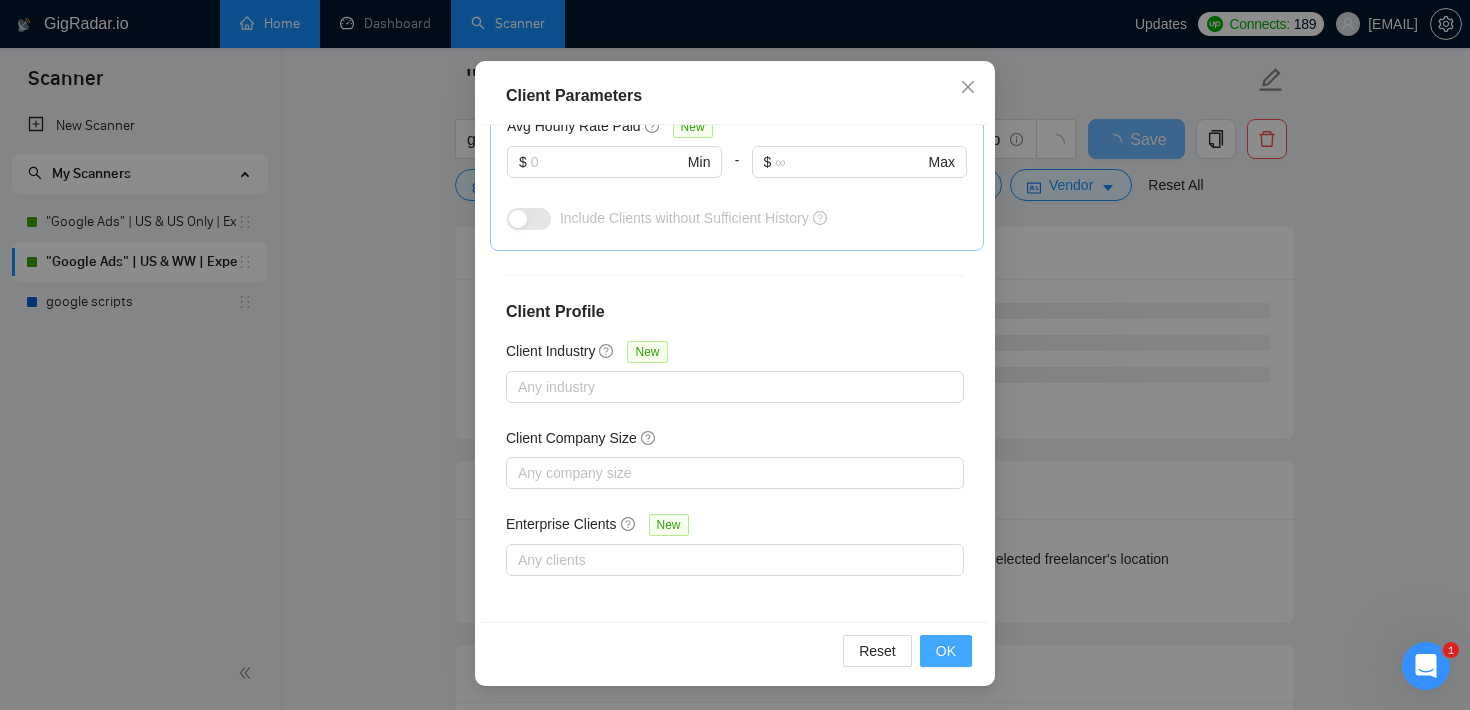 click on "OK" at bounding box center [946, 651] 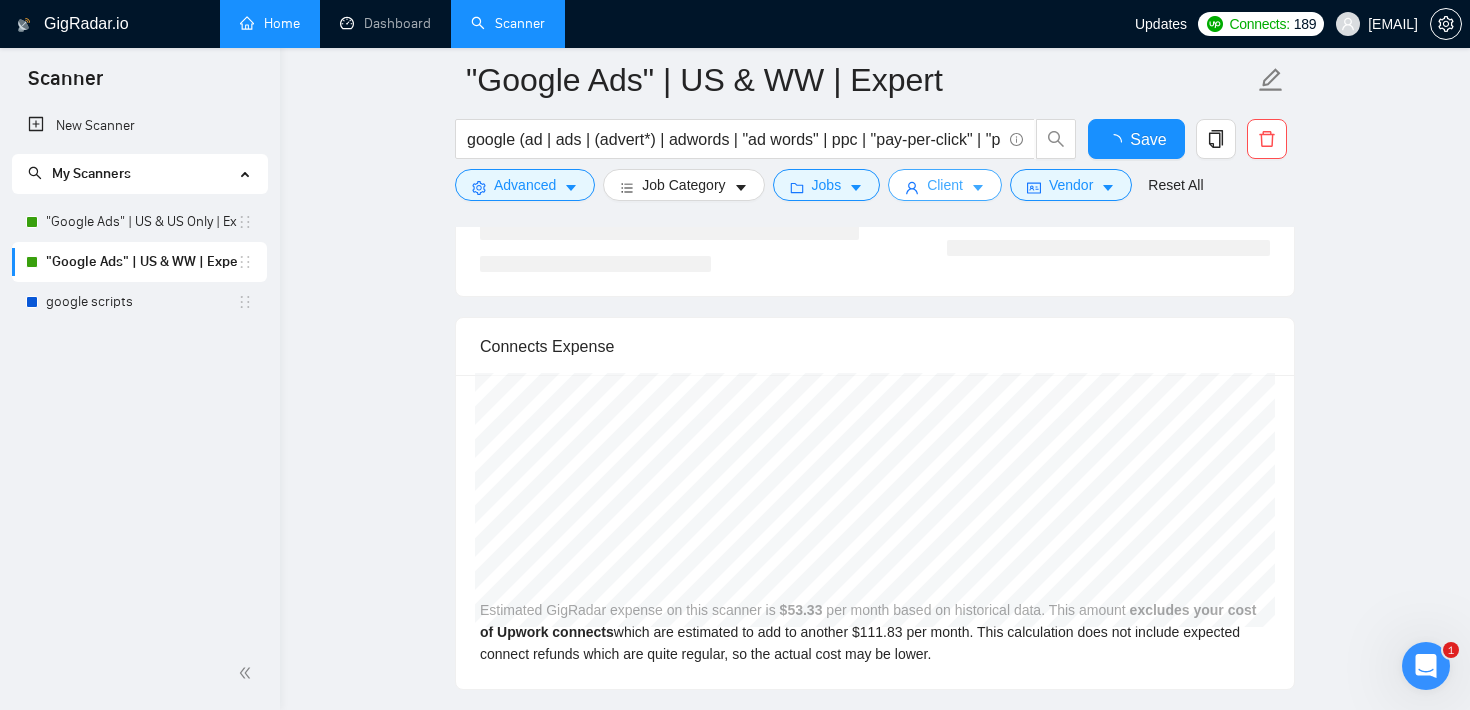 scroll, scrollTop: 0, scrollLeft: 0, axis: both 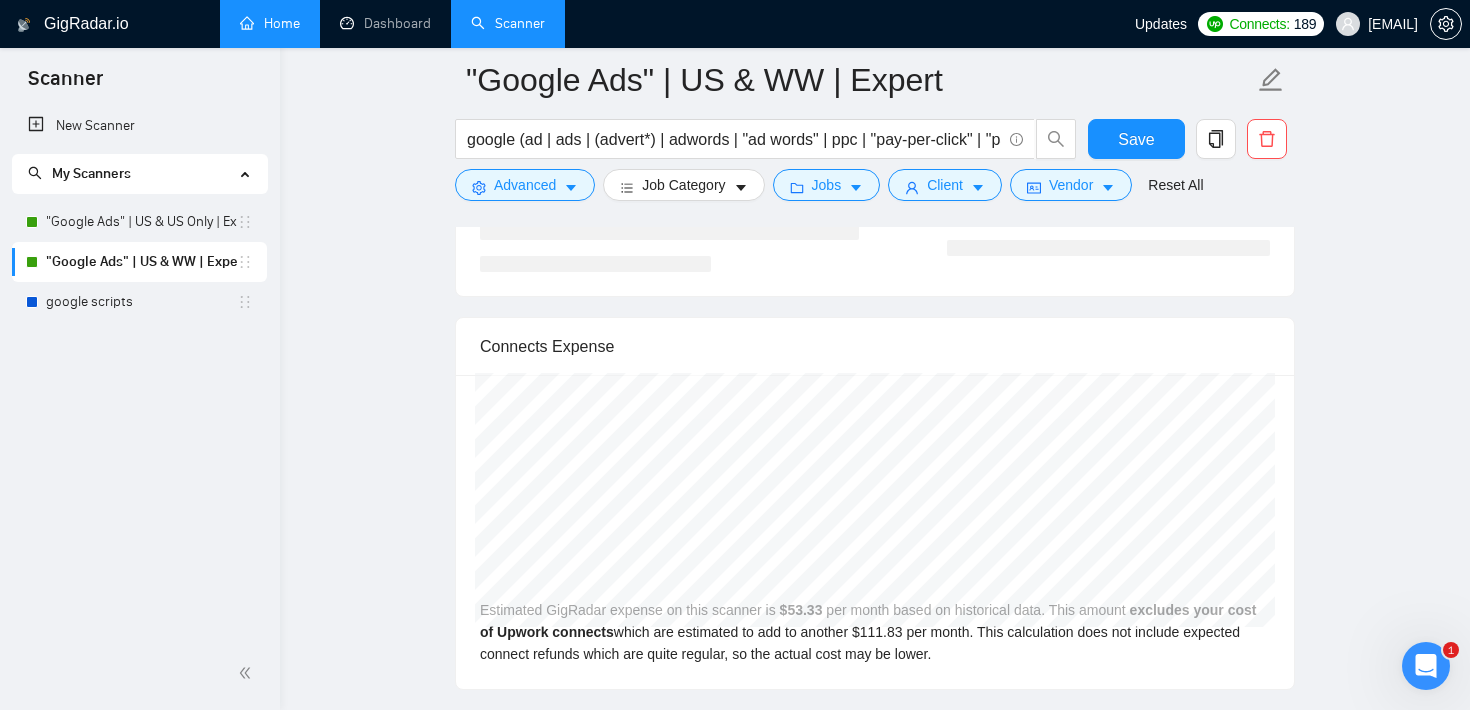 click on ""Google Ads" | US WW | Expert google (ad | ads | (advert*) | adwords | "ad words" | ppc | "pay-per-click" | "pay per click") Save Advanced Job Category Jobs Client Vendor Reset All Preview Results Insights NEW Alerts Auto Bidder Auto Bidding Enabled Auto Bidding Enabled: ON Auto Bidder Schedule Auto Bidding Type: Automated (recommended) Semi-automated Auto Bidding Schedule: 24/7 Custom Custom Auto Bidder Schedule Repeat every week on Monday Tuesday Wednesday Thursday Friday Saturday Sunday Active Hours ( America/Los_Angeles ): From: To: ( 24 hours) America/Los_Angeles Auto Bidding Type Select your bidding algorithm: Choose the algorithm for you bidding. The price per proposal does not include your connects expenditure. Template Bidder Works great for narrow segments and short cover letters that don't change. 0.50 credits / proposal Sardor AI 🤖 Personalise your cover letter with ai [placeholders] 1.00 credits / proposal Experimental Laziza AI 👑 NEW Learn more 2.00 credits / proposal" at bounding box center [875, -974] 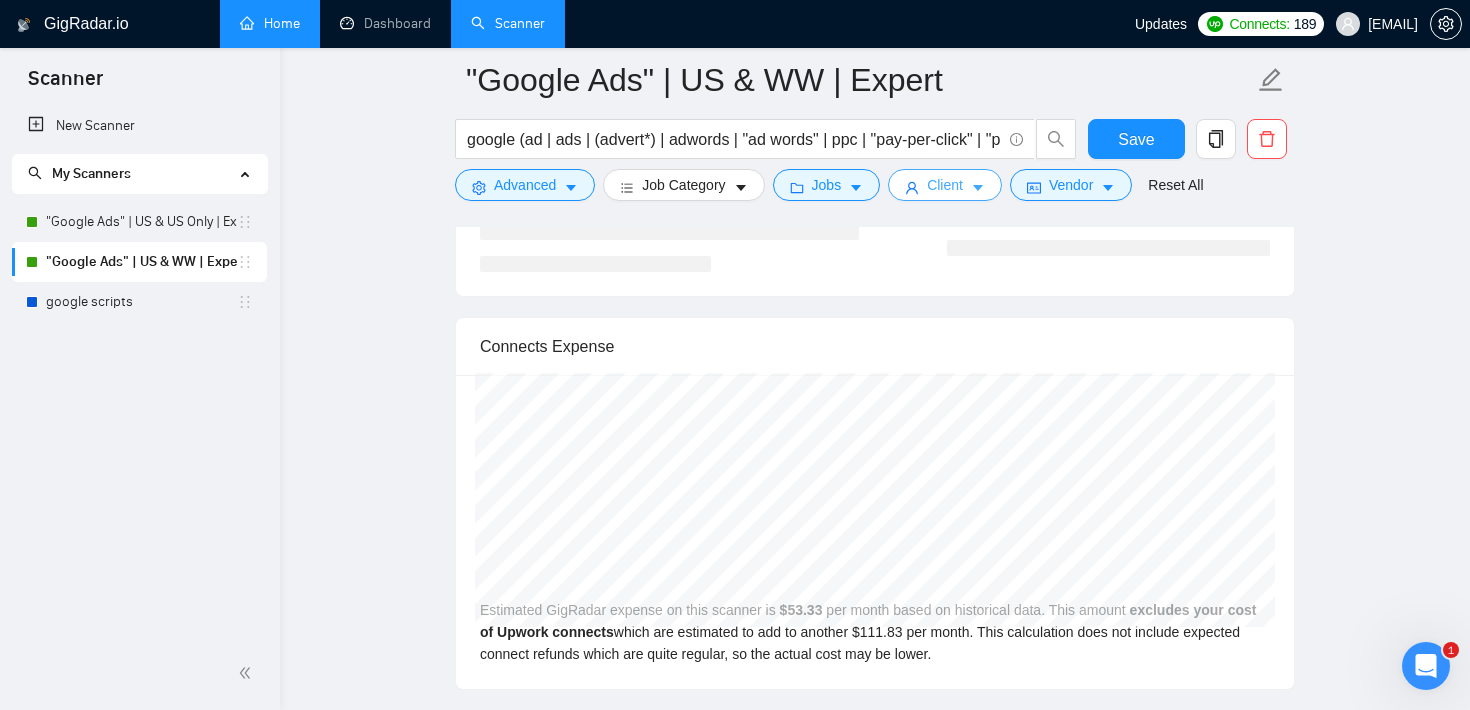 click on "Client" at bounding box center (945, 185) 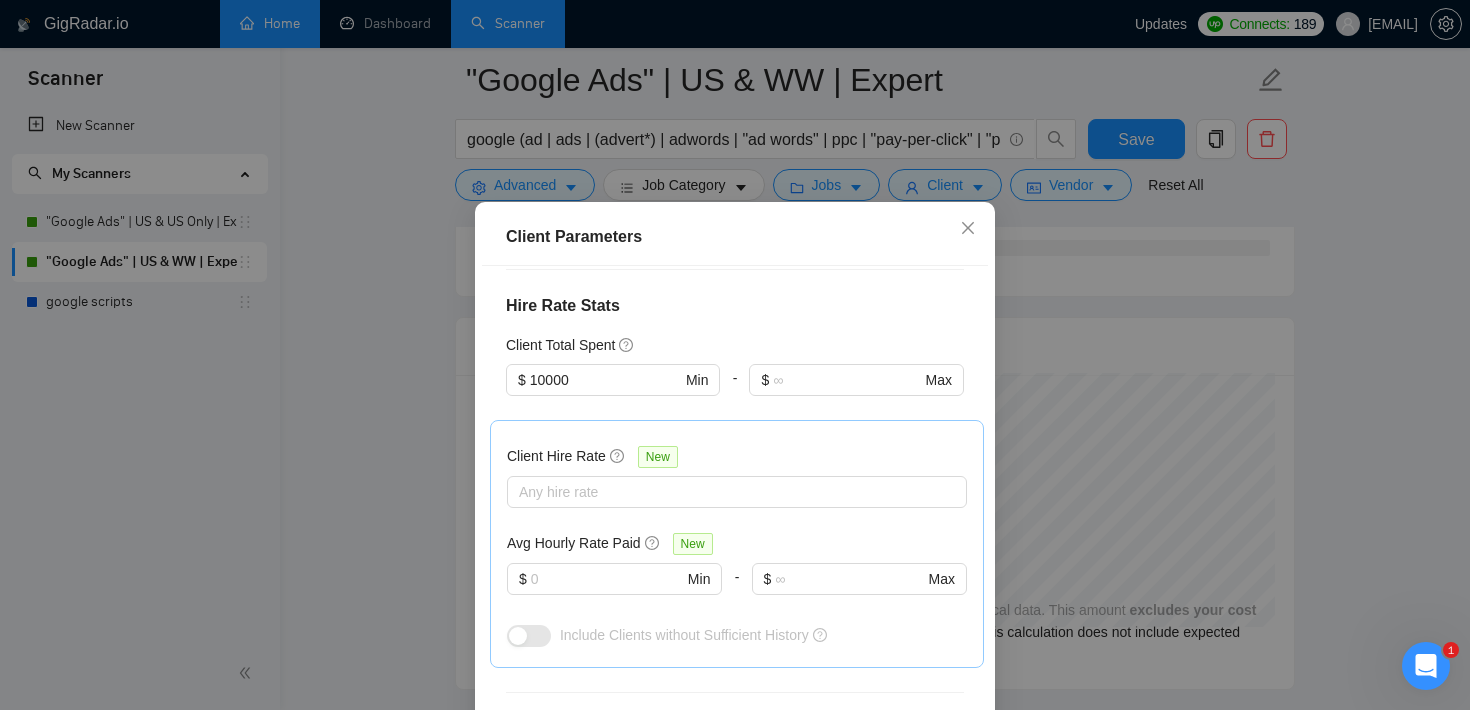 scroll, scrollTop: 468, scrollLeft: 0, axis: vertical 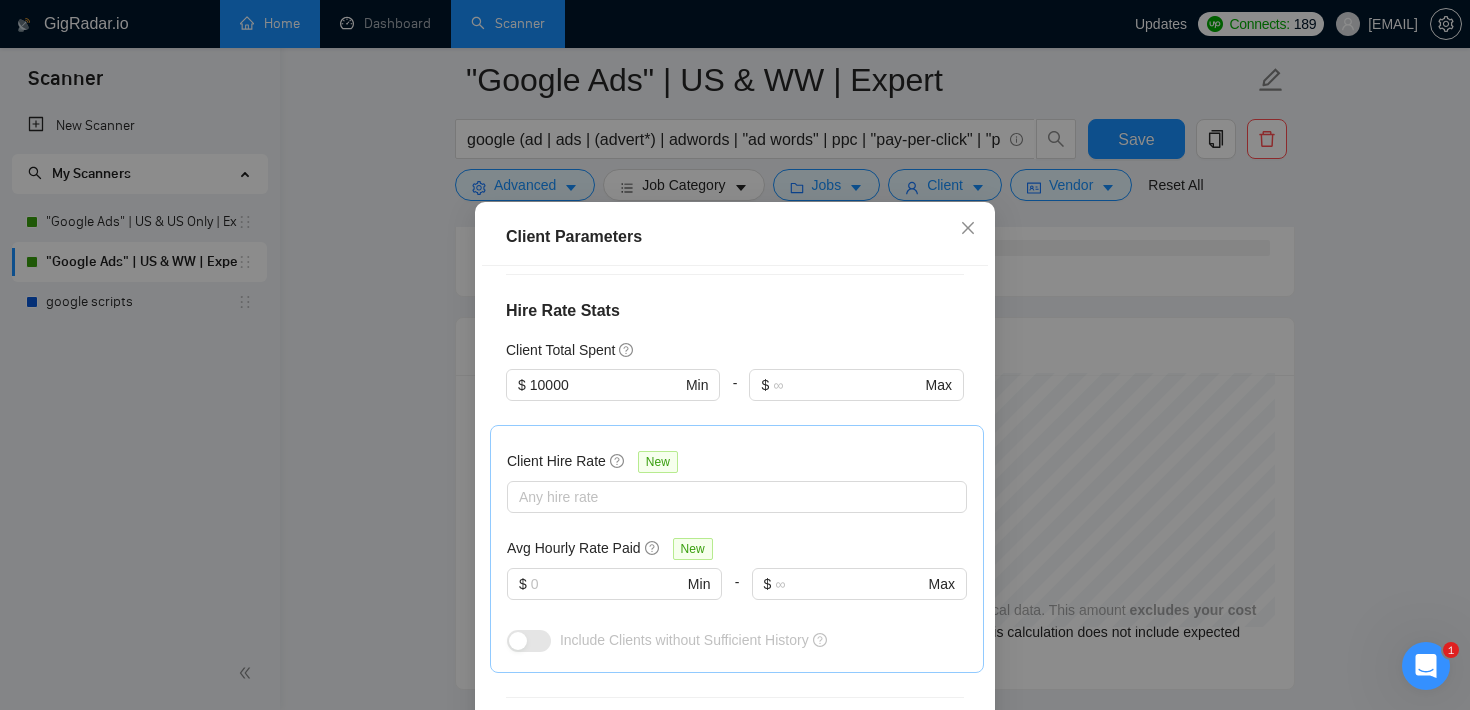 click on "Client Parameters Client Location Include Client Countries United States   Exclude Client Countries   Select Client Rating Client Min Average Feedback Include clients with no feedback Client Payment Details Payment Verified Hire Rate Stats   Client Total Spent $ 10000 Min - $ Max Client Hire Rate New   Any hire rate   Avg Hourly Rate Paid New $ Min - $ Max Include Clients without Sufficient History Client Profile Client Industry New   Any industry Client Company Size   Any company size Enterprise Clients New   Any clients Reset OK" at bounding box center (735, 355) 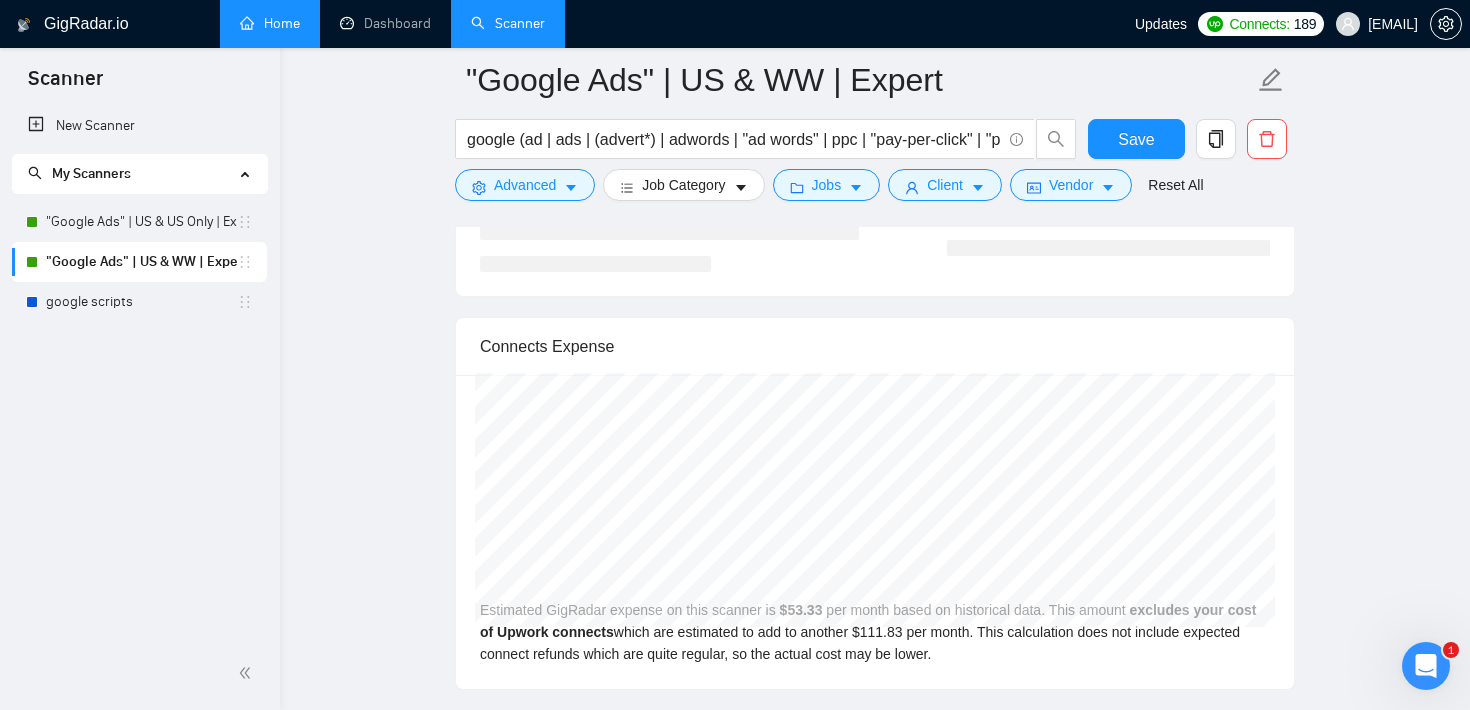 click on "1 Select a job 2 Generate preview Select a job Generate Preview" at bounding box center [875, 143] 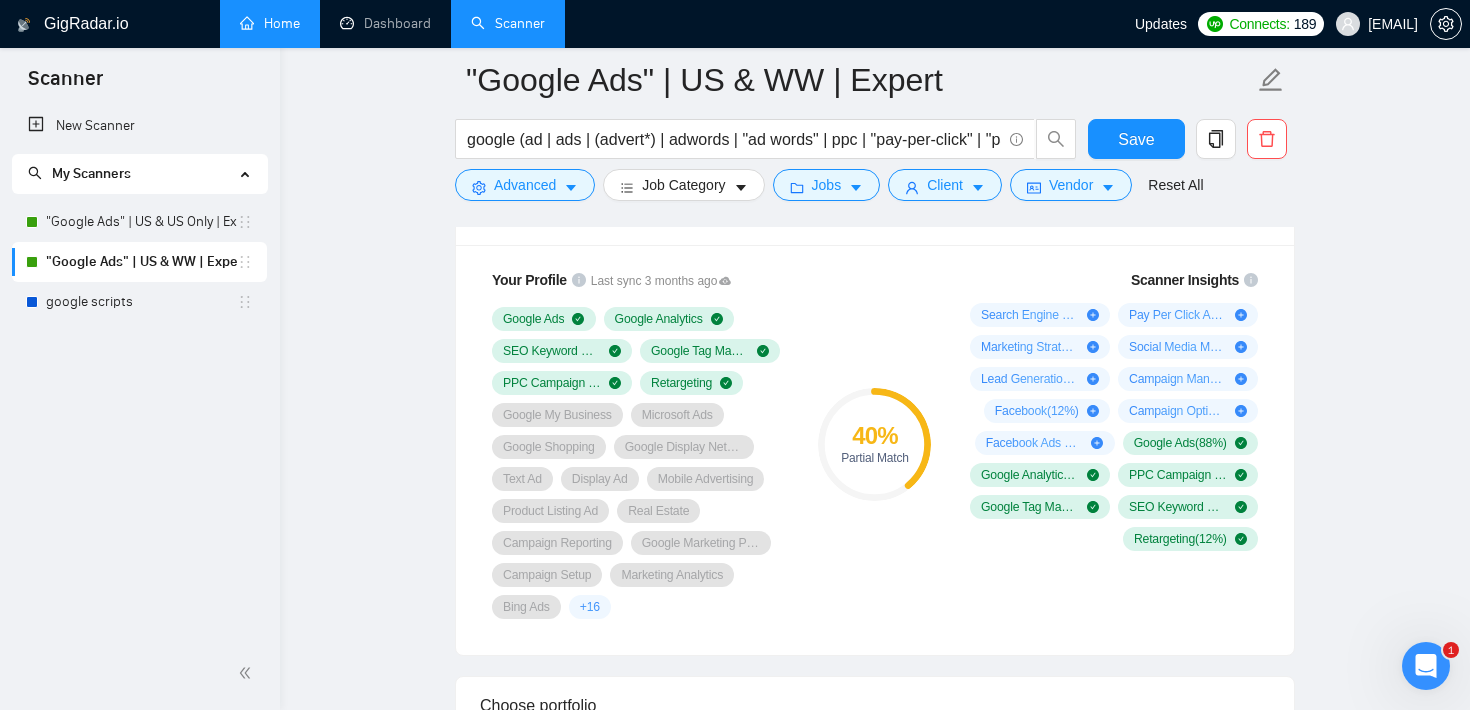 scroll, scrollTop: 0, scrollLeft: 0, axis: both 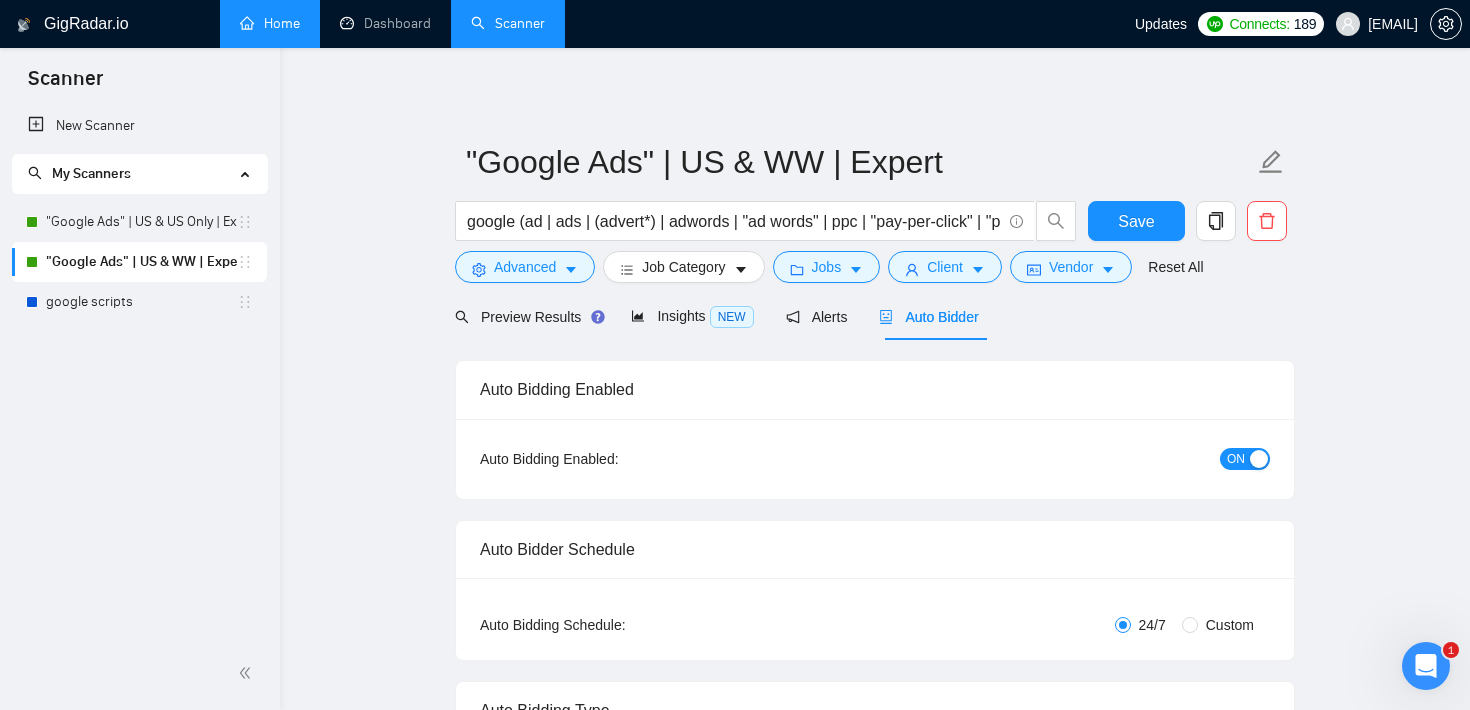 click on ""Google Ads" | US WW | Expert google (ad | ads | (advert*) | adwords | "ad words" | ppc | "pay-per-click" | "pay per click") Save Advanced Job Category Jobs Client Vendor Reset All Preview Results Insights NEW Alerts Auto Bidder Auto Bidding Enabled Auto Bidding Enabled: ON Auto Bidder Schedule Auto Bidding Type: Automated (recommended) Semi-automated Auto Bidding Schedule: 24/7 Custom Custom Auto Bidder Schedule Repeat every week on Monday Tuesday Wednesday Thursday Friday Saturday Sunday Active Hours ( America/Los_Angeles ): From: To: ( 24 hours) America/Los_Angeles Auto Bidding Type Select your bidding algorithm: Choose the algorithm for you bidding. The price per proposal does not include your connects expenditure. Template Bidder Works great for narrow segments and short cover letters that don't change. 0.50 credits / proposal Sardor AI 🤖 Personalise your cover letter with ai [placeholders] 1.00 credits / proposal Experimental Laziza AI 👑 NEW Learn more 2.00 credits / proposal" at bounding box center (875, 3172) 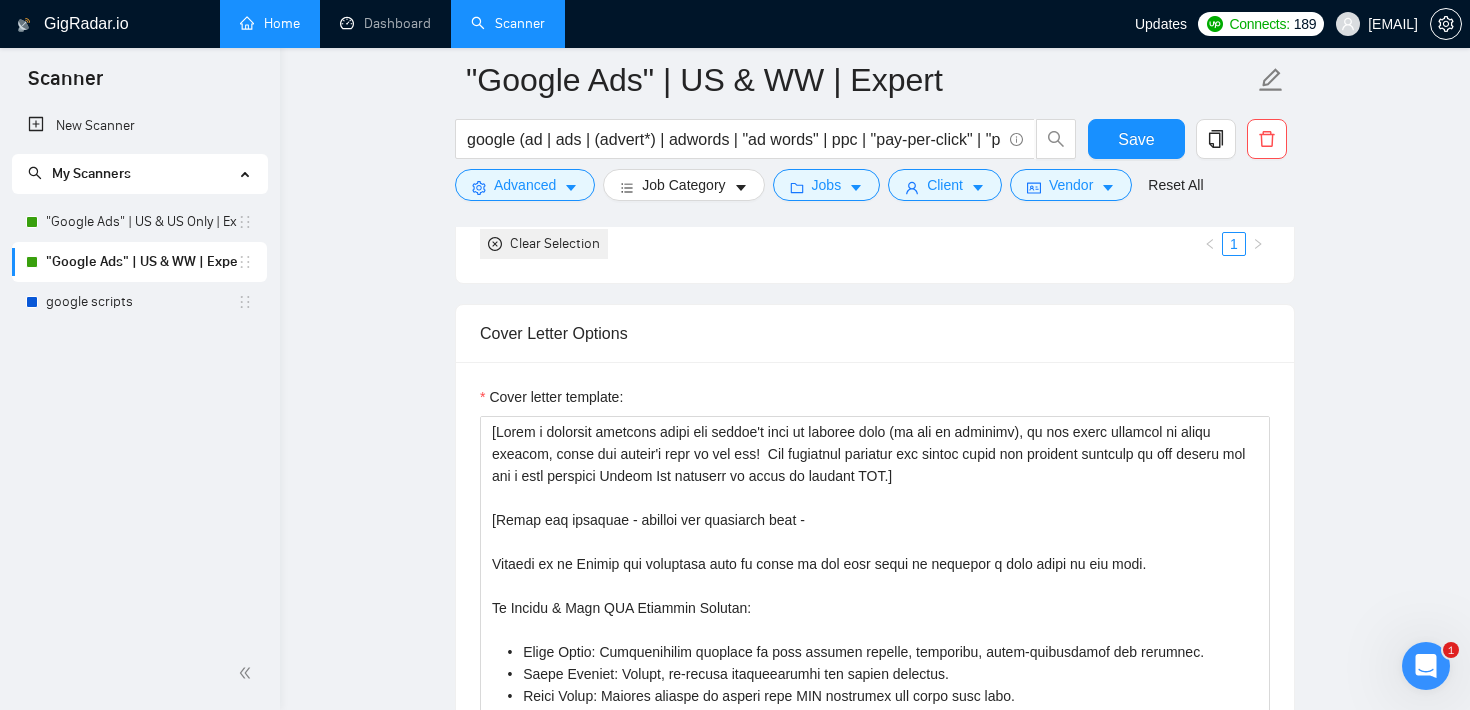 scroll, scrollTop: 2244, scrollLeft: 0, axis: vertical 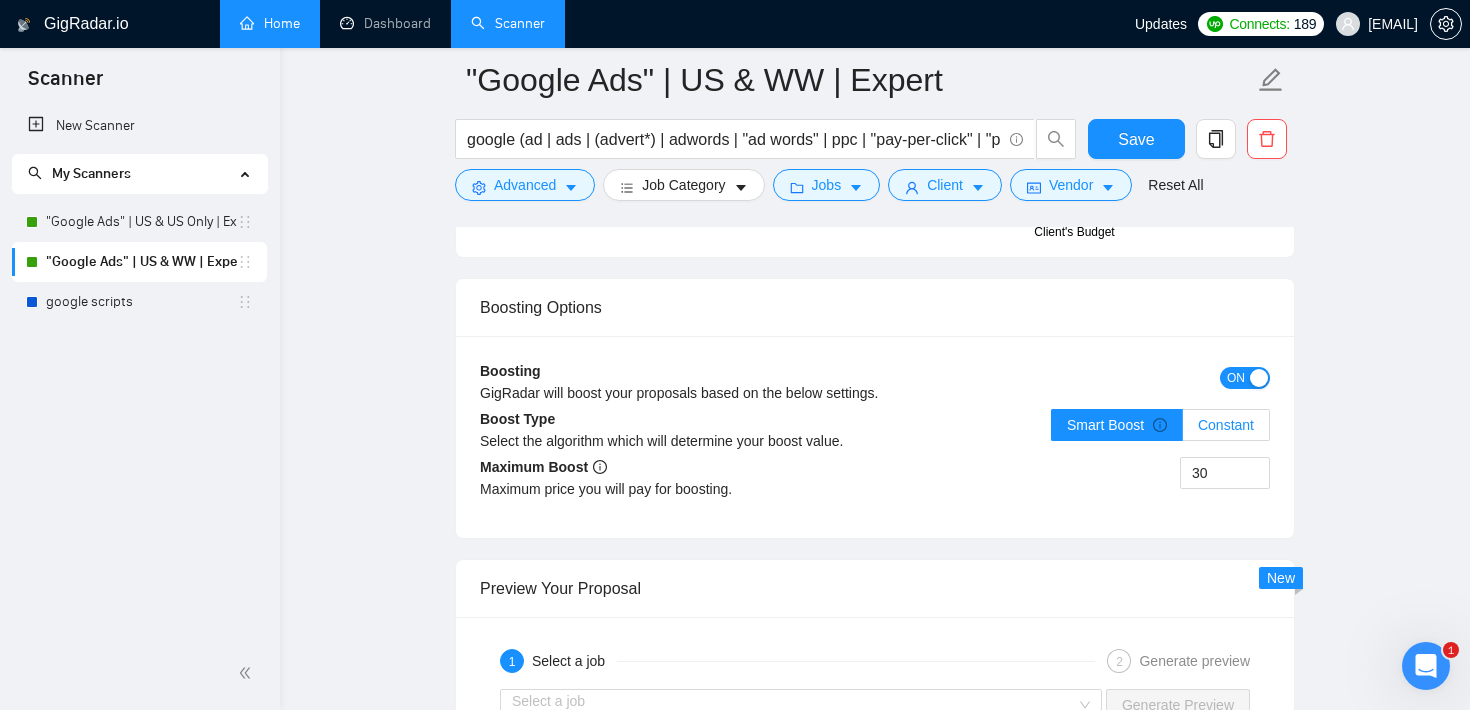click on "Constant" at bounding box center (1226, 425) 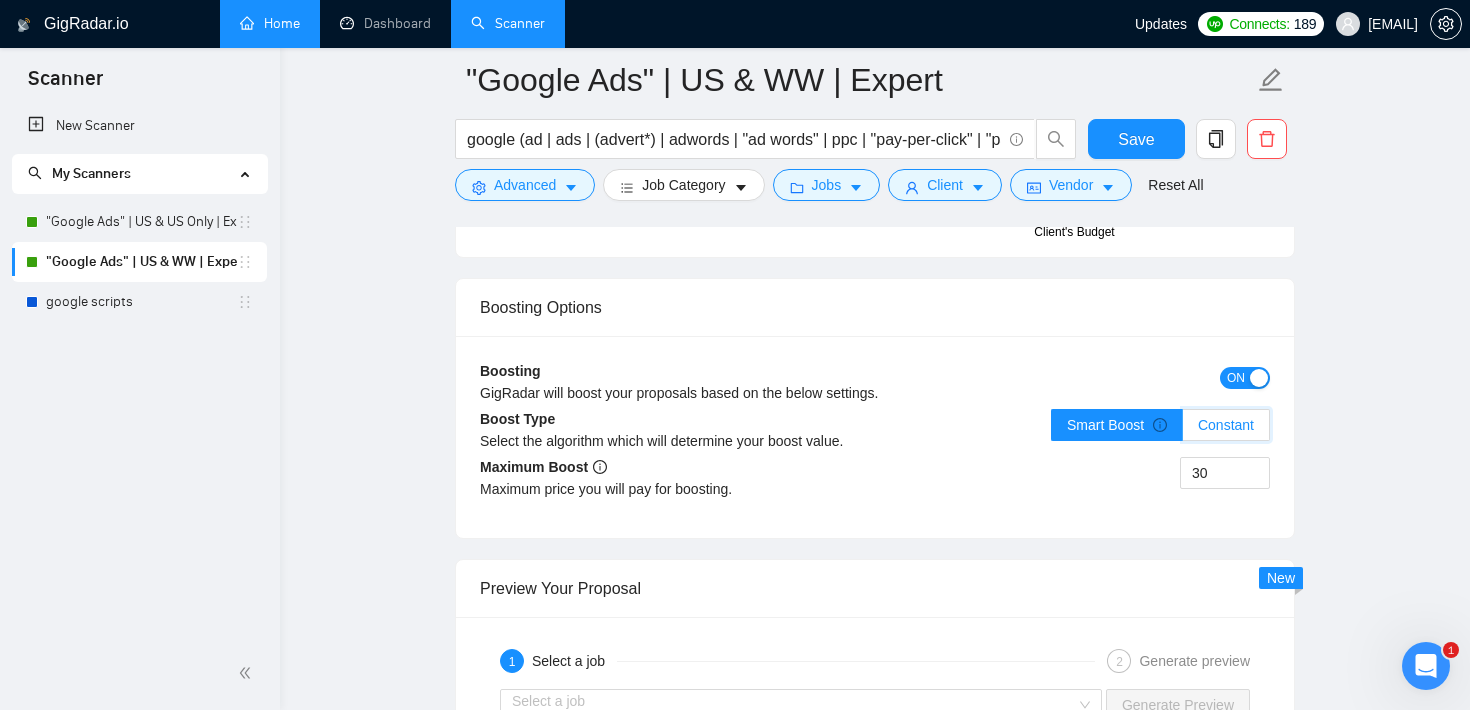 click on "Constant" at bounding box center [1183, 430] 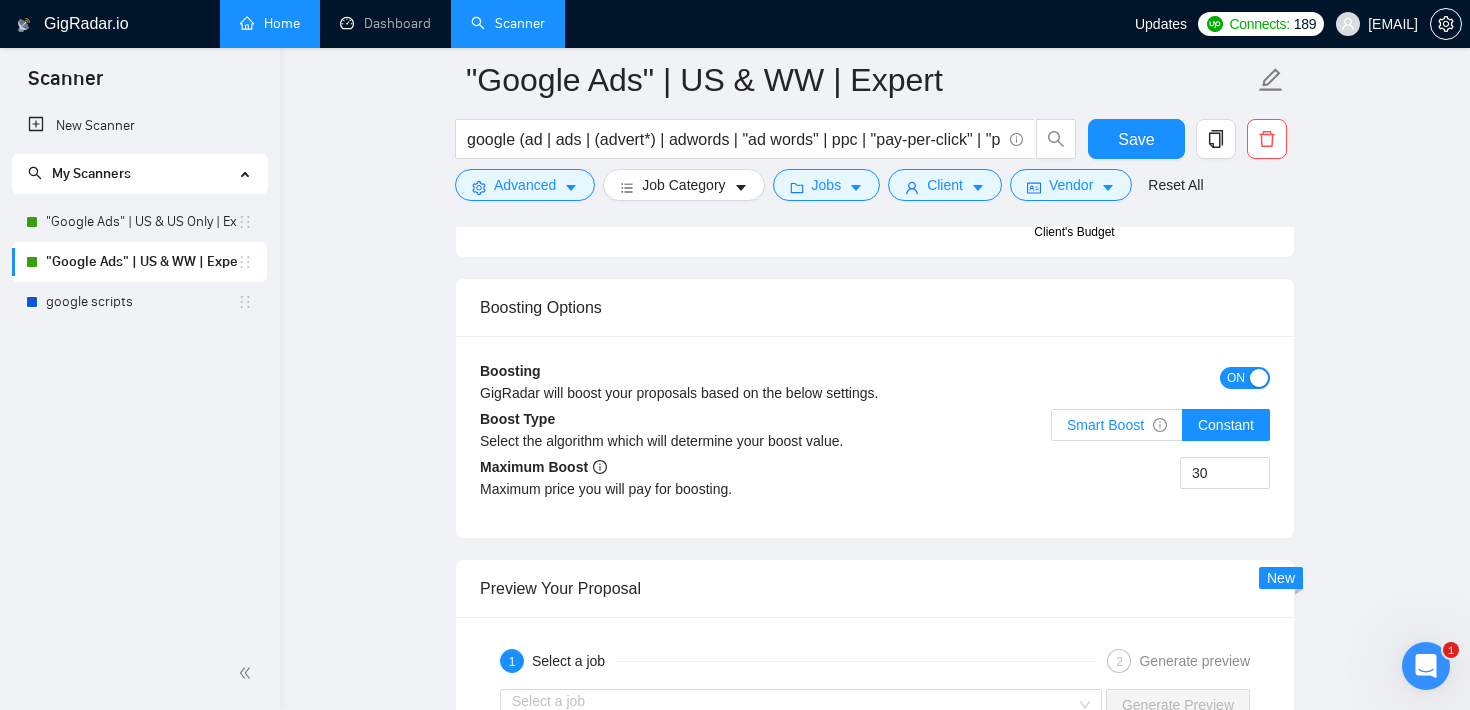click on "Smart Boost" at bounding box center (1117, 425) 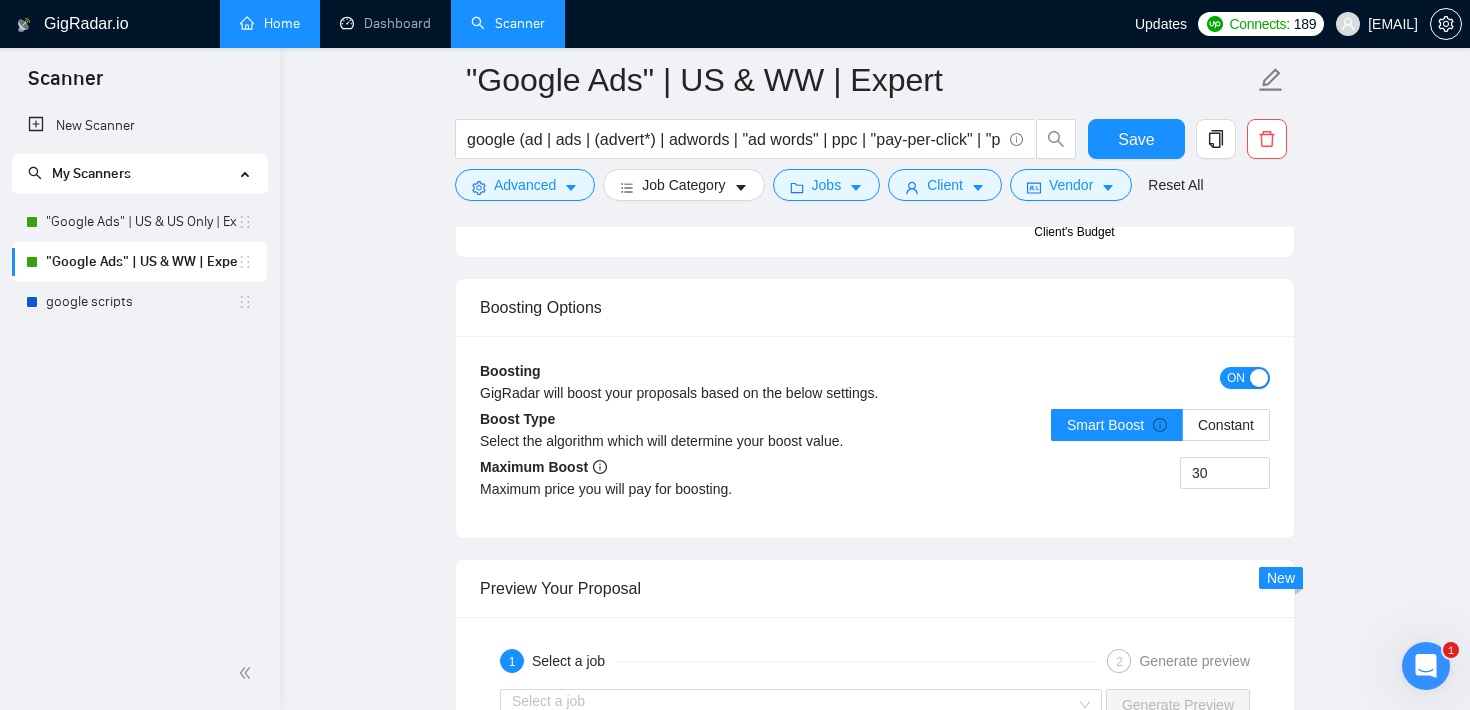 click on ""Google Ads" | US WW | Expert google (ad | ads | (advert*) | adwords | "ad words" | ppc | "pay-per-click" | "pay per click") Save Advanced Job Category Jobs Client Vendor Reset All Preview Results Insights NEW Alerts Auto Bidder Auto Bidding Enabled Auto Bidding Enabled: ON Auto Bidder Schedule Auto Bidding Type: Automated (recommended) Semi-automated Auto Bidding Schedule: 24/7 Custom Custom Auto Bidder Schedule Repeat every week on Monday Tuesday Wednesday Thursday Friday Saturday Sunday Active Hours ( America/Los_Angeles ): From: To: ( 24 hours) America/Los_Angeles Auto Bidding Type Select your bidding algorithm: Choose the algorithm for you bidding. The price per proposal does not include your connects expenditure. Template Bidder Works great for narrow segments and short cover letters that don't change. 0.50 credits / proposal Sardor AI 🤖 Personalise your cover letter with ai [placeholders] 1.00 credits / proposal Experimental Laziza AI 👑 NEW Learn more 2.00 credits / proposal" at bounding box center [875, -348] 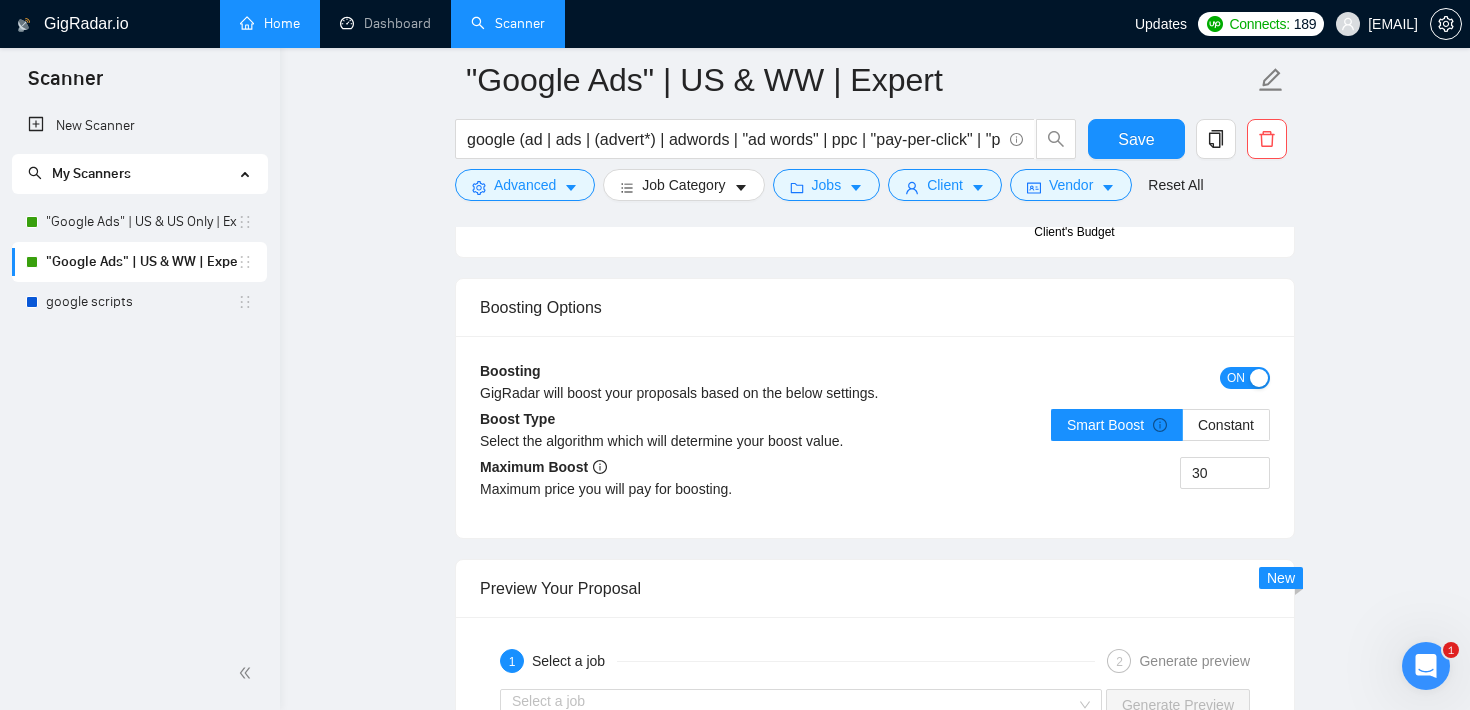 click on ""Google Ads" | US WW | Expert google (ad | ads | (advert*) | adwords | "ad words" | ppc | "pay-per-click" | "pay per click") Save Advanced Job Category Jobs Client Vendor Reset All Preview Results Insights NEW Alerts Auto Bidder Auto Bidding Enabled Auto Bidding Enabled: ON Auto Bidder Schedule Auto Bidding Type: Automated (recommended) Semi-automated Auto Bidding Schedule: 24/7 Custom Custom Auto Bidder Schedule Repeat every week on Monday Tuesday Wednesday Thursday Friday Saturday Sunday Active Hours ( America/Los_Angeles ): From: To: ( 24 hours) America/Los_Angeles Auto Bidding Type Select your bidding algorithm: Choose the algorithm for you bidding. The price per proposal does not include your connects expenditure. Template Bidder Works great for narrow segments and short cover letters that don't change. 0.50 credits / proposal Sardor AI 🤖 Personalise your cover letter with ai [placeholders] 1.00 credits / proposal Experimental Laziza AI 👑 NEW Learn more 2.00 credits / proposal" at bounding box center [875, -348] 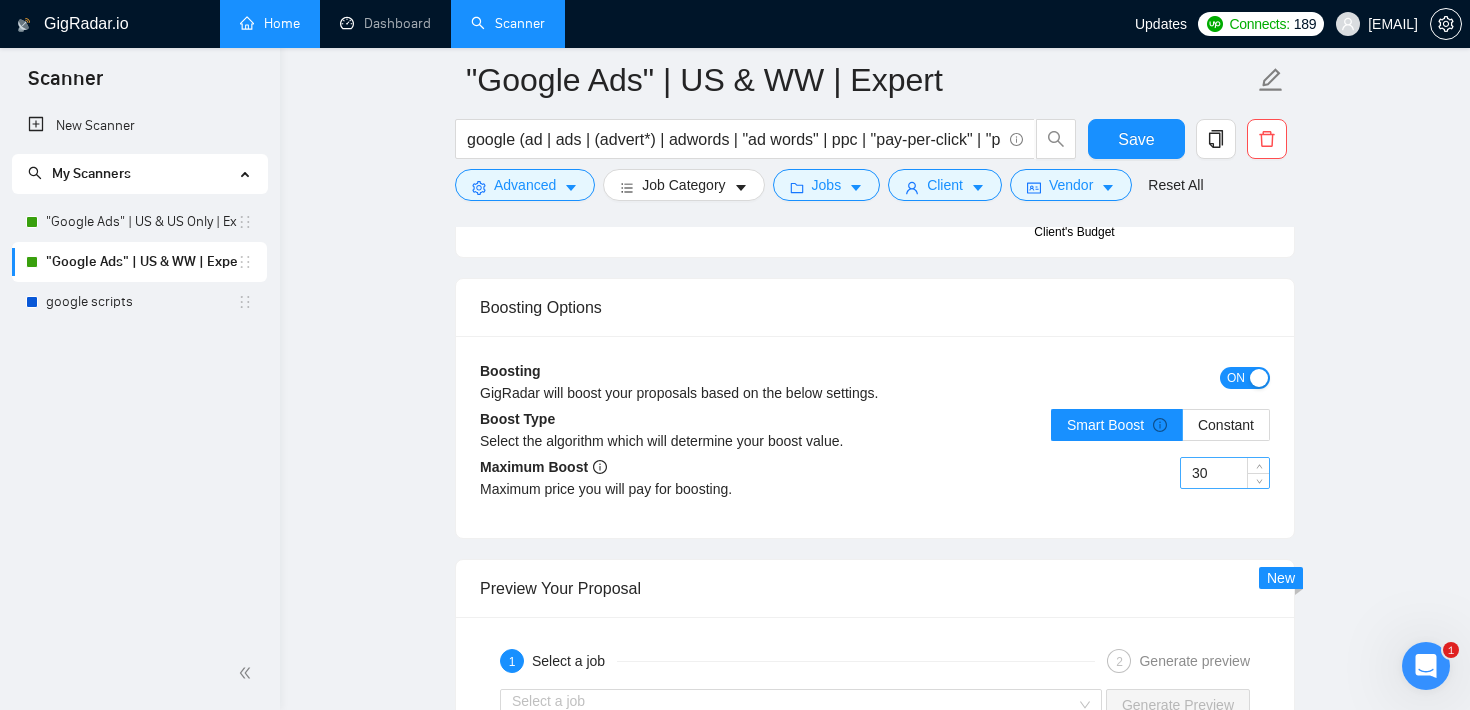 click on "30" at bounding box center (1225, 473) 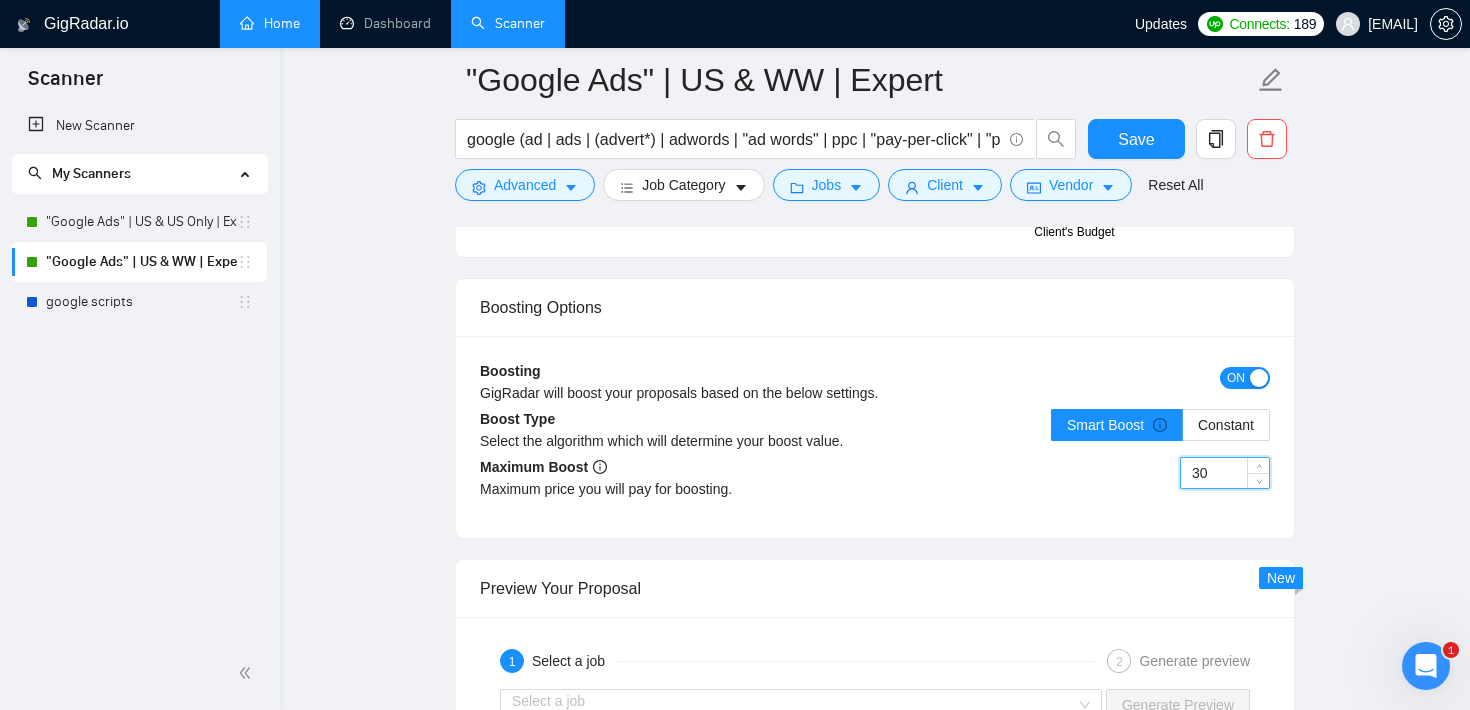 click on "30" at bounding box center (1225, 473) 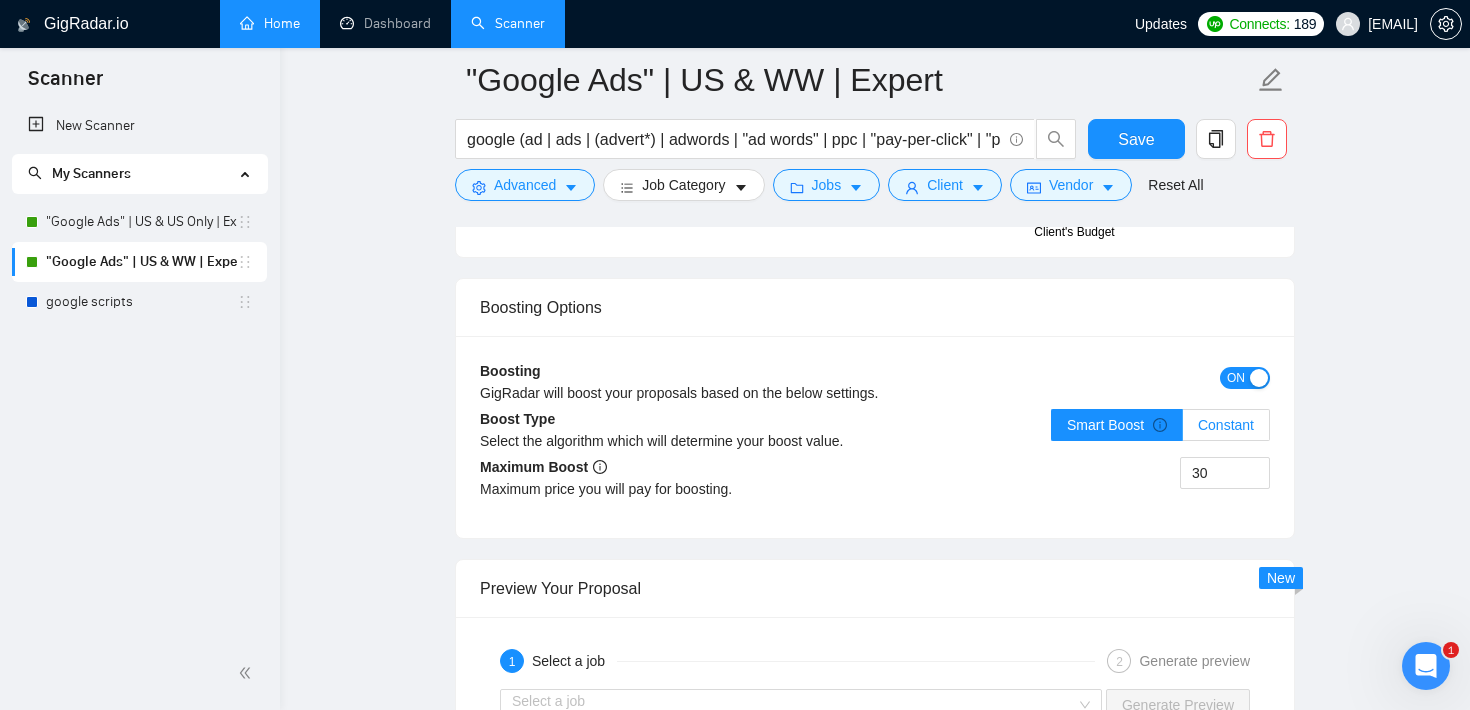 click on "Constant" at bounding box center [1226, 425] 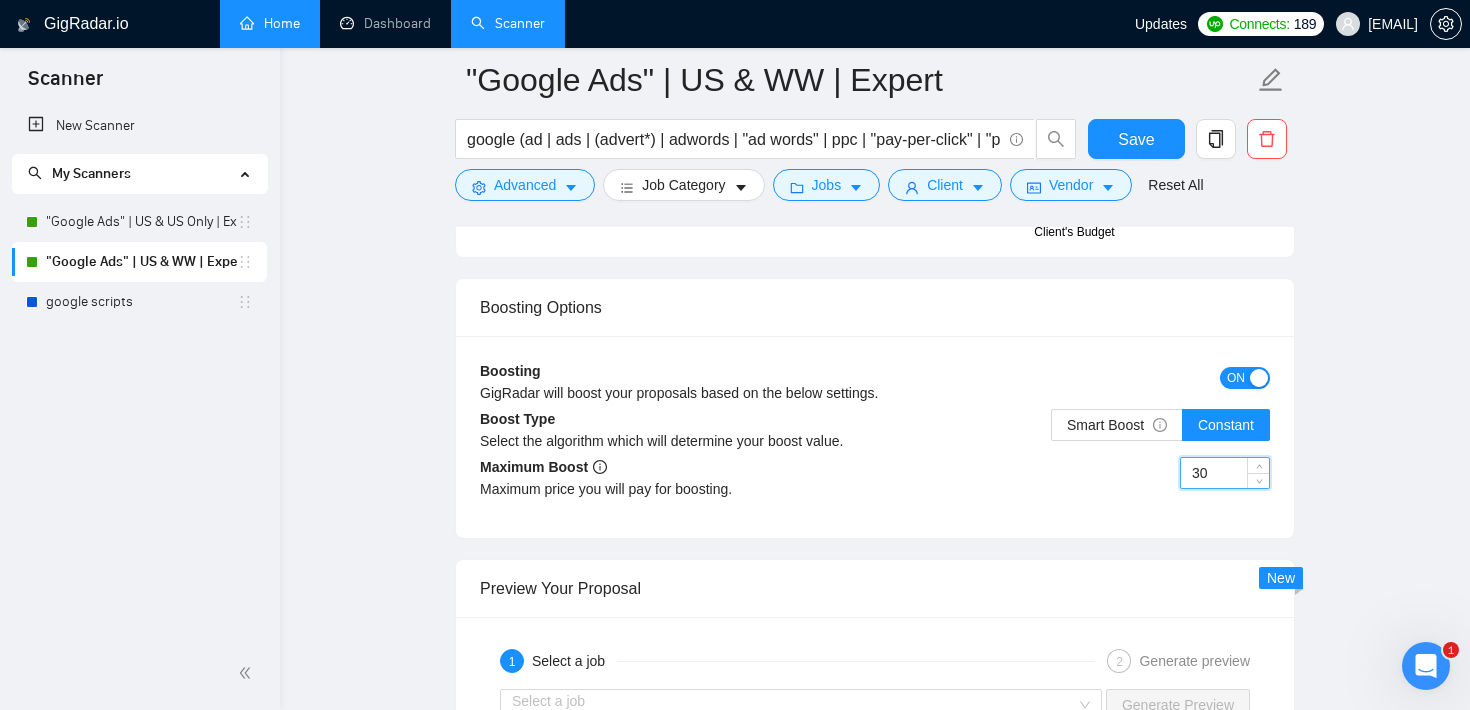 drag, startPoint x: 1210, startPoint y: 478, endPoint x: 1160, endPoint y: 462, distance: 52.49762 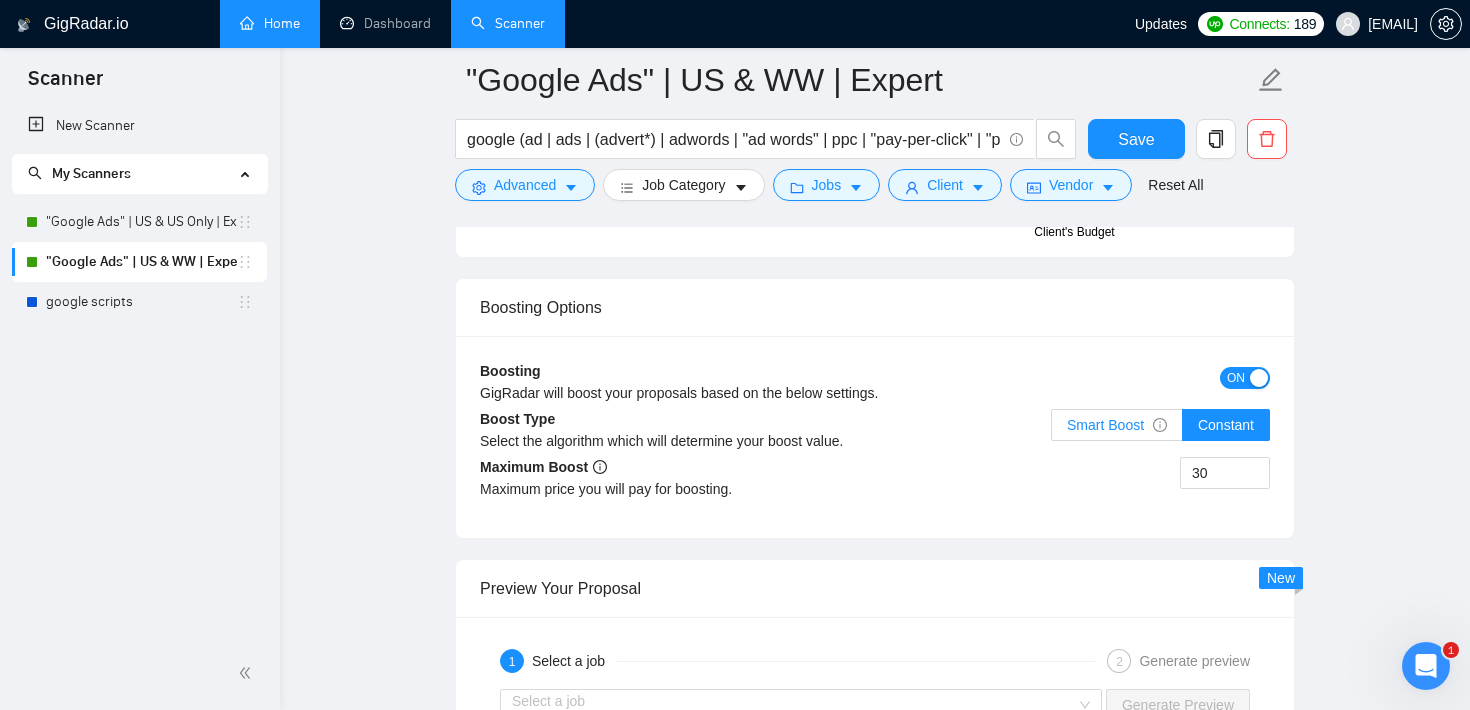 click on "Smart Boost" at bounding box center [1117, 425] 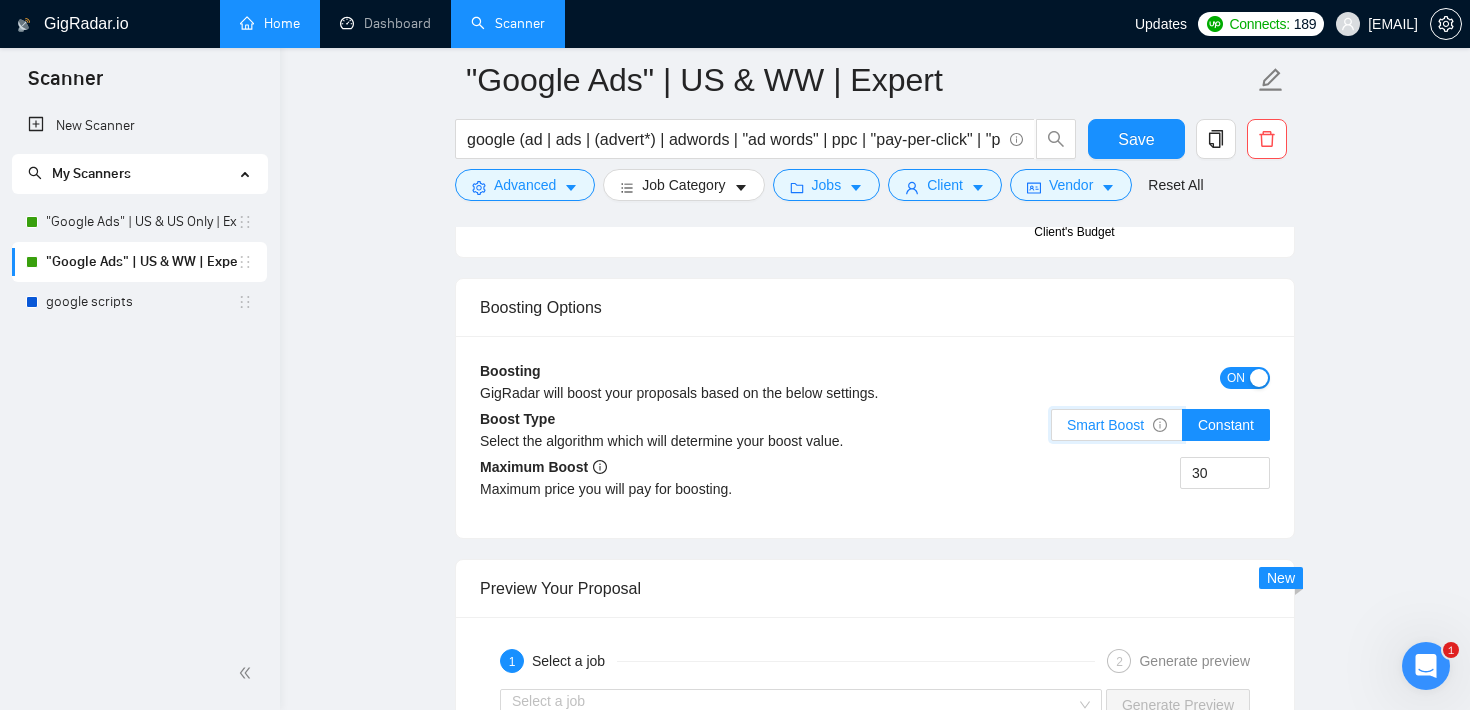 click on "Smart Boost" at bounding box center [1052, 430] 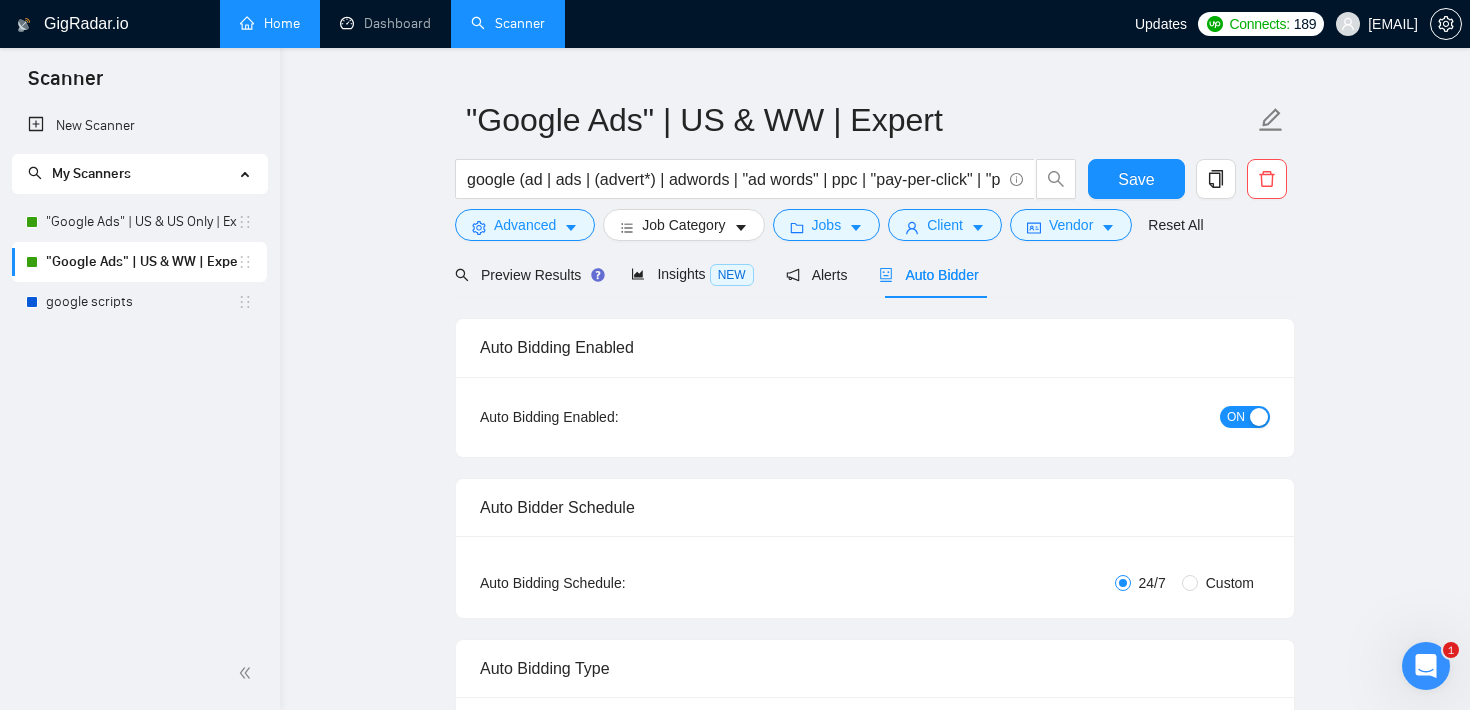 scroll, scrollTop: 0, scrollLeft: 0, axis: both 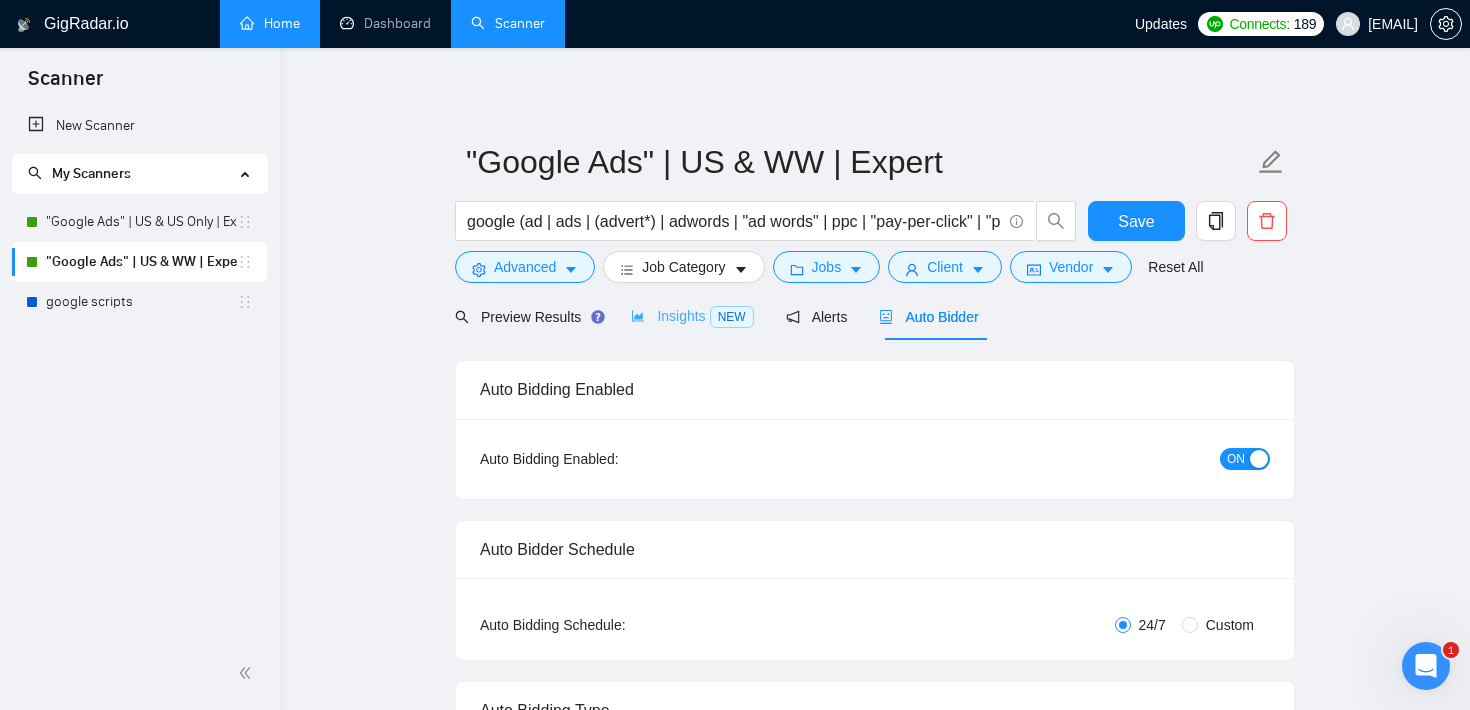 click on "Insights NEW" at bounding box center (692, 316) 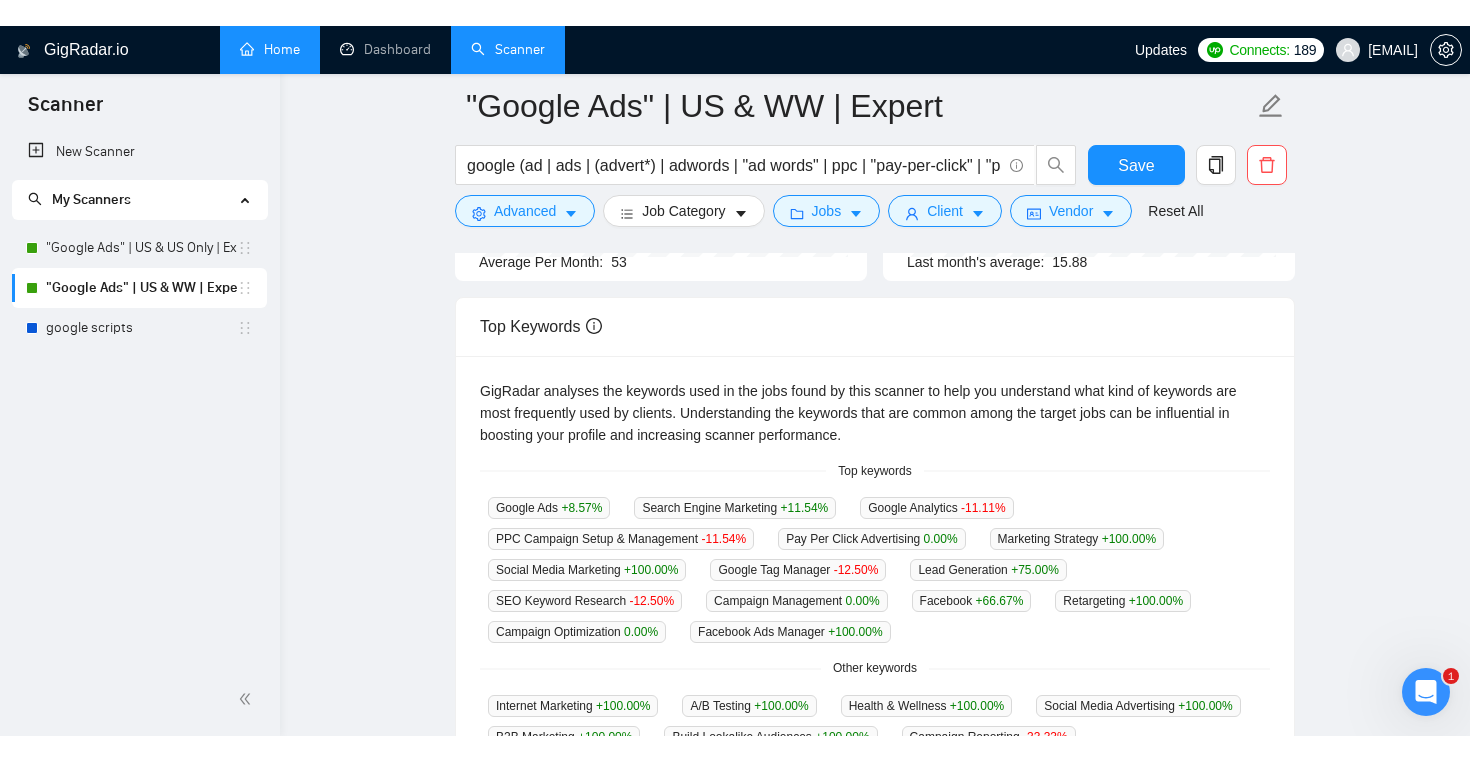scroll, scrollTop: 0, scrollLeft: 0, axis: both 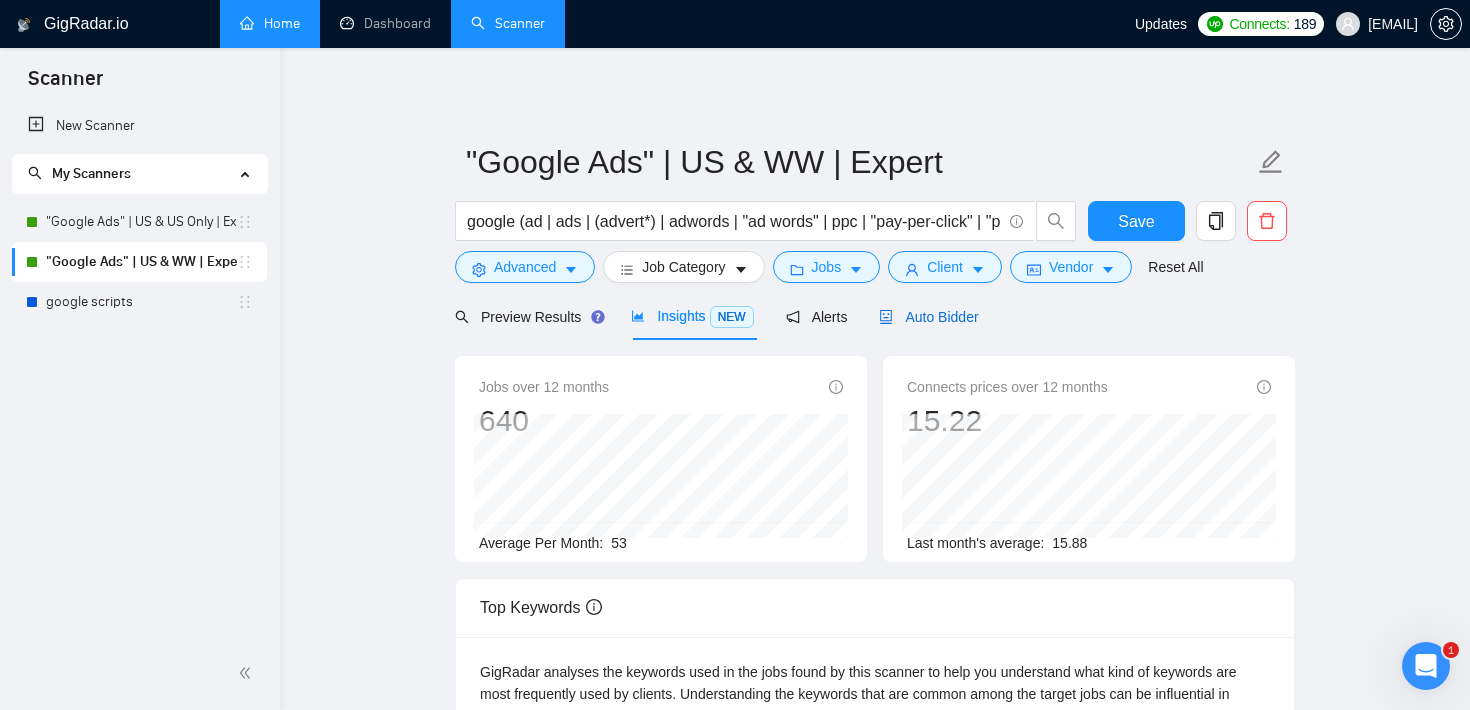 click on "Auto Bidder" at bounding box center [928, 317] 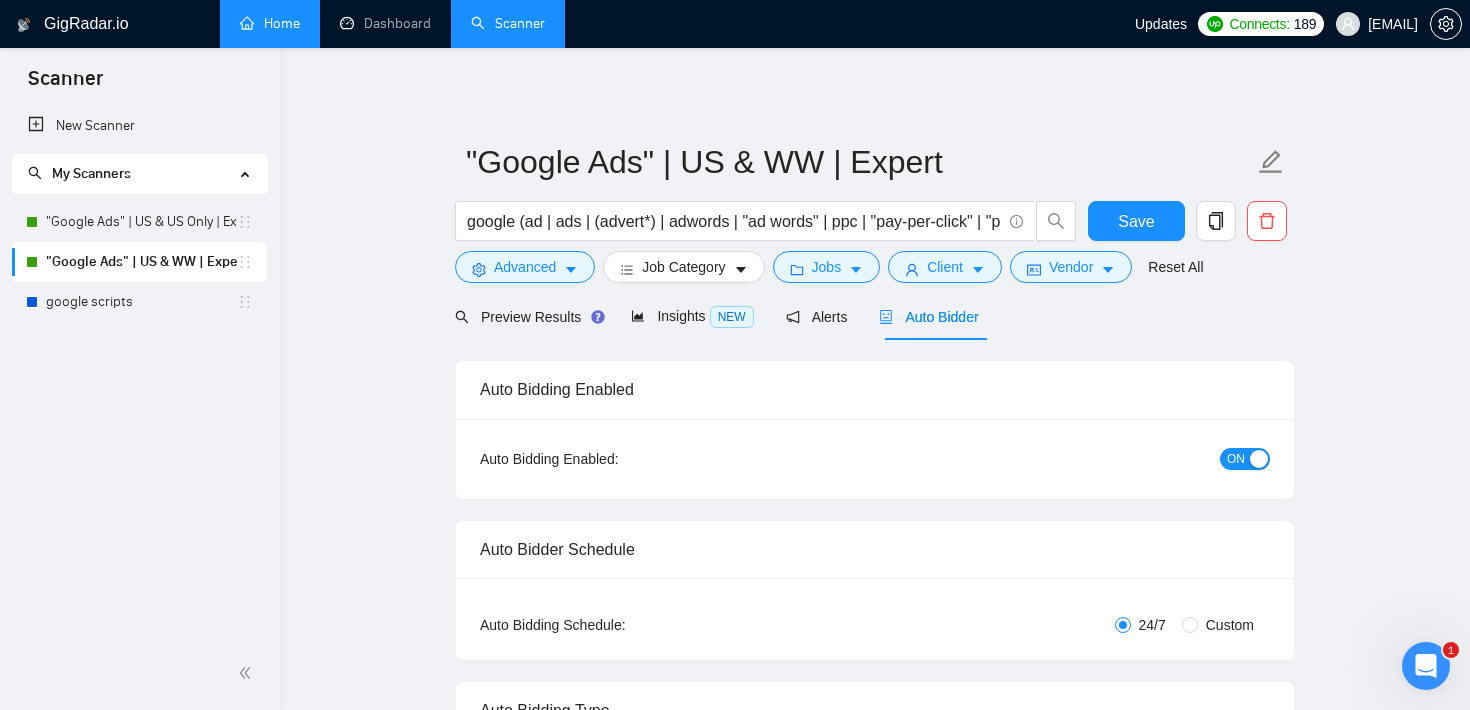 type 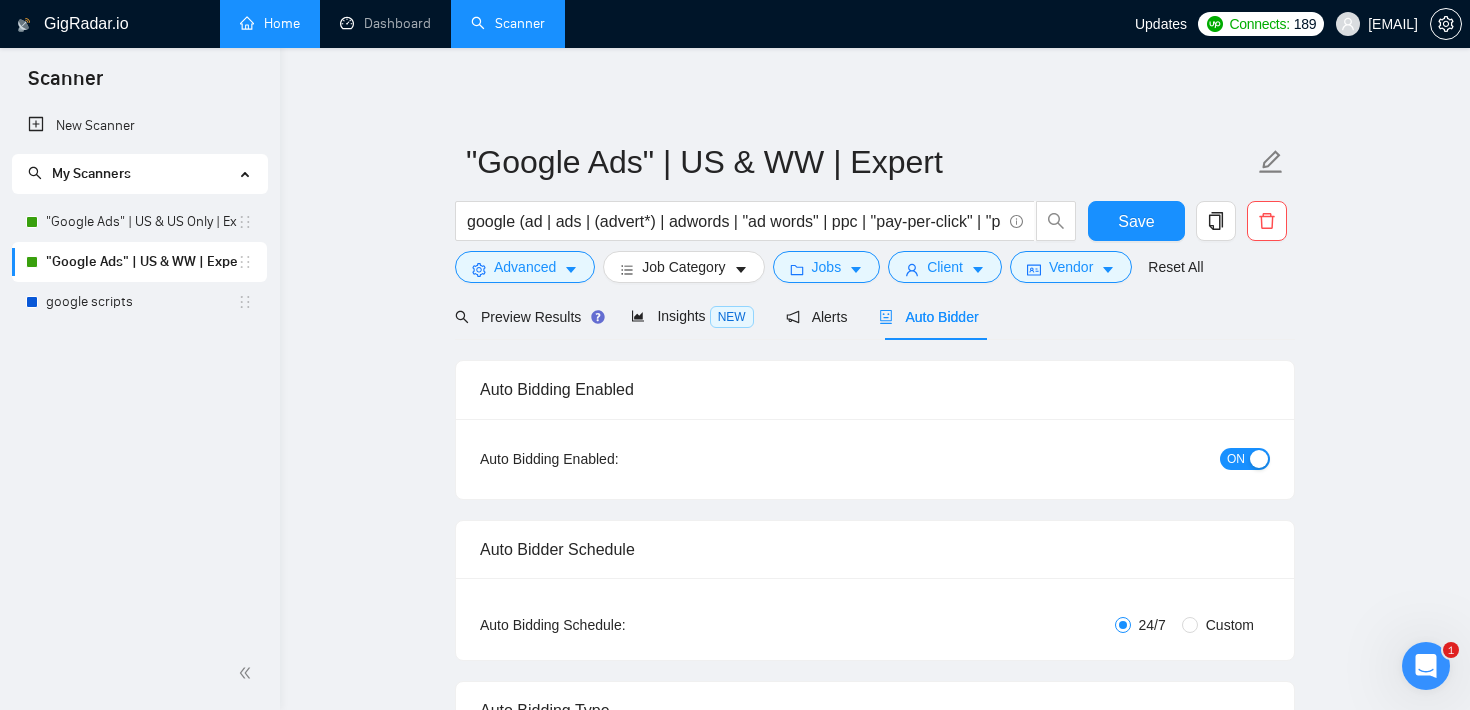 type 